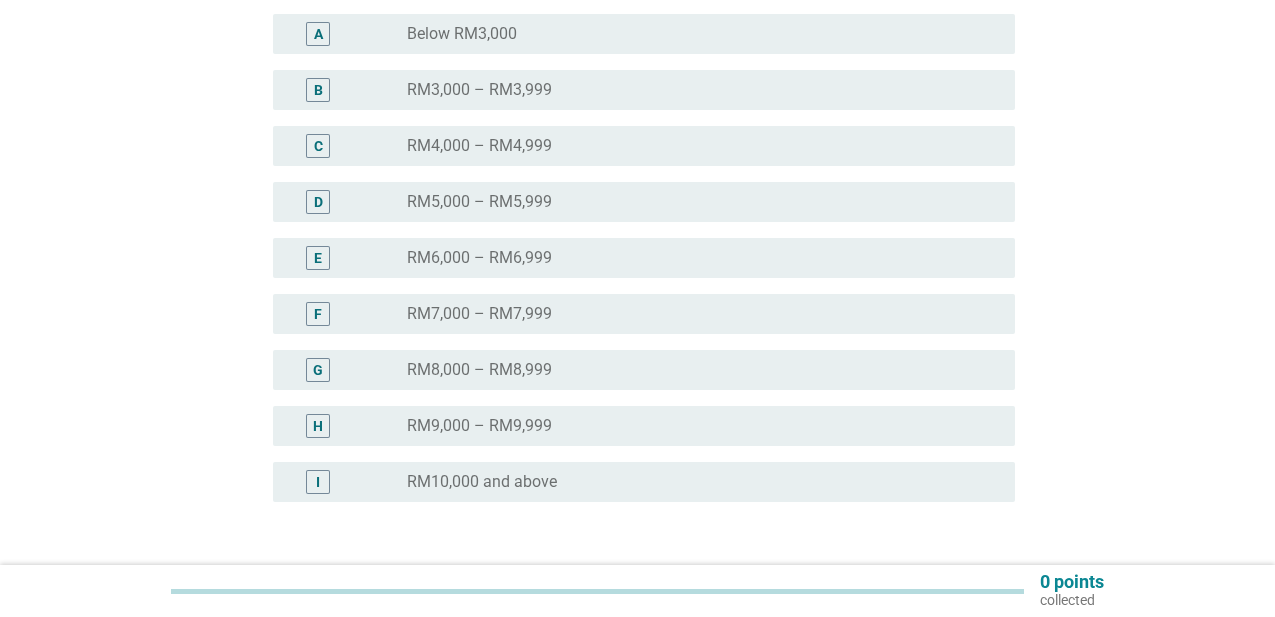 scroll, scrollTop: 378, scrollLeft: 0, axis: vertical 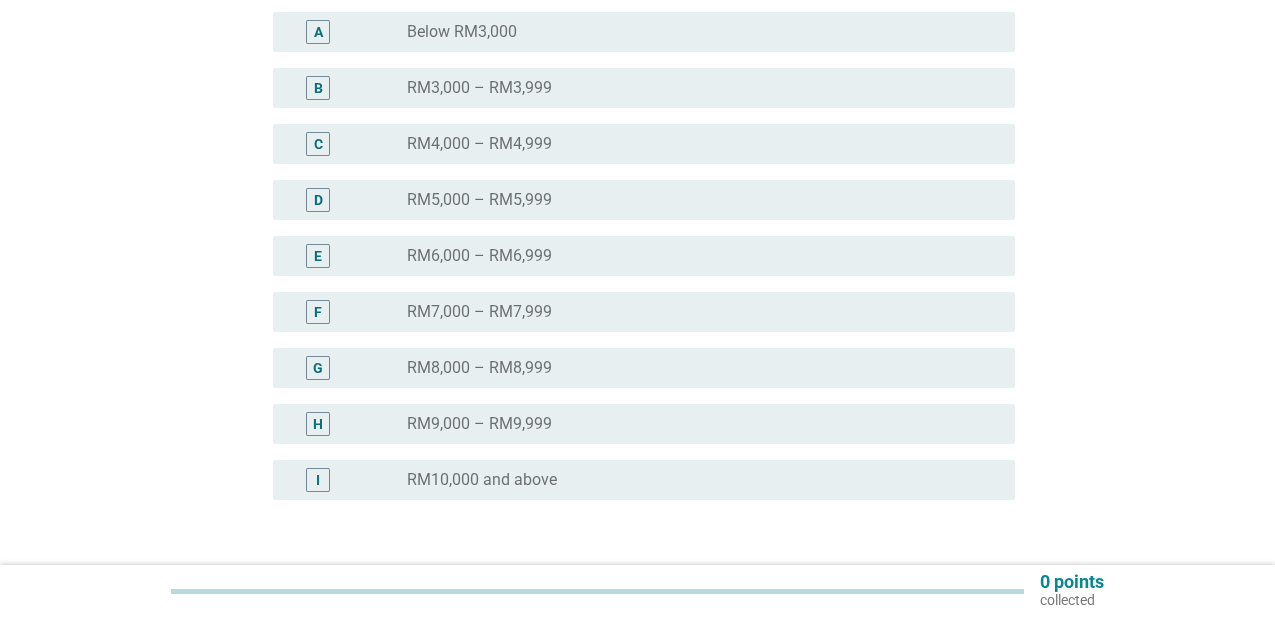 click on "radio_button_unchecked RM10,000 and above" at bounding box center (695, 480) 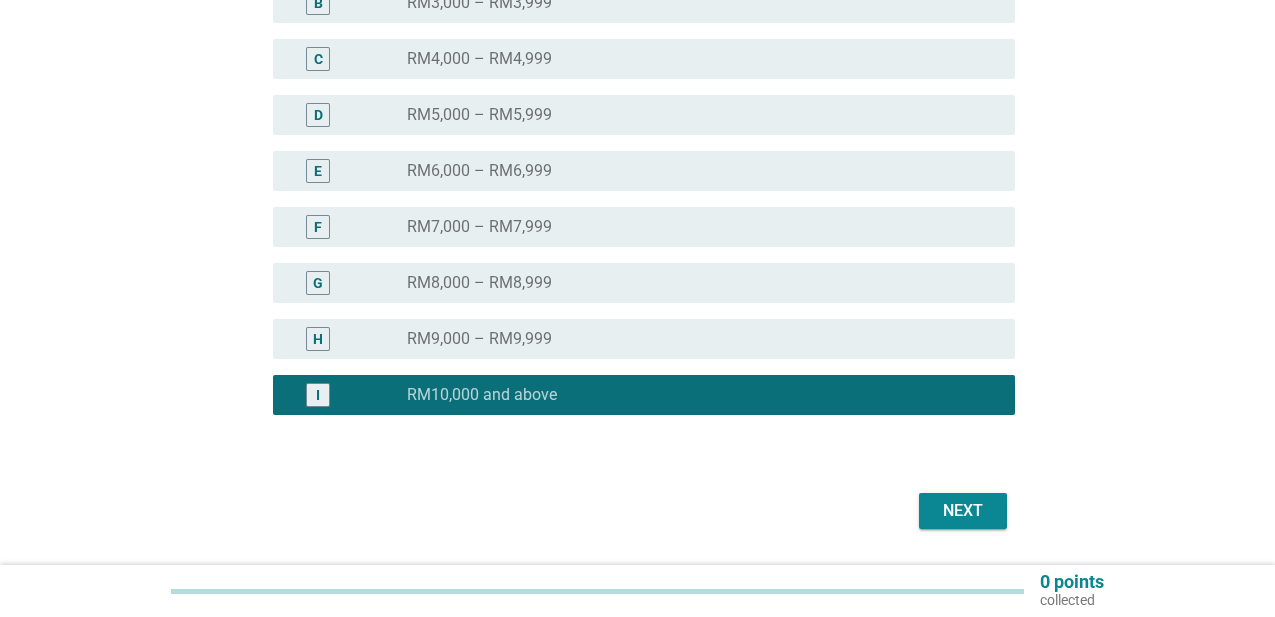 scroll, scrollTop: 466, scrollLeft: 0, axis: vertical 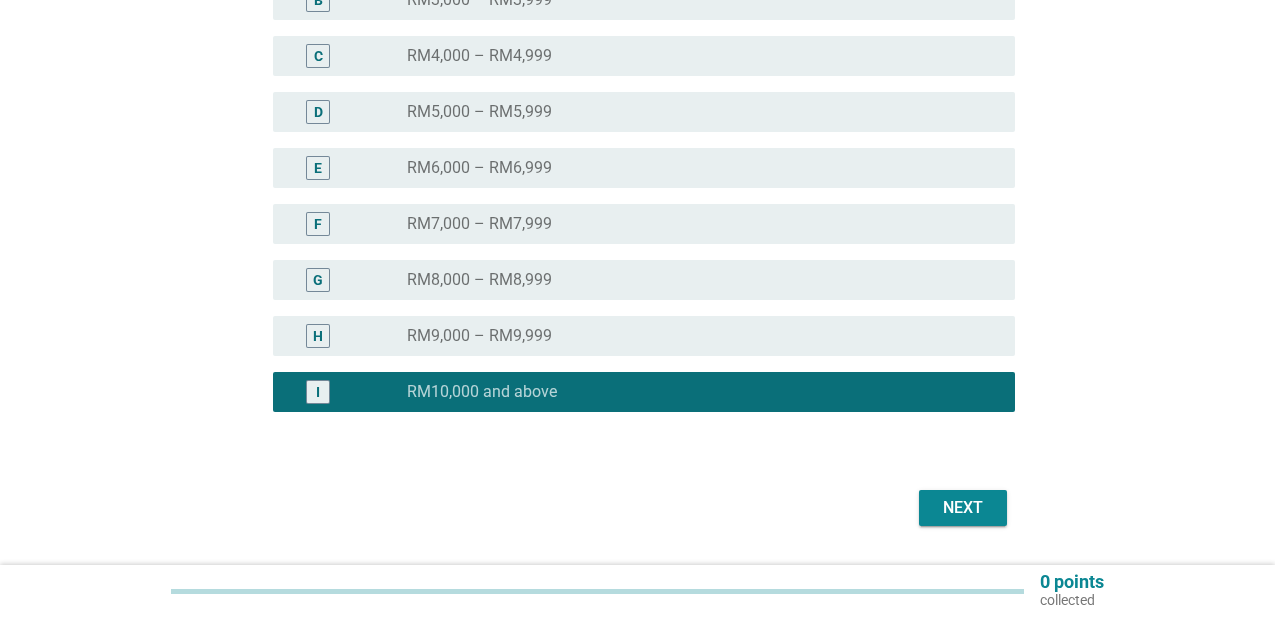 click on "radio_button_unchecked RM9,000 – RM9,999" at bounding box center (703, 336) 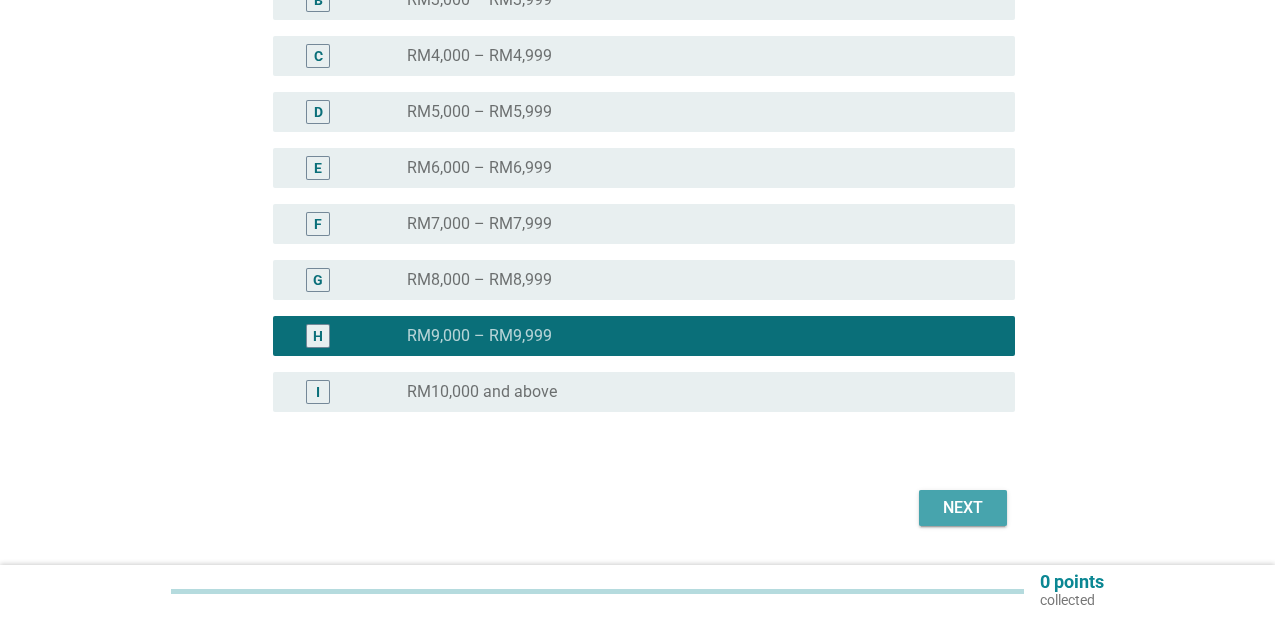 click on "Next" at bounding box center [963, 508] 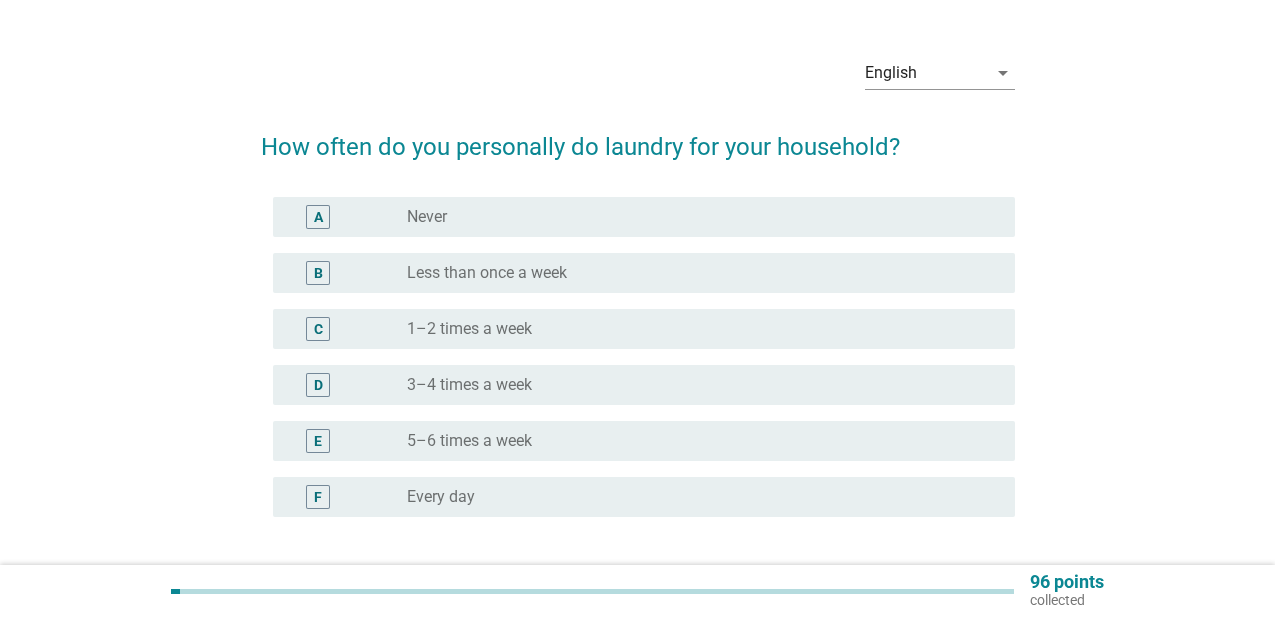 scroll, scrollTop: 50, scrollLeft: 0, axis: vertical 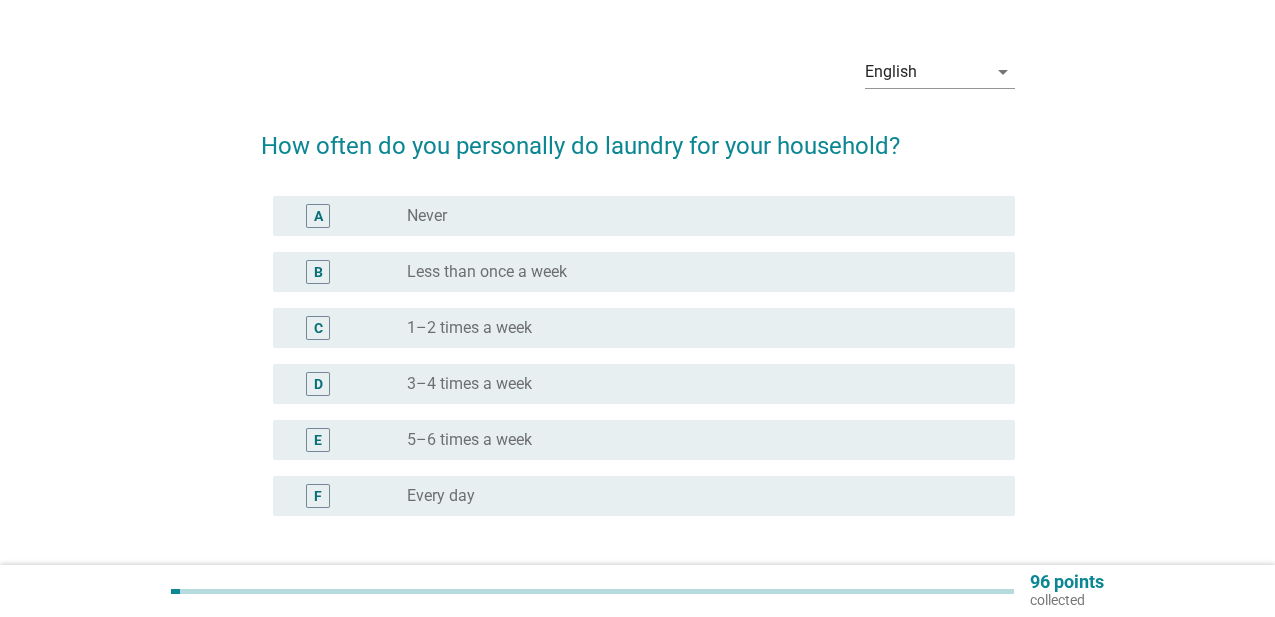 click on "radio_button_unchecked 3–4 times a week" at bounding box center (695, 384) 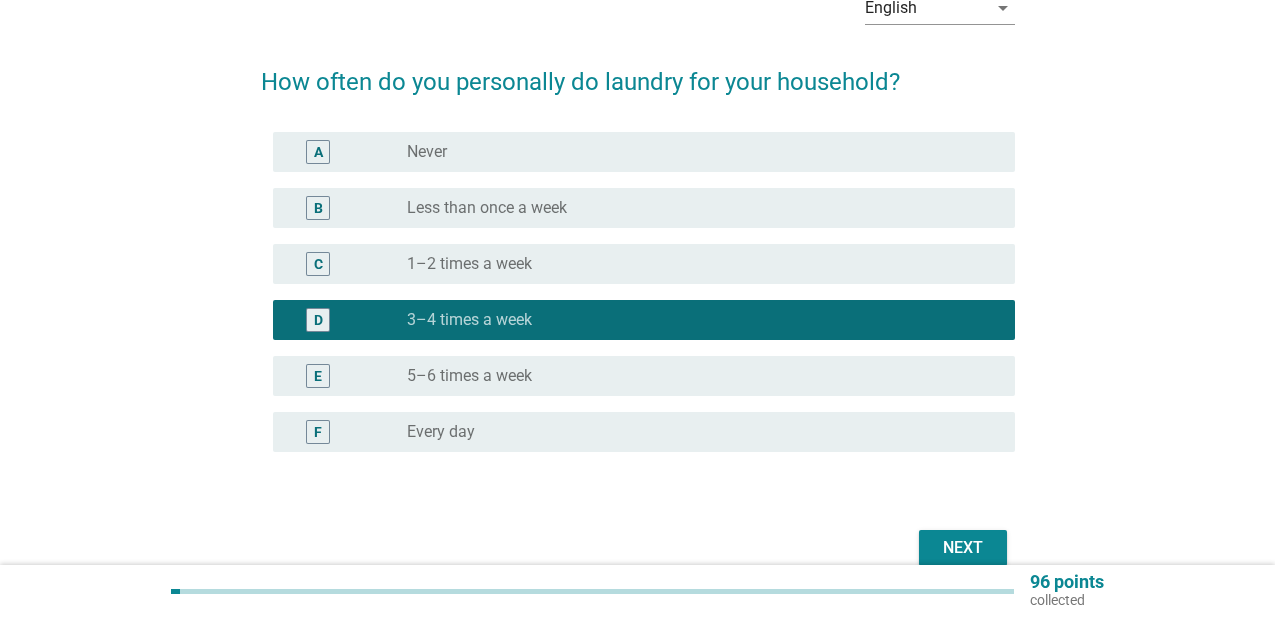 scroll, scrollTop: 116, scrollLeft: 0, axis: vertical 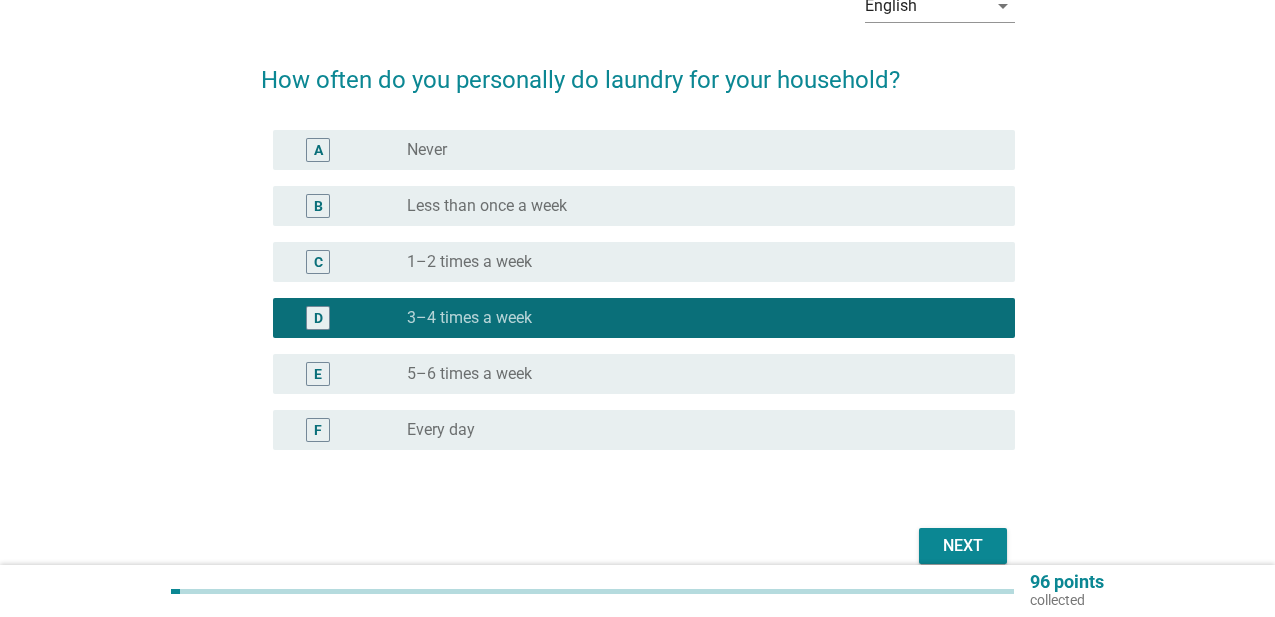 click on "Next" at bounding box center [963, 546] 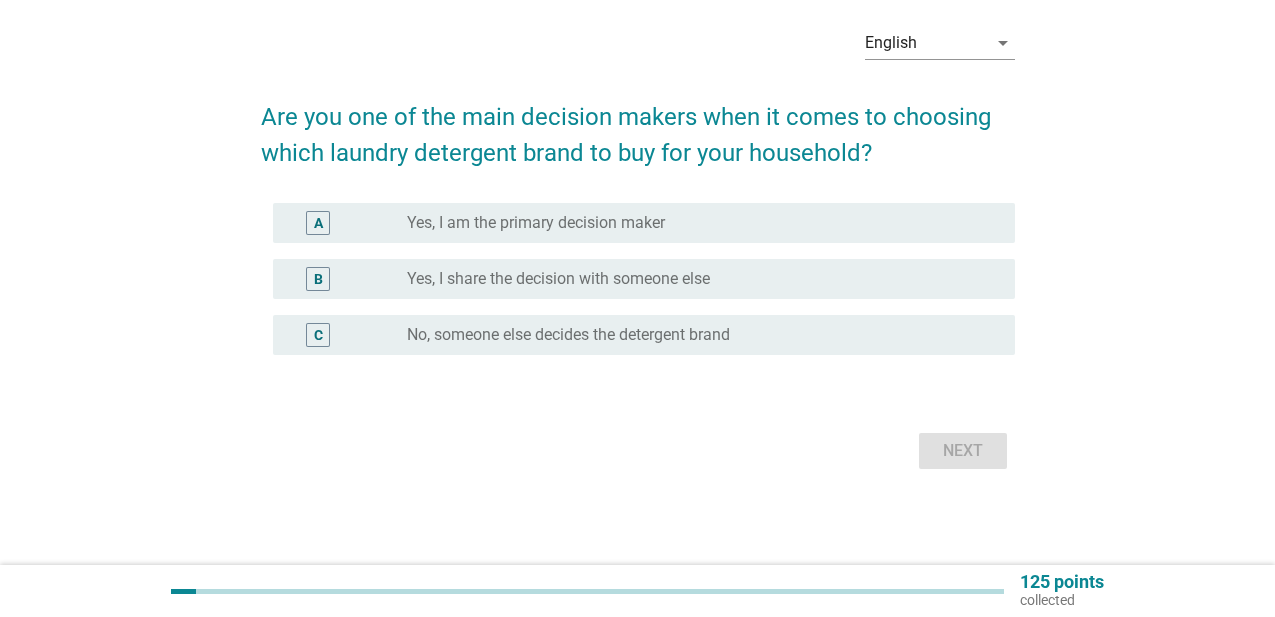 scroll, scrollTop: 0, scrollLeft: 0, axis: both 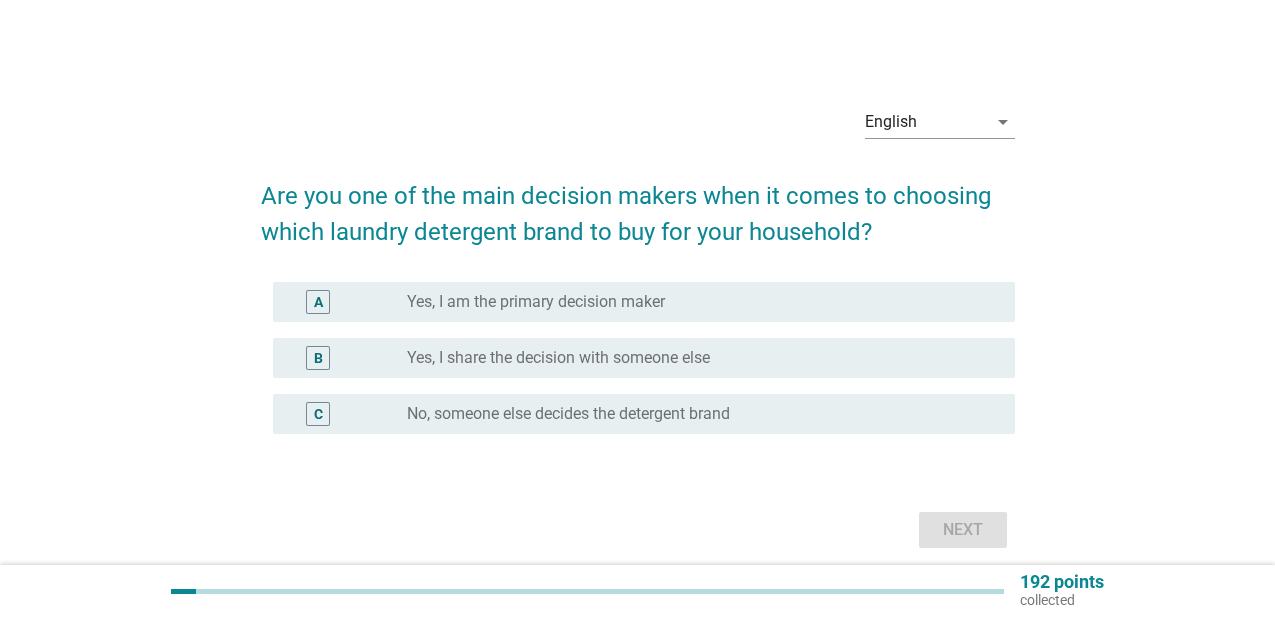 click on "radio_button_unchecked Yes, I am the primary decision maker" at bounding box center (695, 302) 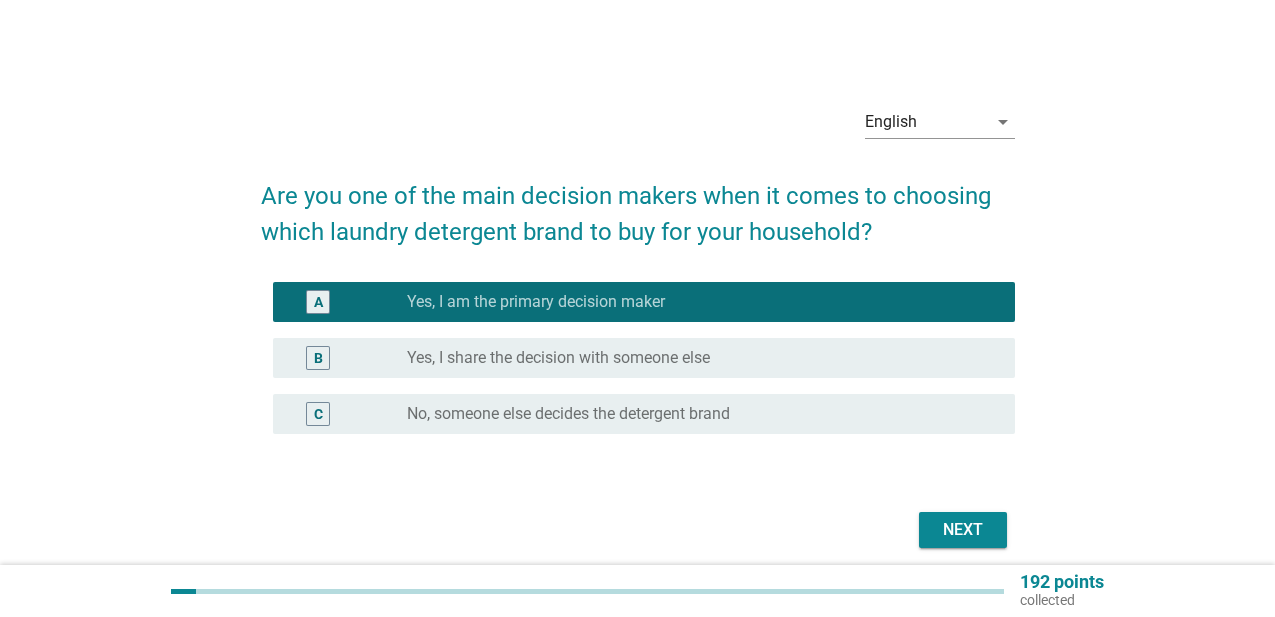 click on "Next" at bounding box center [963, 530] 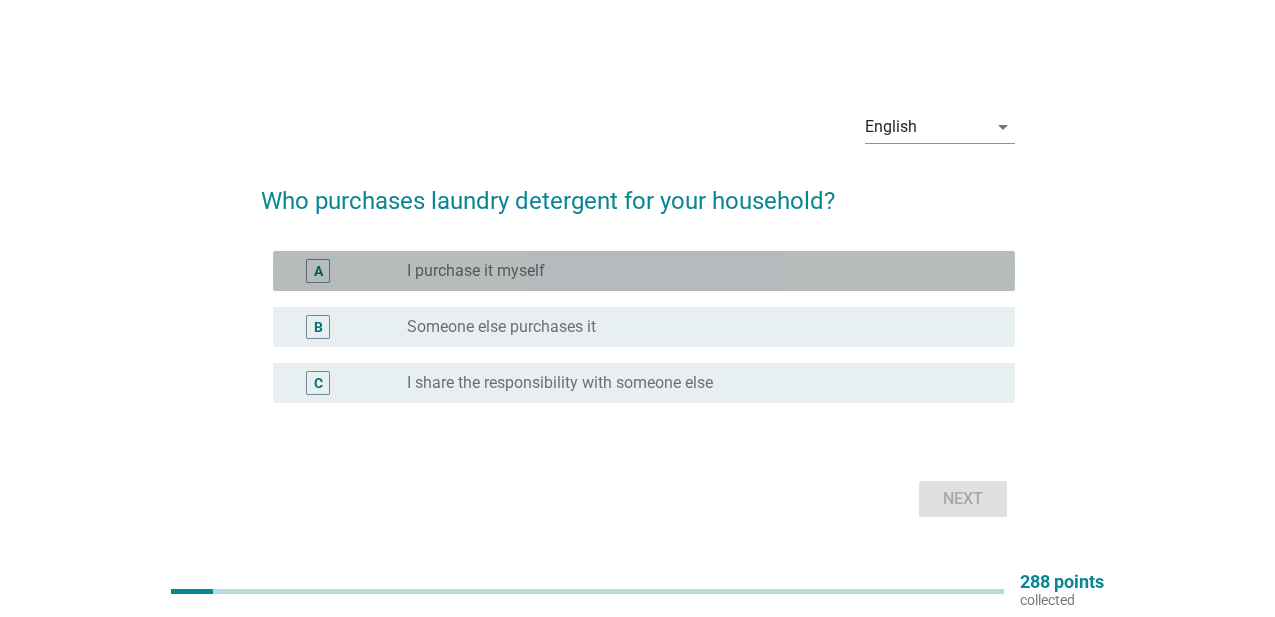 click on "radio_button_unchecked I purchase it myself" at bounding box center [695, 271] 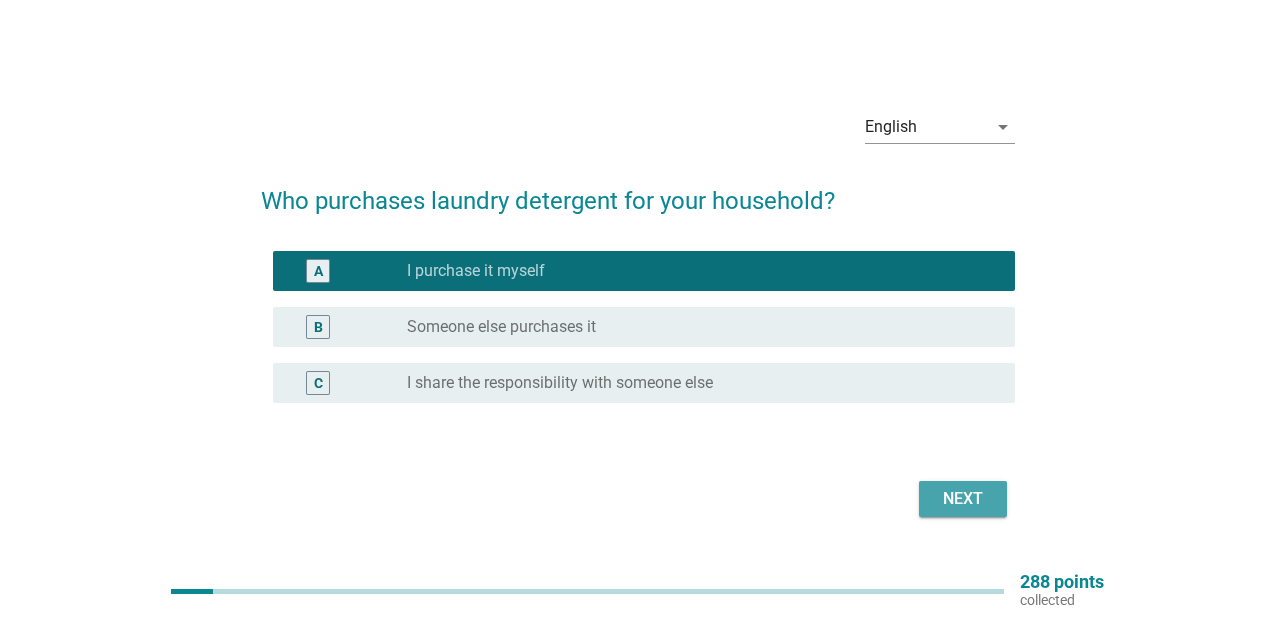 click on "Next" at bounding box center (963, 499) 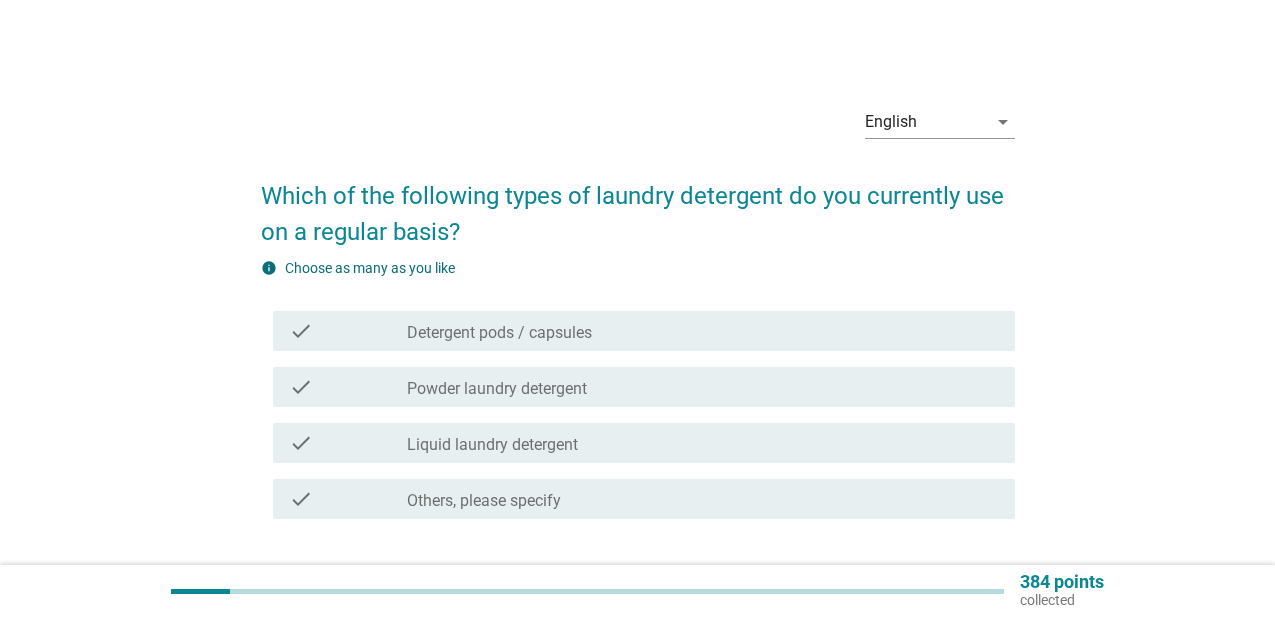 click on "check_box_outline_blank Powder laundry detergent" at bounding box center [703, 387] 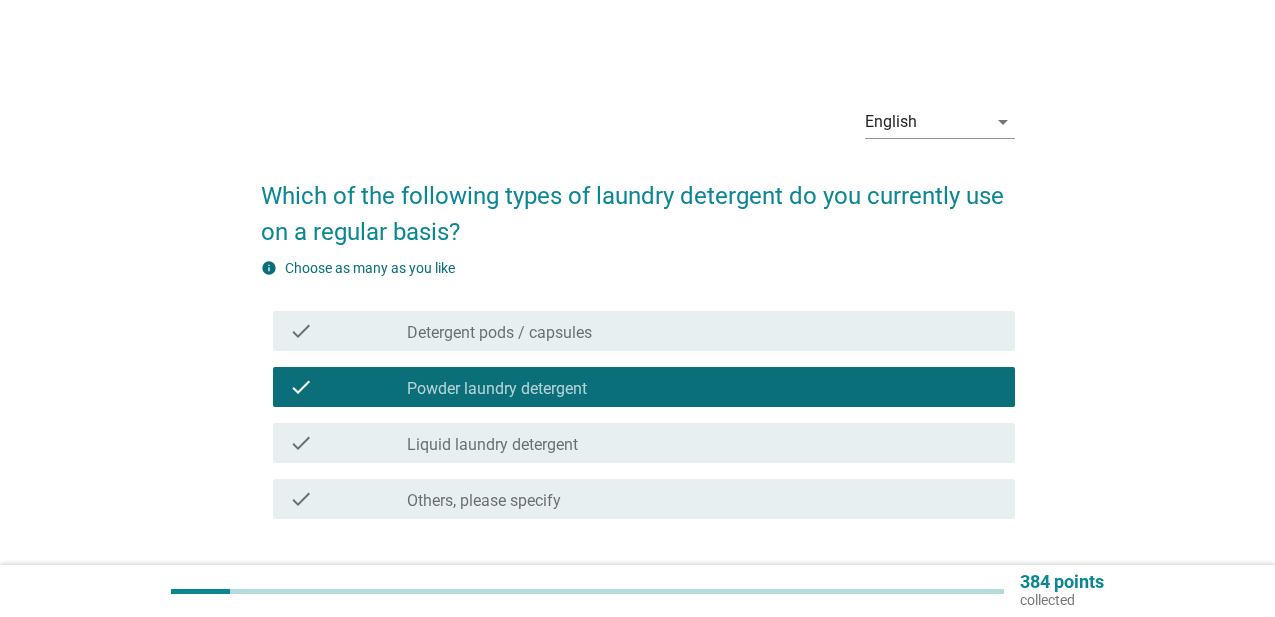 click on "check_box_outline_blank Liquid laundry detergent" at bounding box center [703, 443] 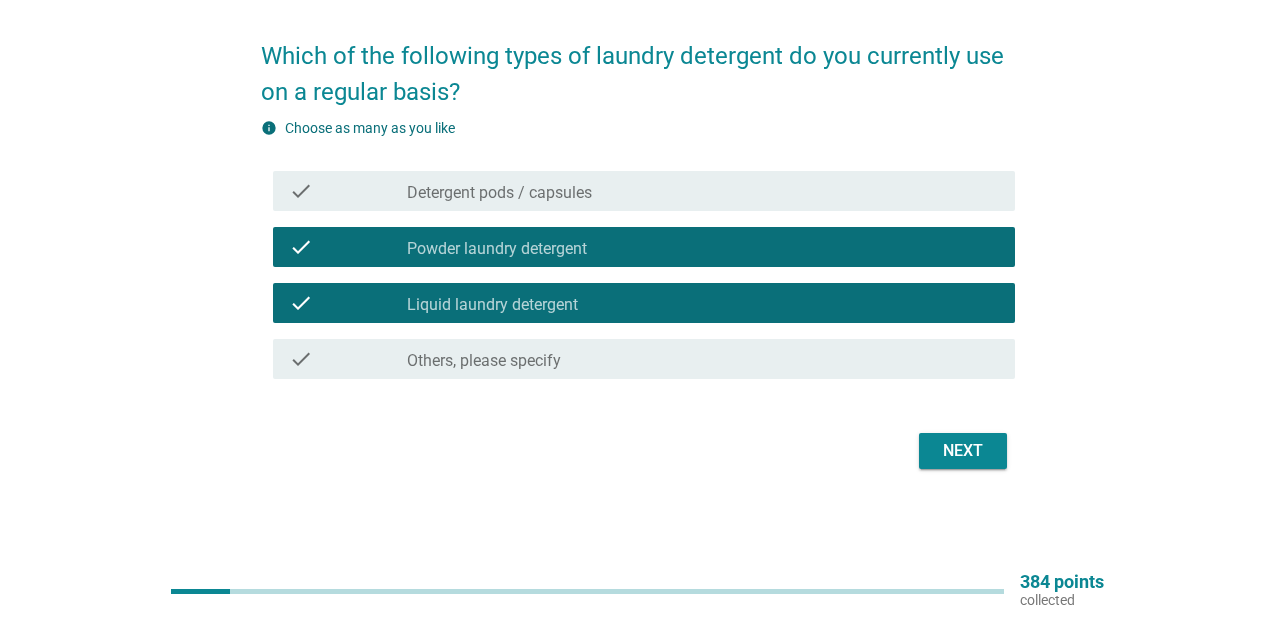 scroll, scrollTop: 140, scrollLeft: 0, axis: vertical 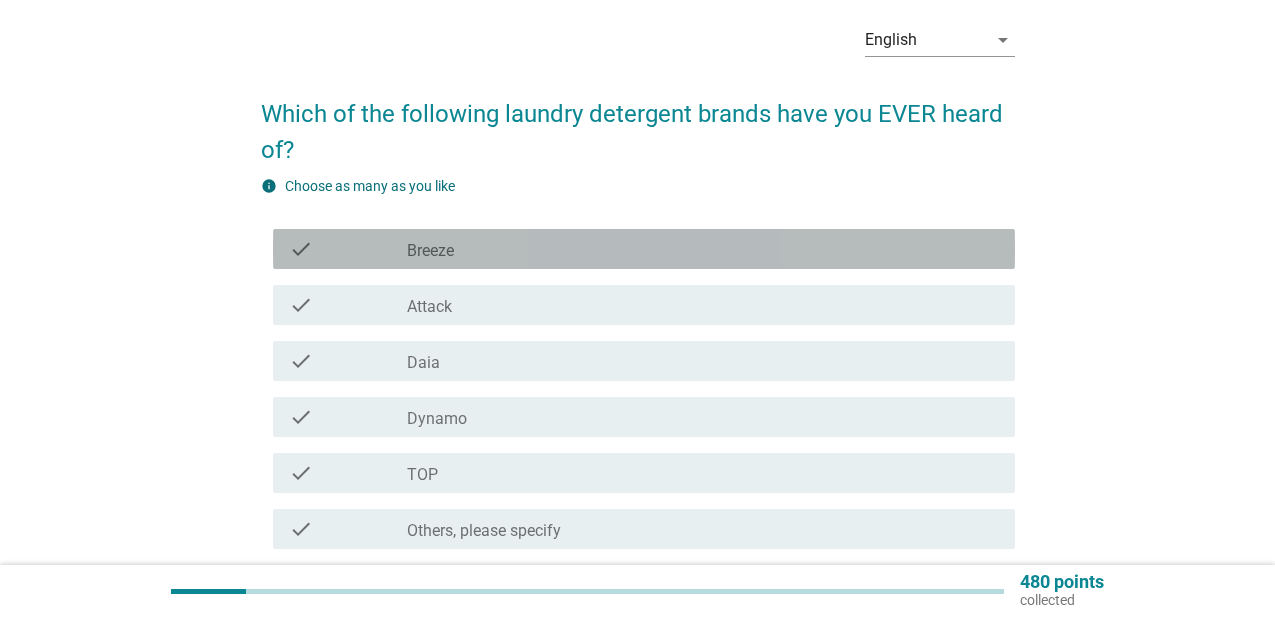 click on "check_box_outline_blank Breeze" at bounding box center [703, 249] 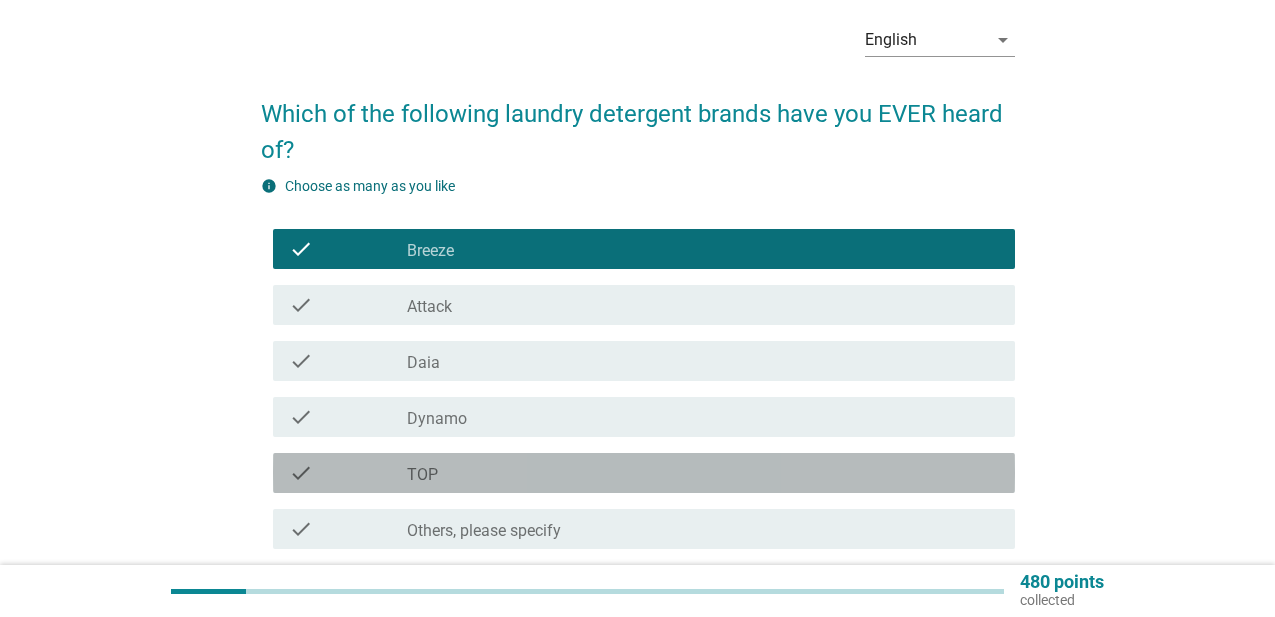 click on "check_box_outline_blank TOP" at bounding box center [703, 473] 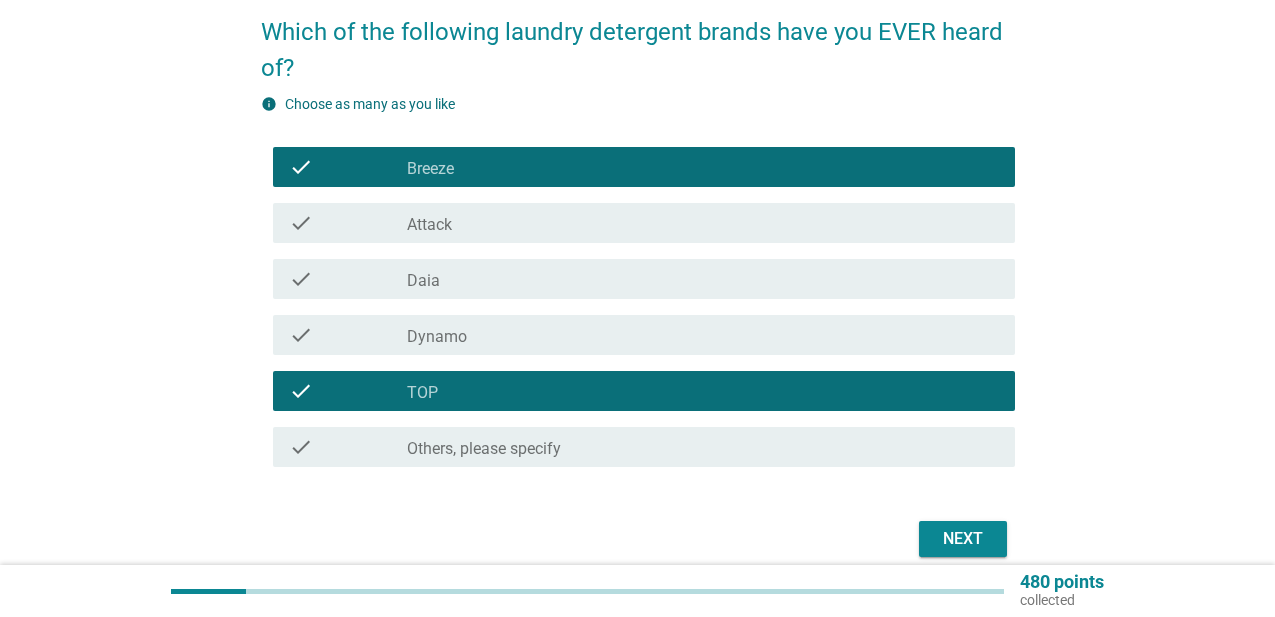 scroll, scrollTop: 167, scrollLeft: 0, axis: vertical 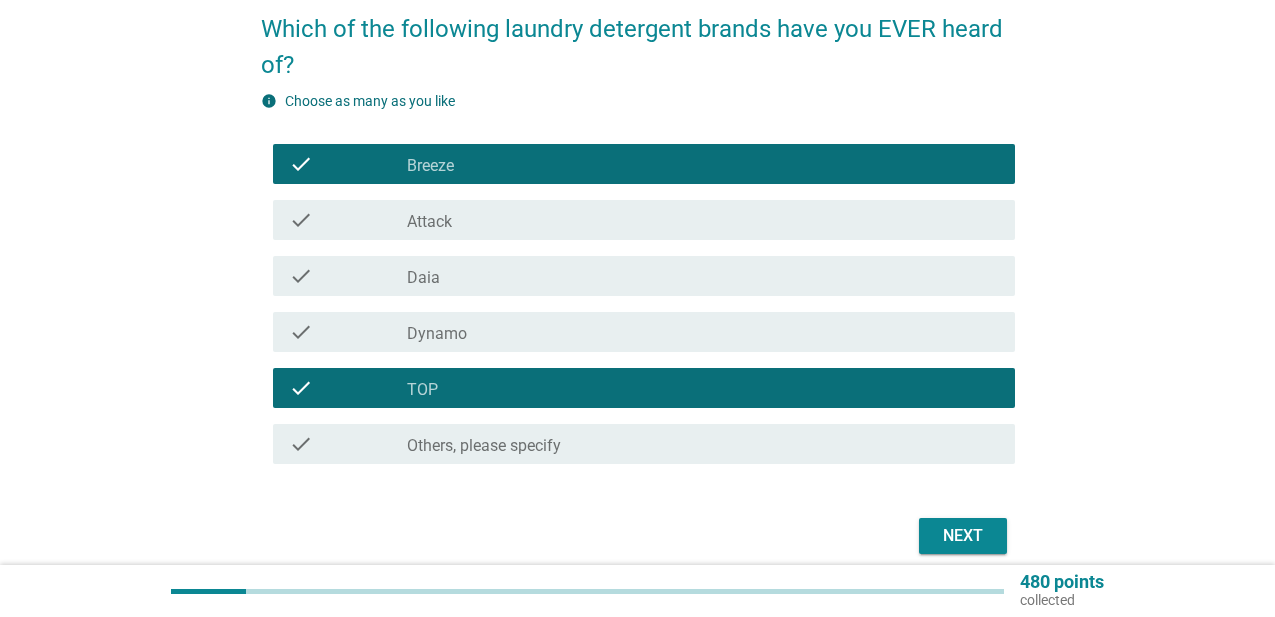 click on "check_box_outline_blank Attack" at bounding box center [703, 220] 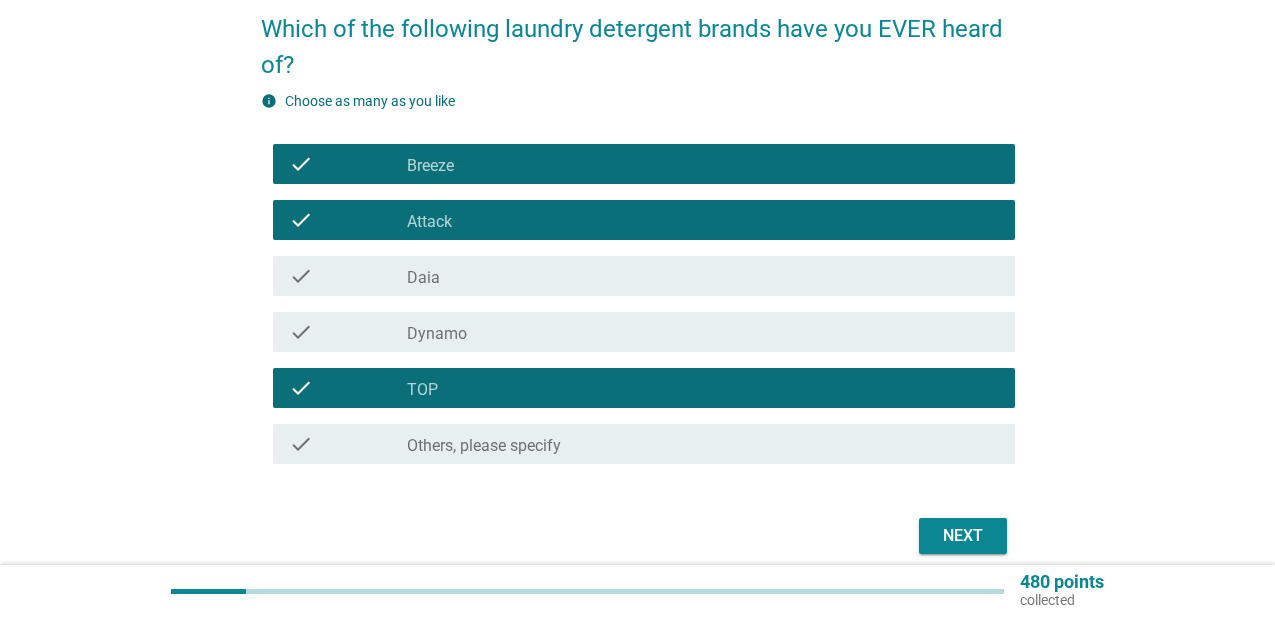 click on "check_box_outline_blank Daia" at bounding box center (703, 276) 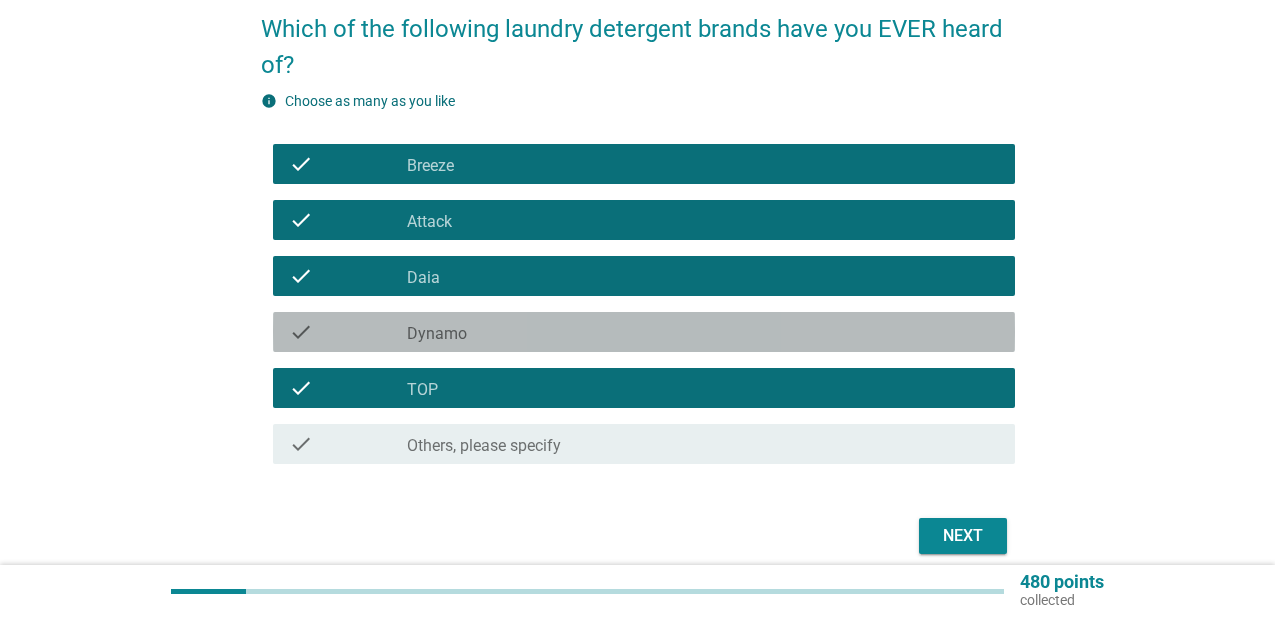click on "check_box_outline_blank Dynamo" at bounding box center [703, 332] 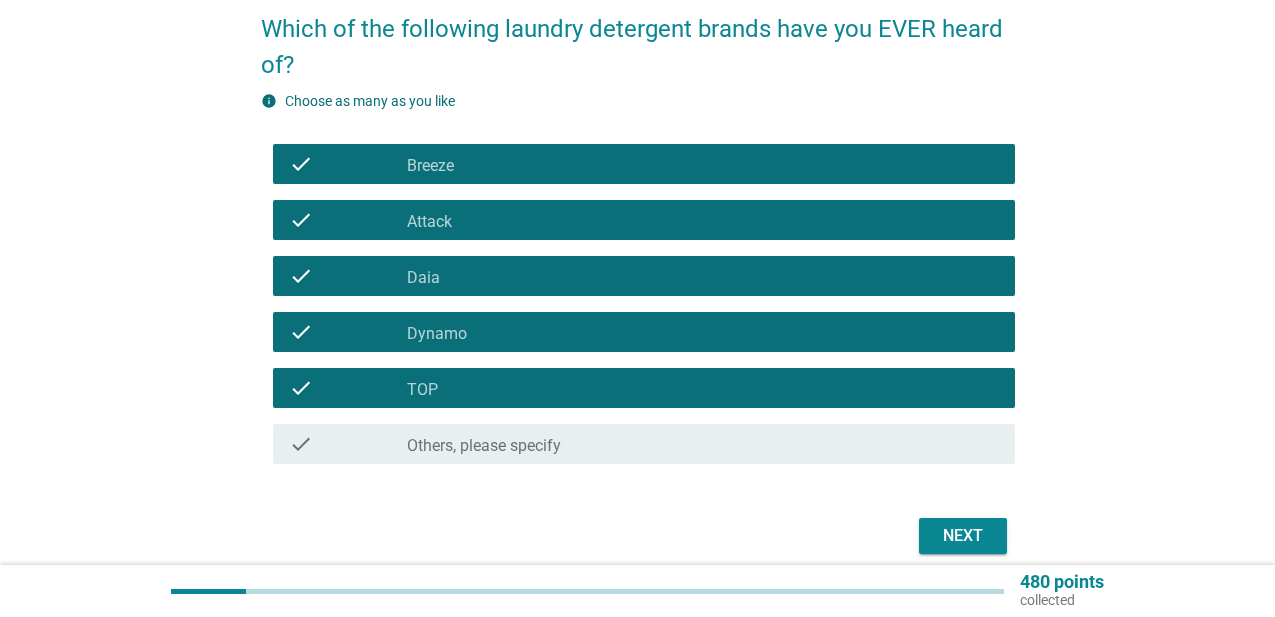 click on "Next" at bounding box center (963, 536) 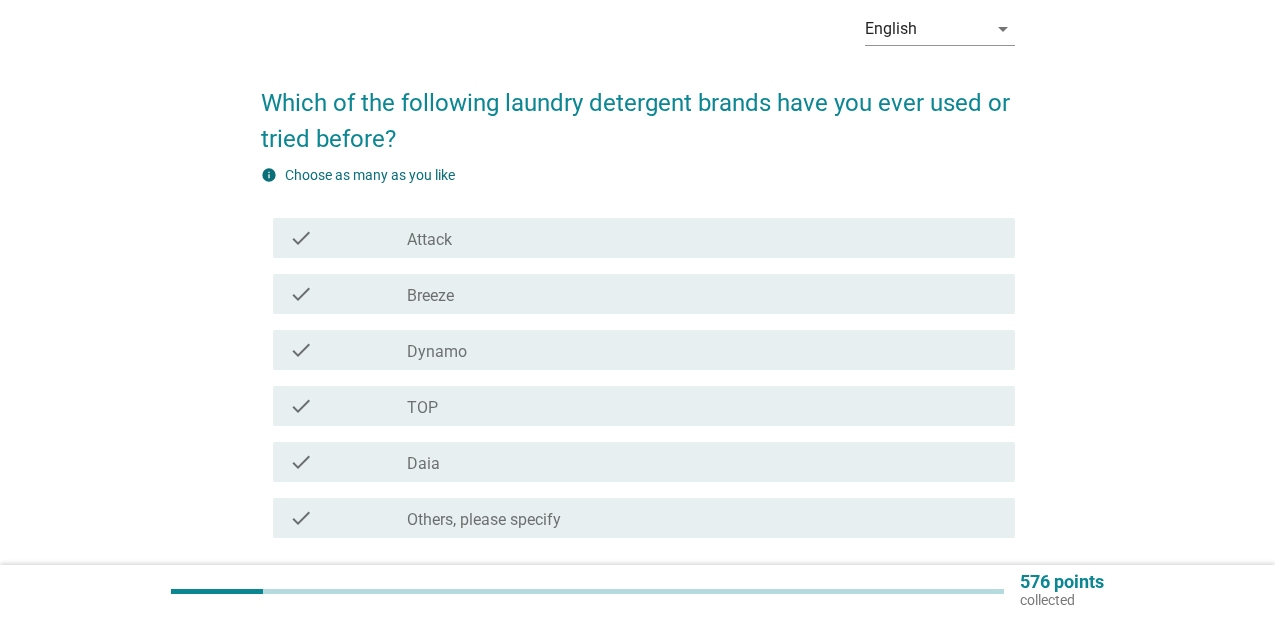 scroll, scrollTop: 115, scrollLeft: 0, axis: vertical 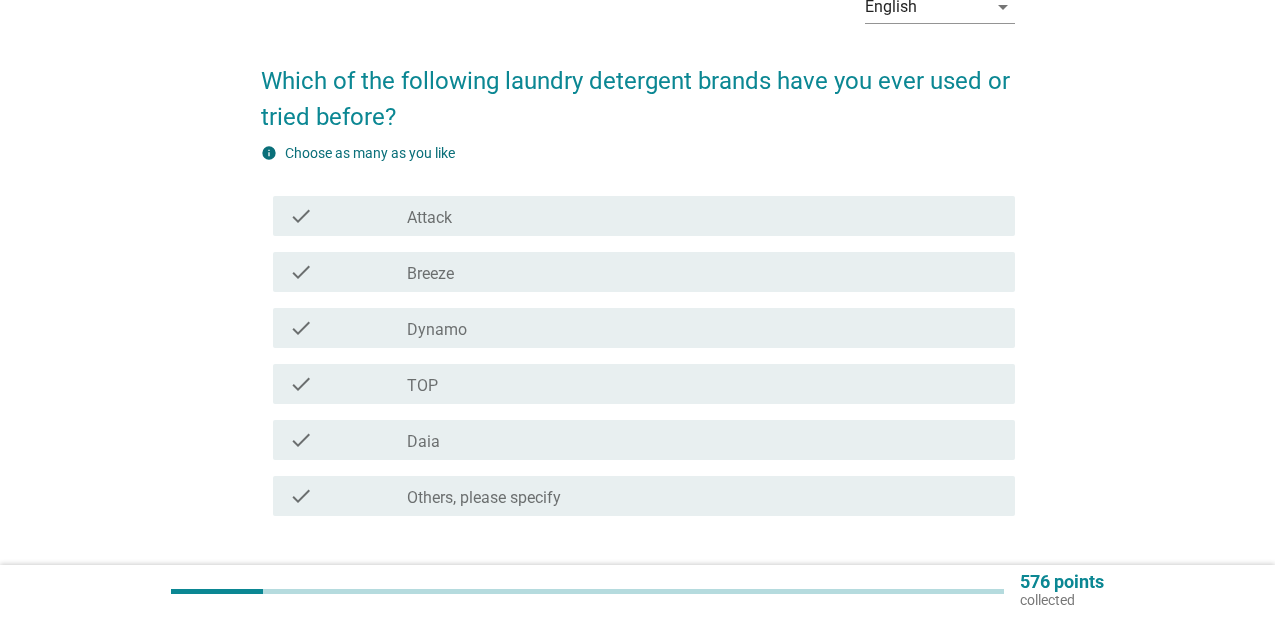 click on "check_box_outline_blank TOP" at bounding box center (703, 384) 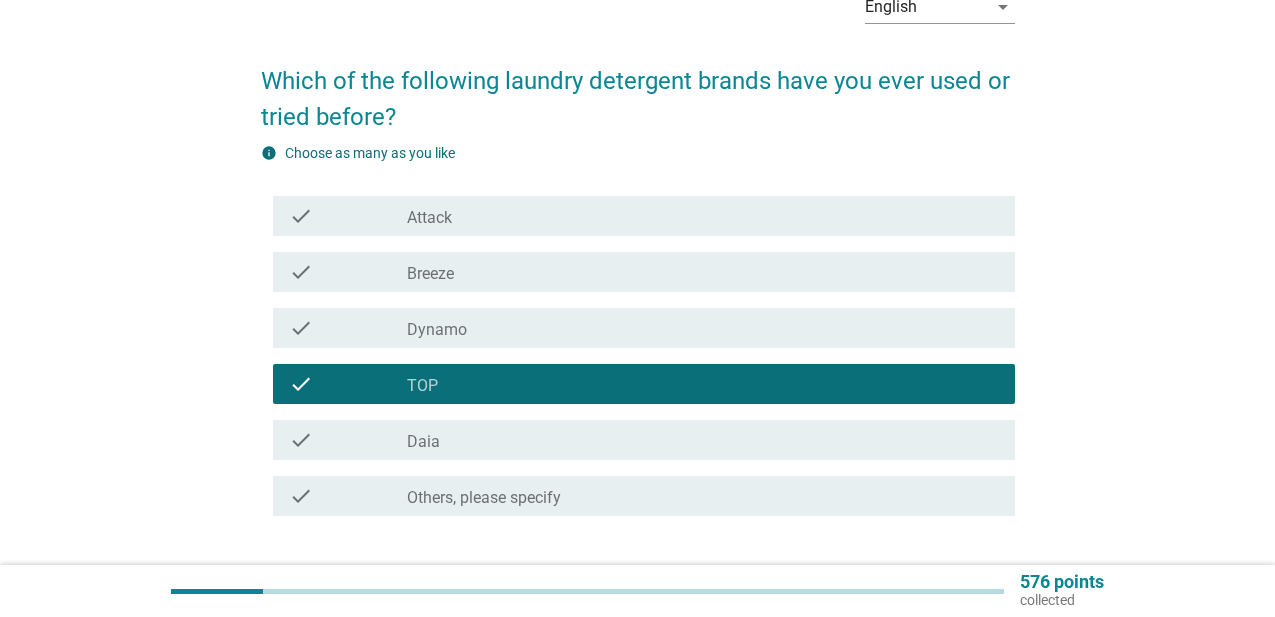 click on "check_box_outline_blank Breeze" at bounding box center [703, 272] 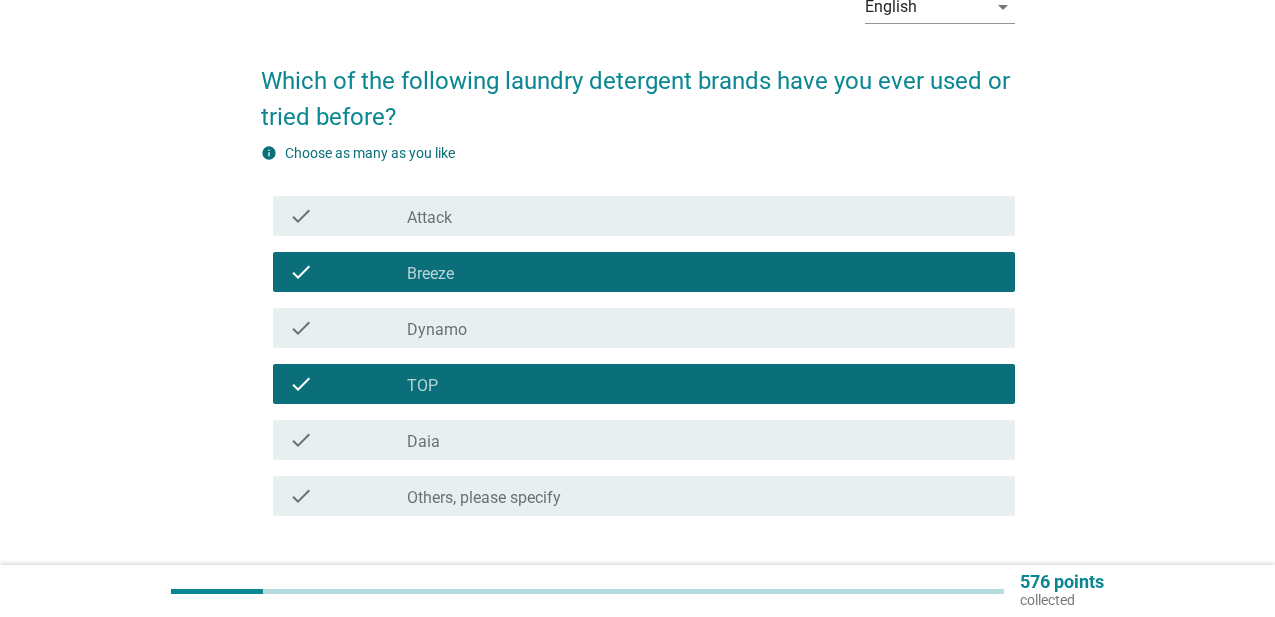 click on "check_box_outline_blank Daia" at bounding box center [703, 440] 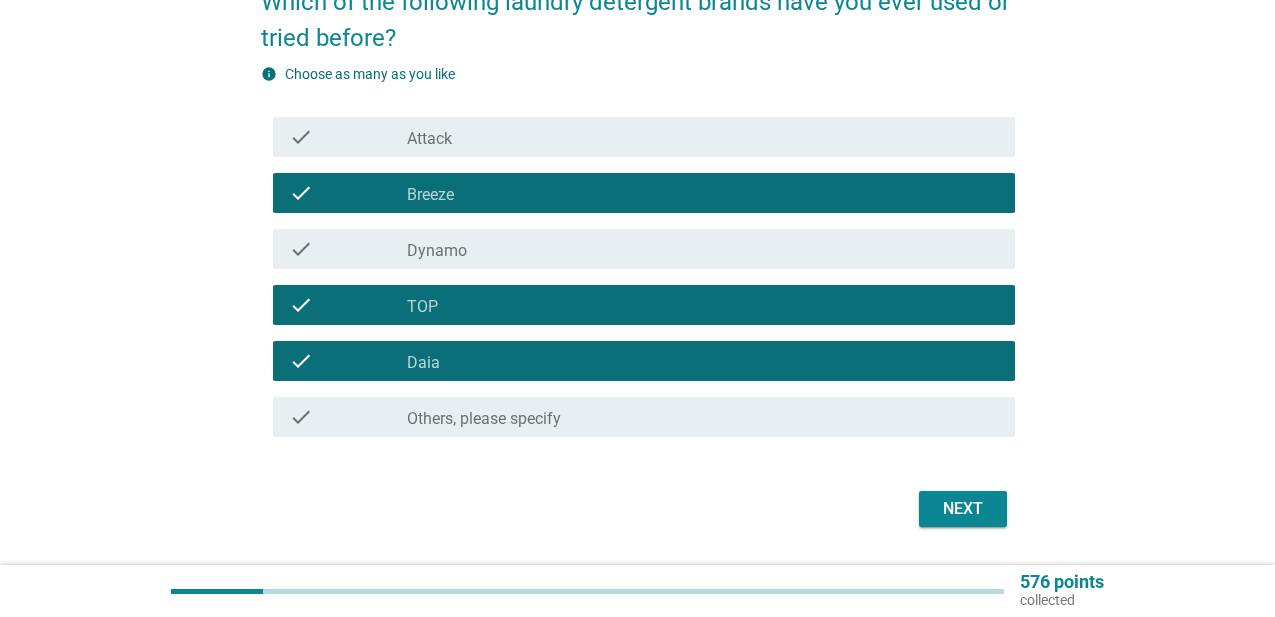 scroll, scrollTop: 213, scrollLeft: 0, axis: vertical 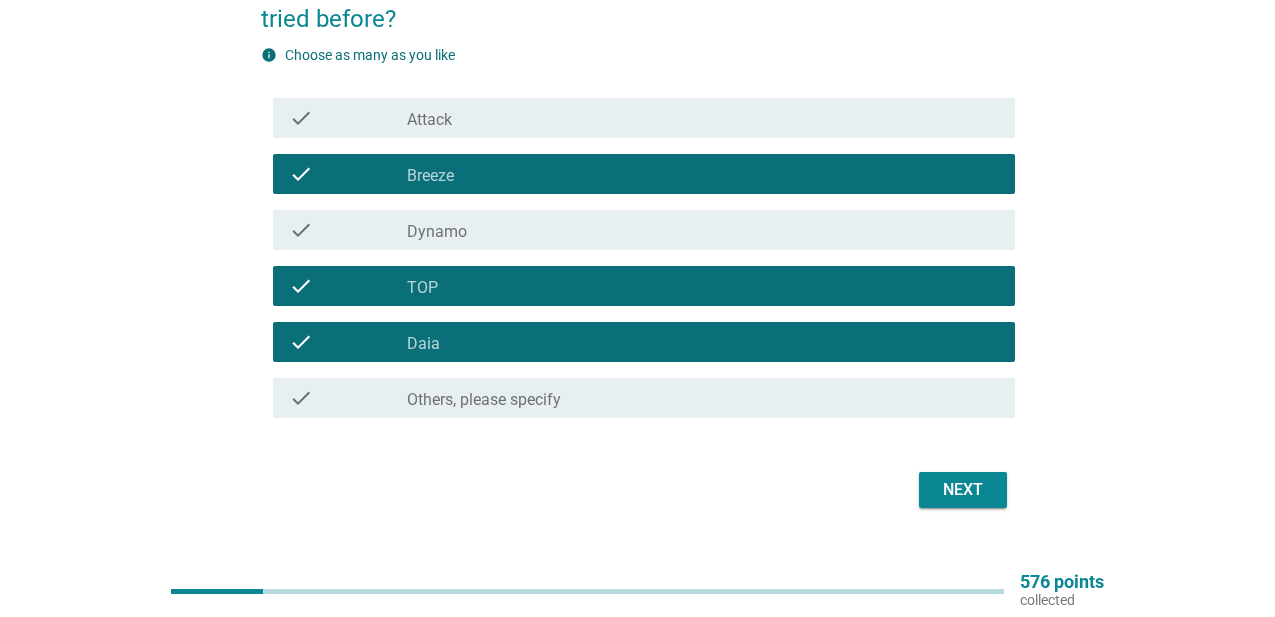 click on "Next" at bounding box center [963, 490] 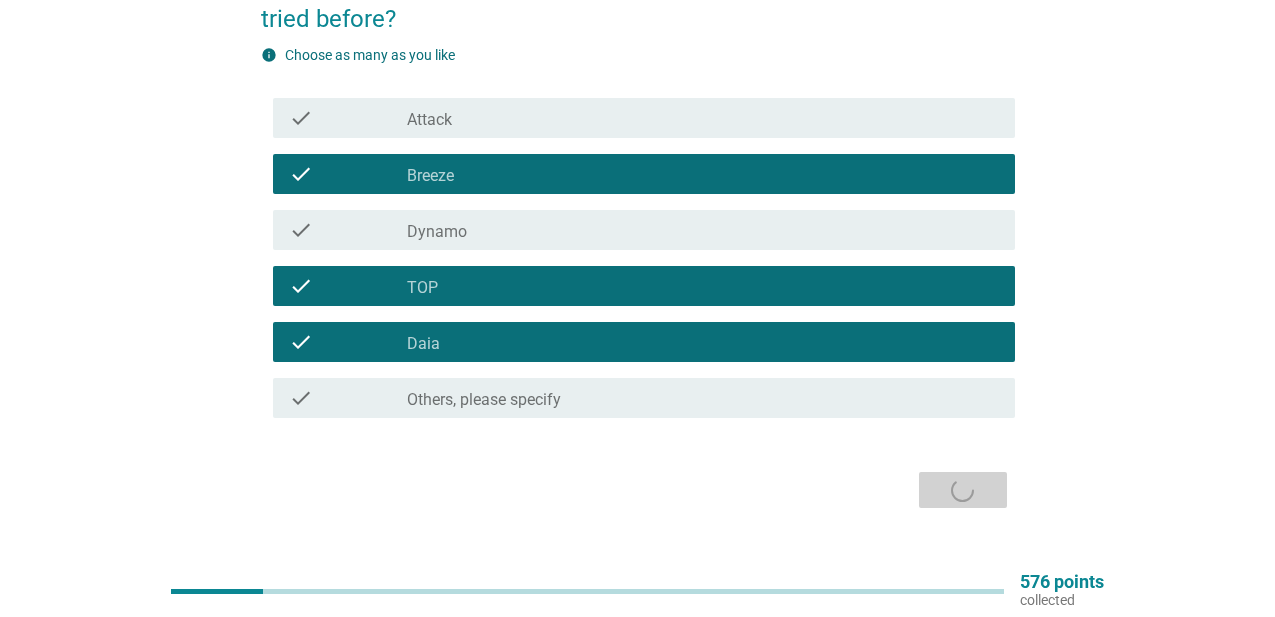 scroll, scrollTop: 0, scrollLeft: 0, axis: both 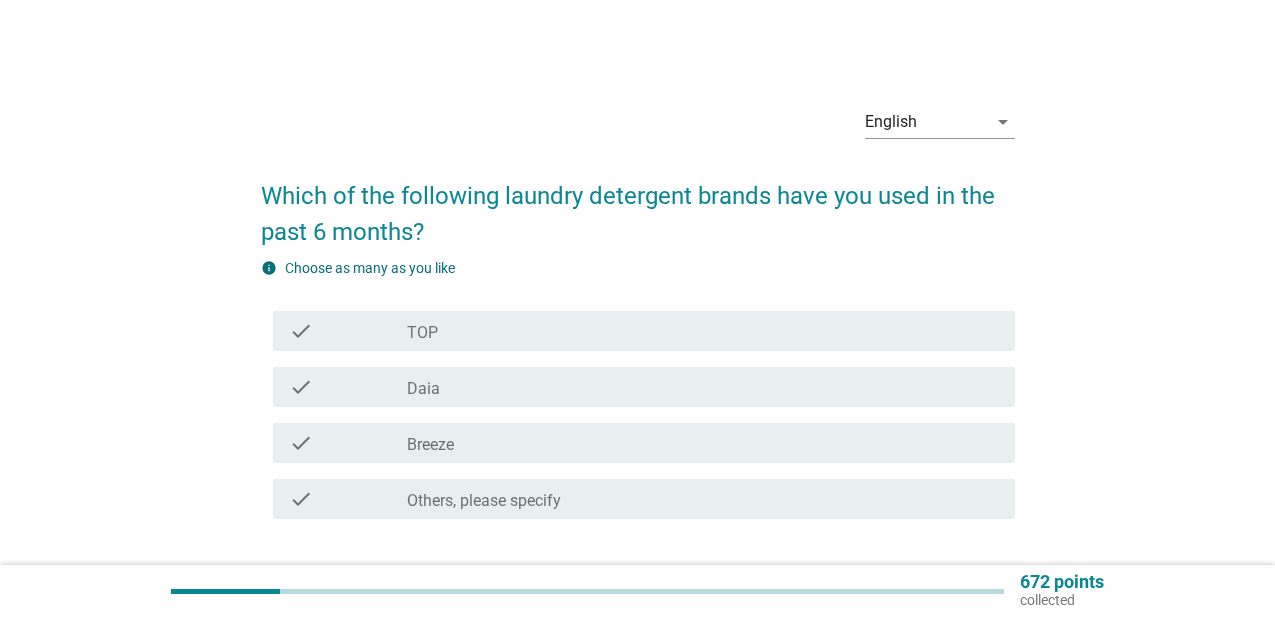 click on "check_box TOP" at bounding box center [703, 331] 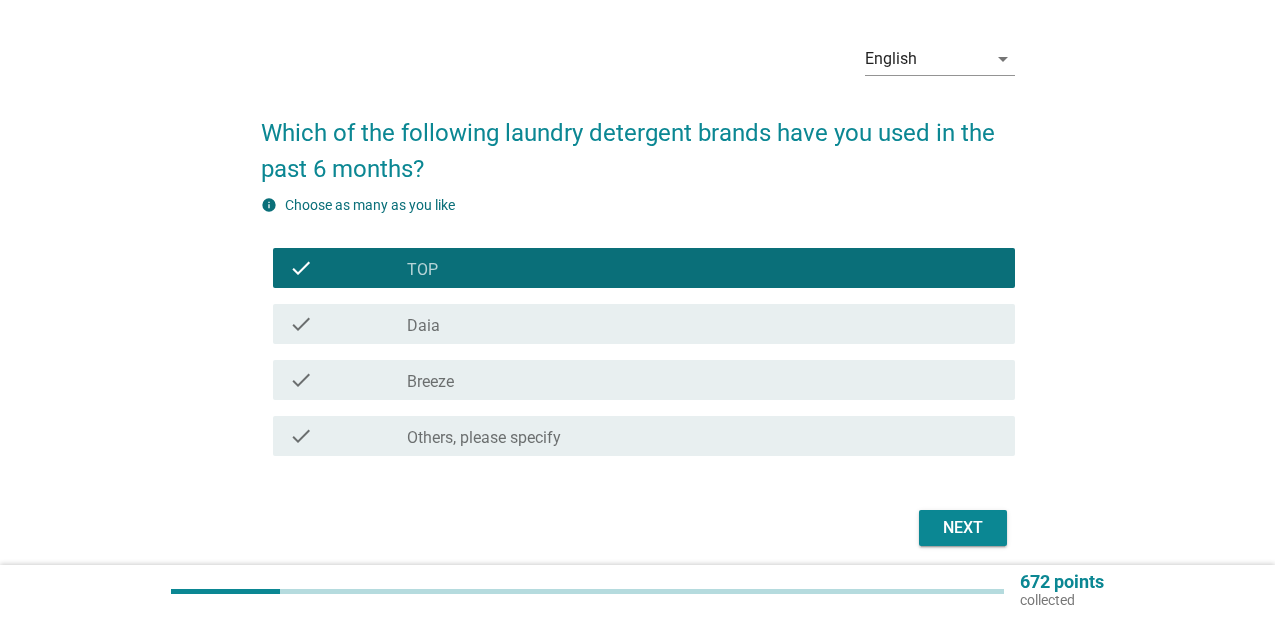 scroll, scrollTop: 66, scrollLeft: 0, axis: vertical 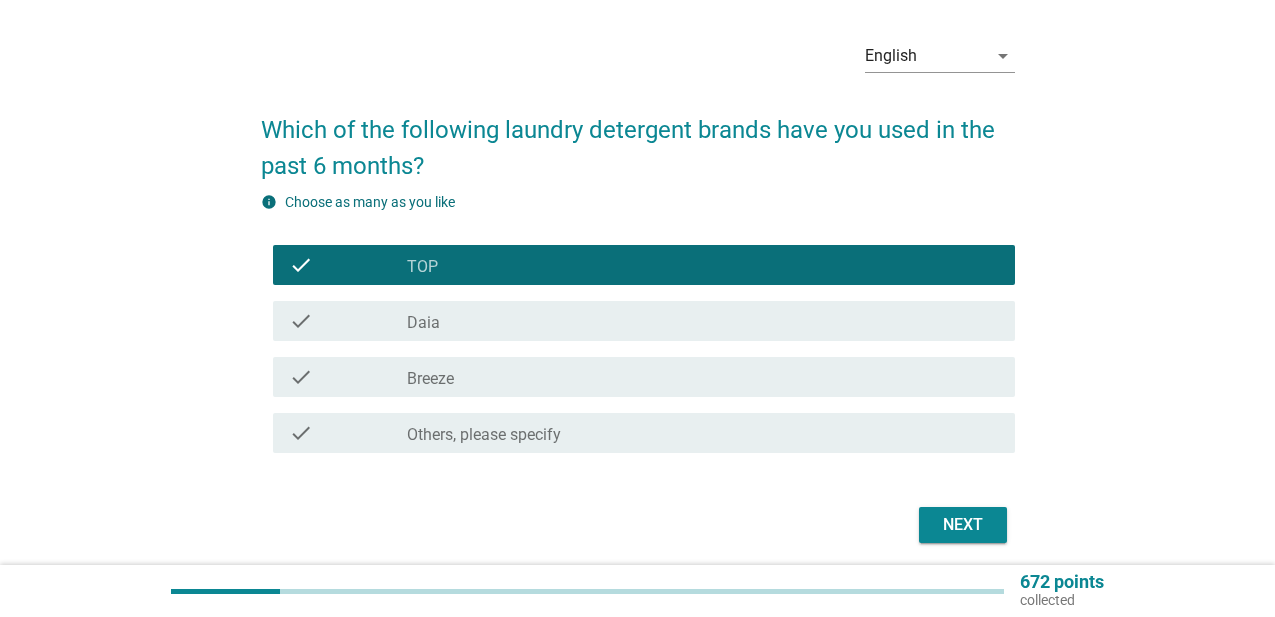 click on "check_box Breeze" at bounding box center (703, 377) 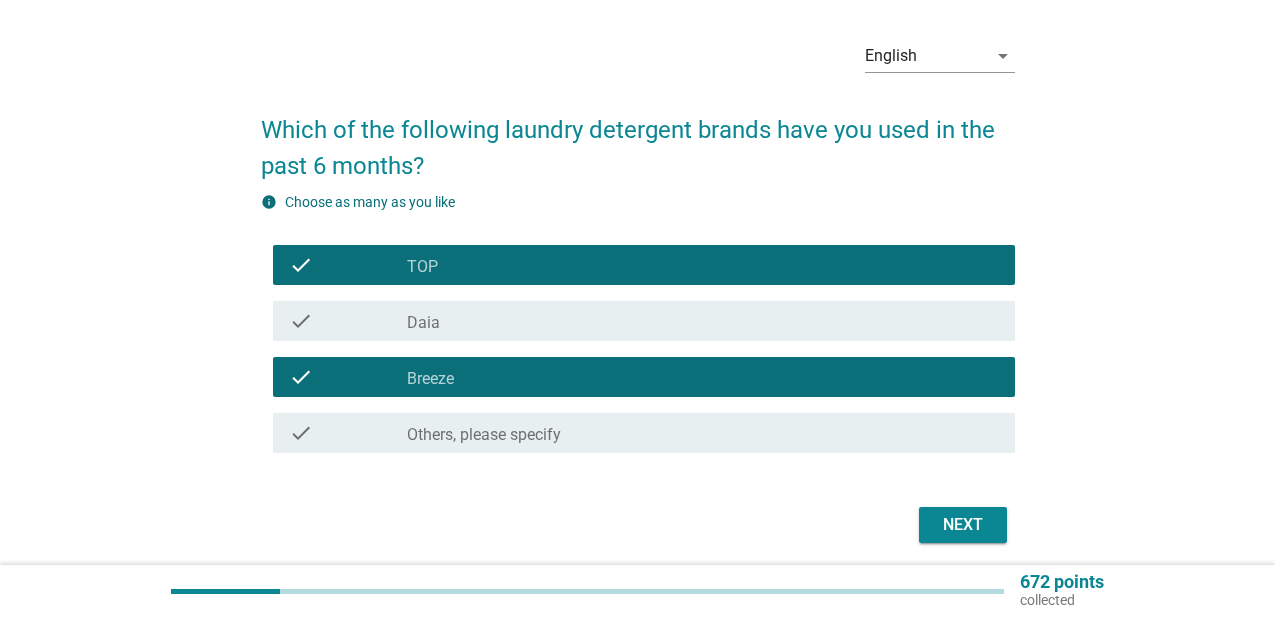 click on "Next" at bounding box center (963, 525) 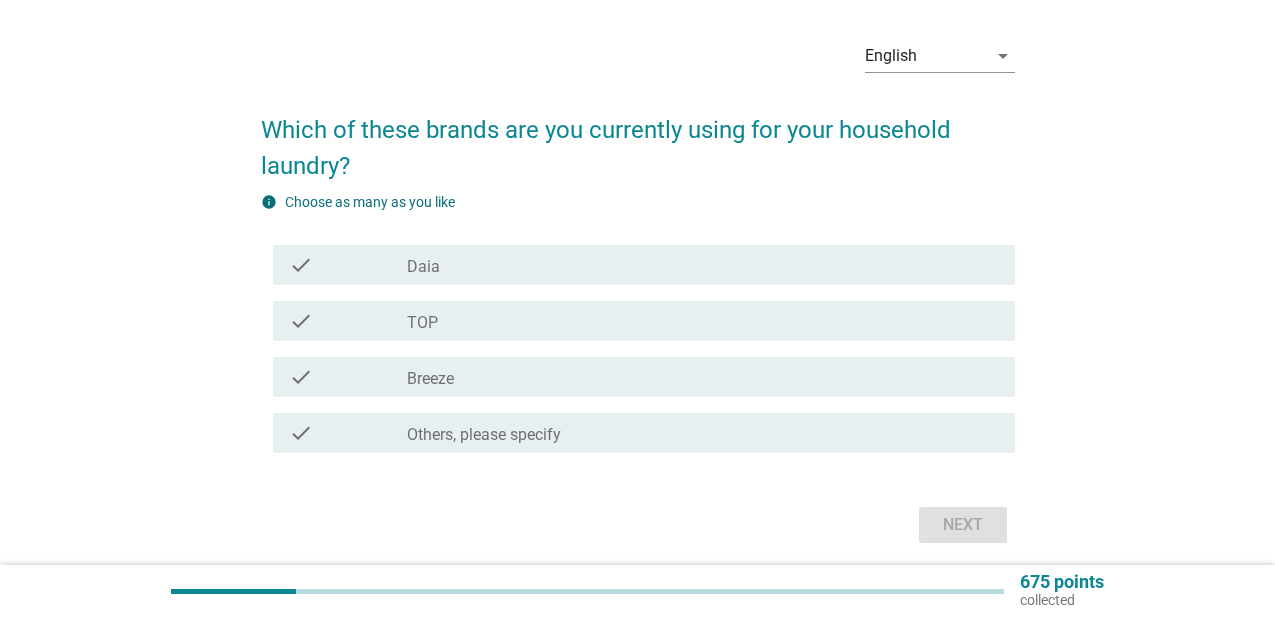 scroll, scrollTop: 0, scrollLeft: 0, axis: both 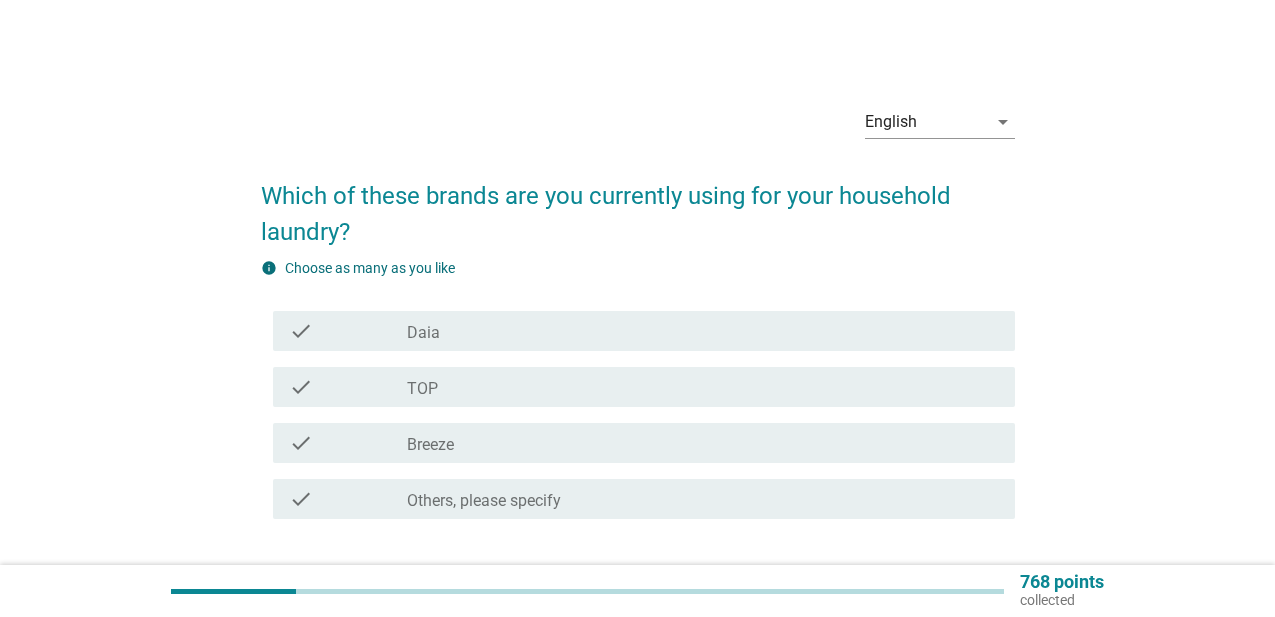 click on "check_box Daia" at bounding box center (703, 331) 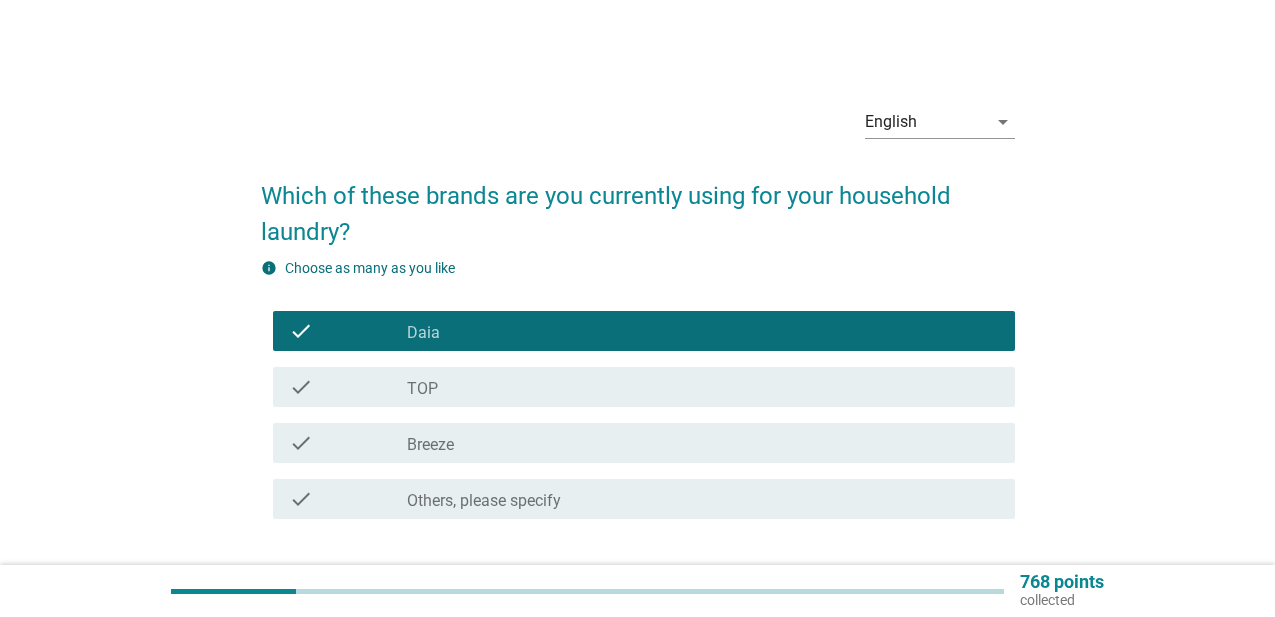 click on "check     check_box TOP" at bounding box center (644, 387) 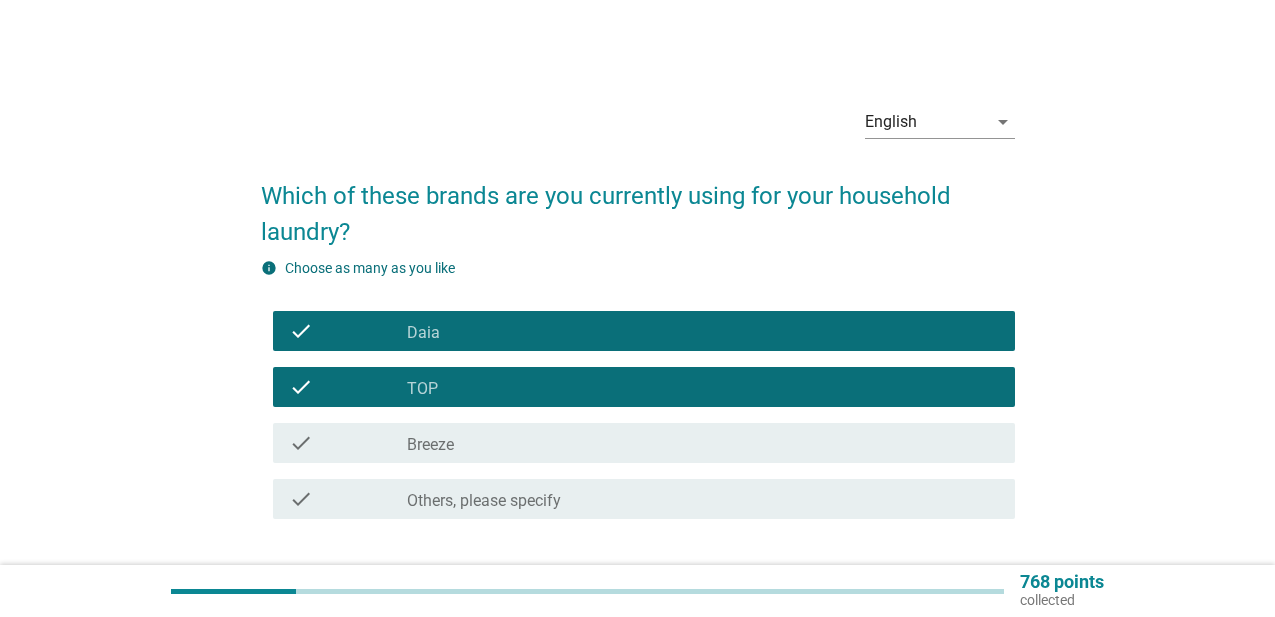 click on "check_box Daia" at bounding box center (703, 331) 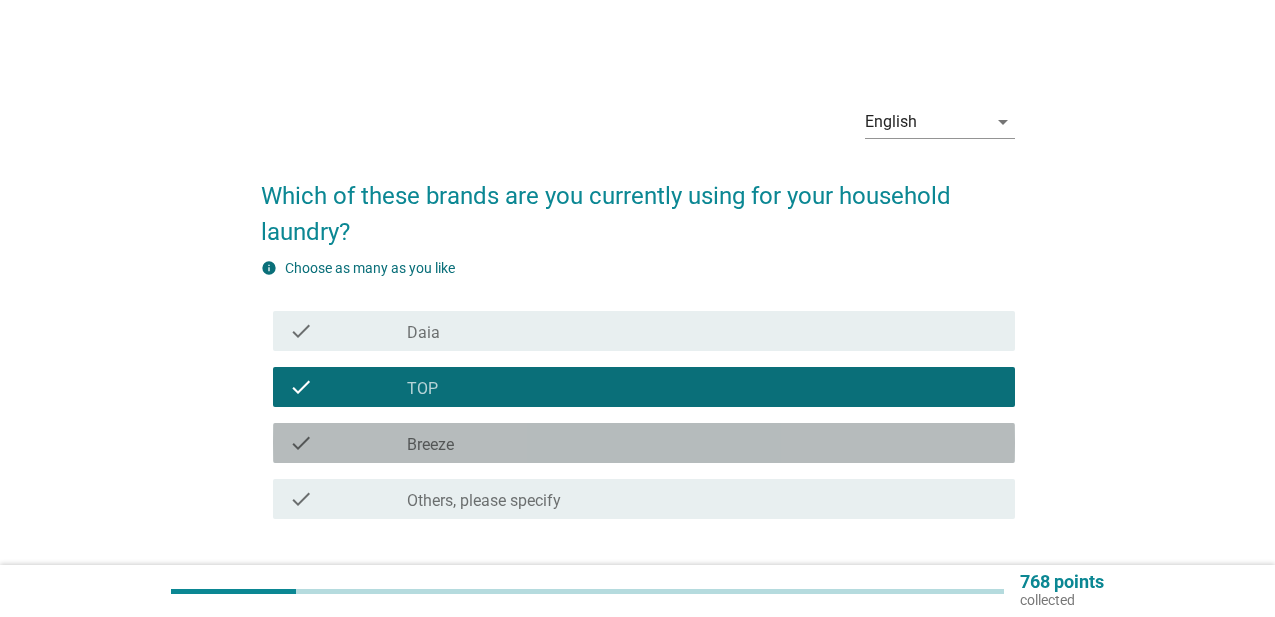 click on "check_box Breeze" at bounding box center (703, 443) 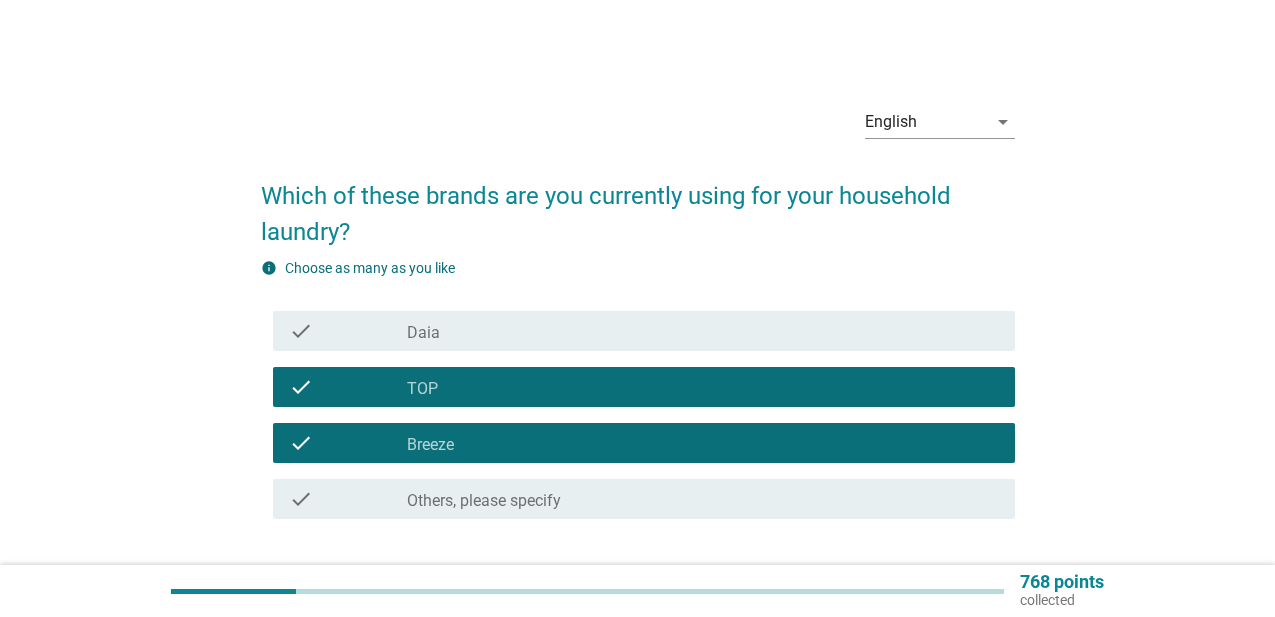 scroll, scrollTop: 71, scrollLeft: 0, axis: vertical 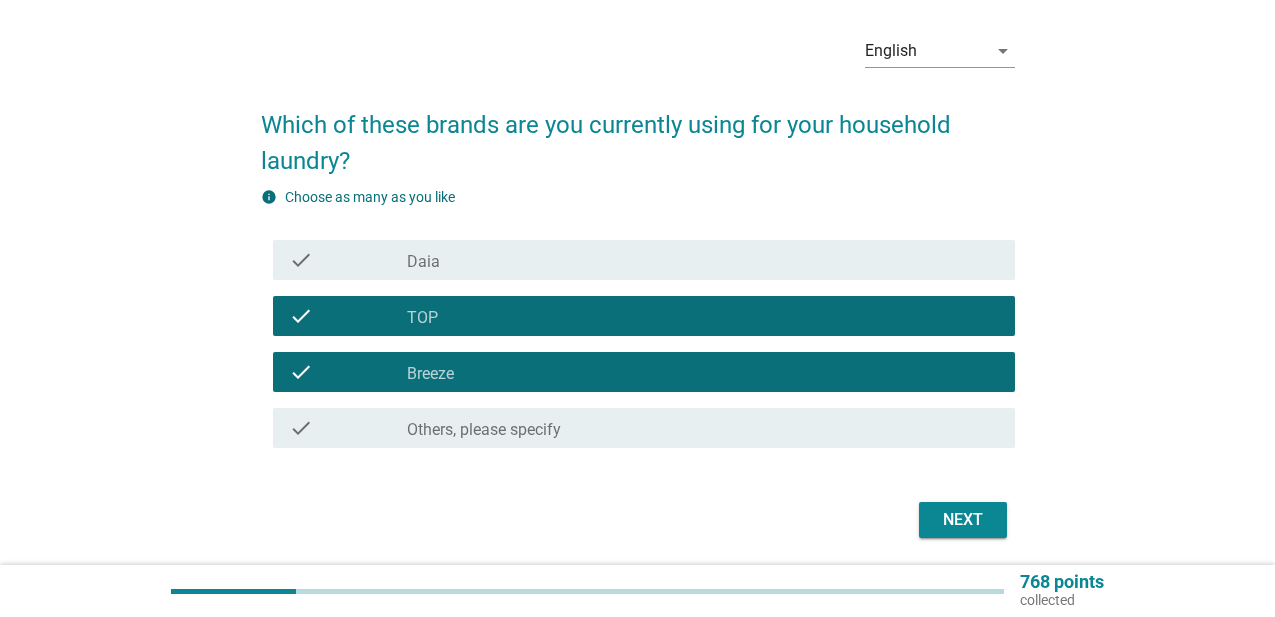 click on "Next" at bounding box center [963, 520] 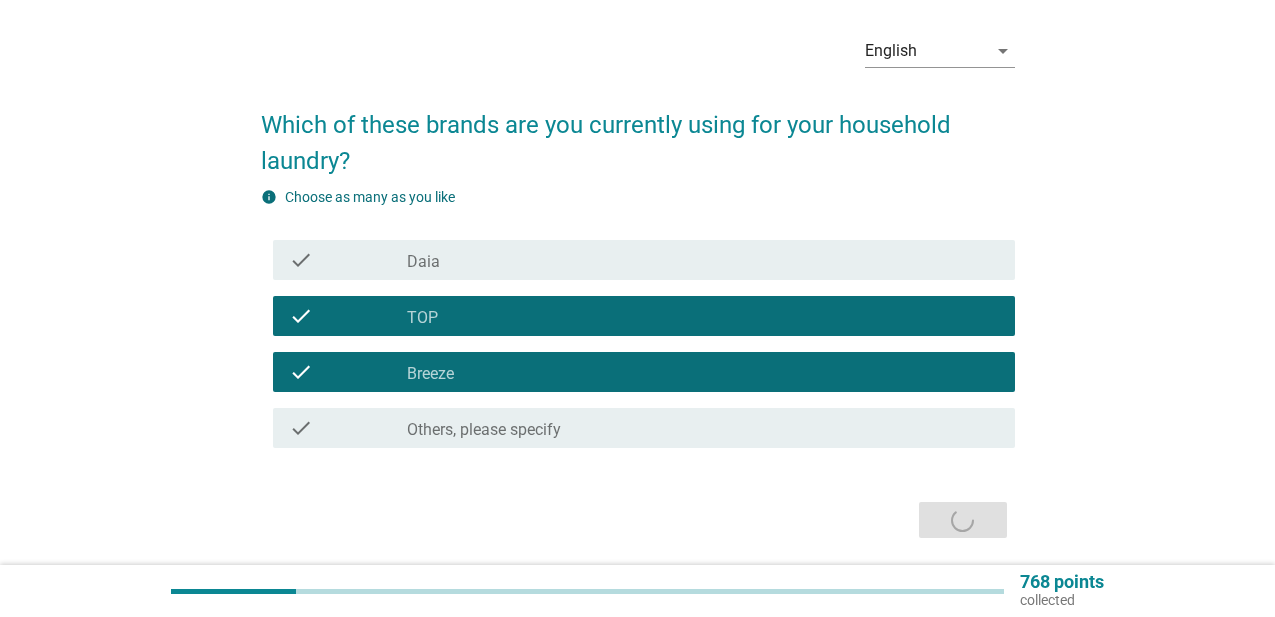 scroll, scrollTop: 0, scrollLeft: 0, axis: both 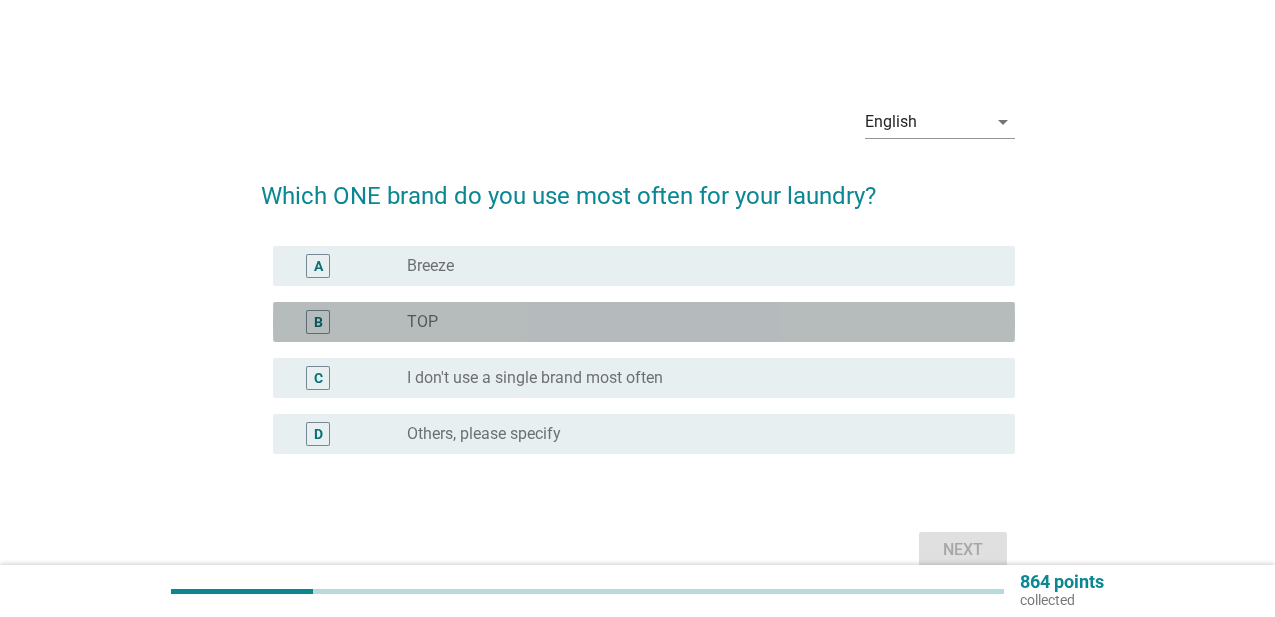 click on "B     radio_button_unchecked TOP" at bounding box center [644, 322] 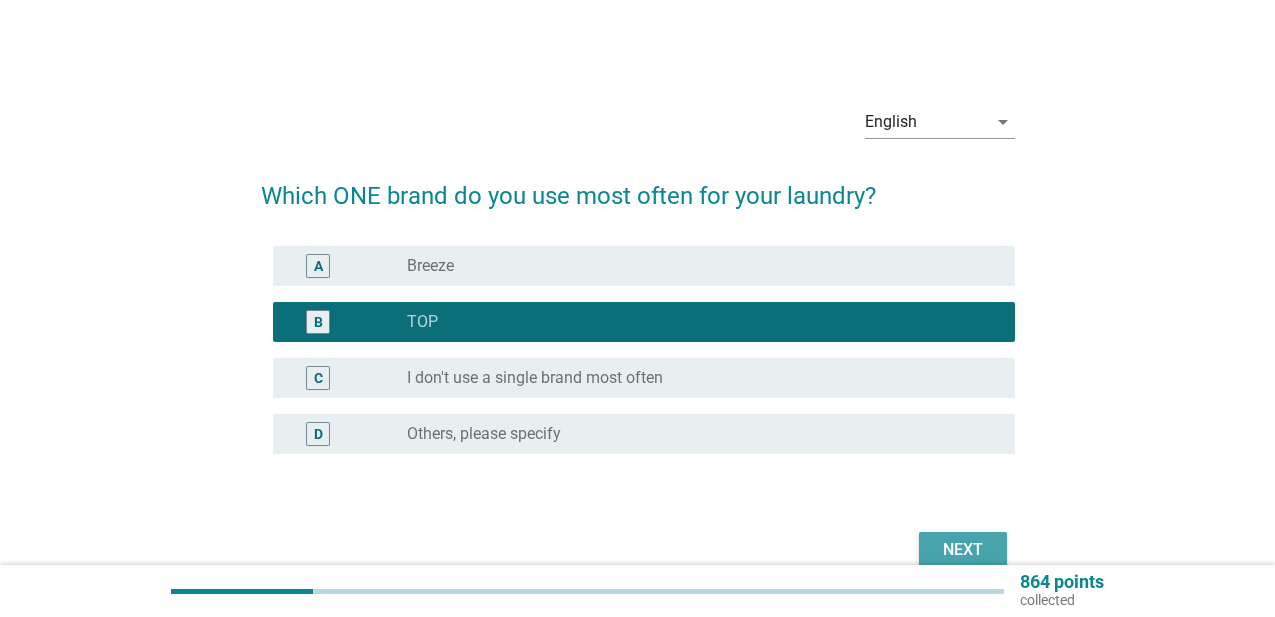 click on "Next" at bounding box center (963, 550) 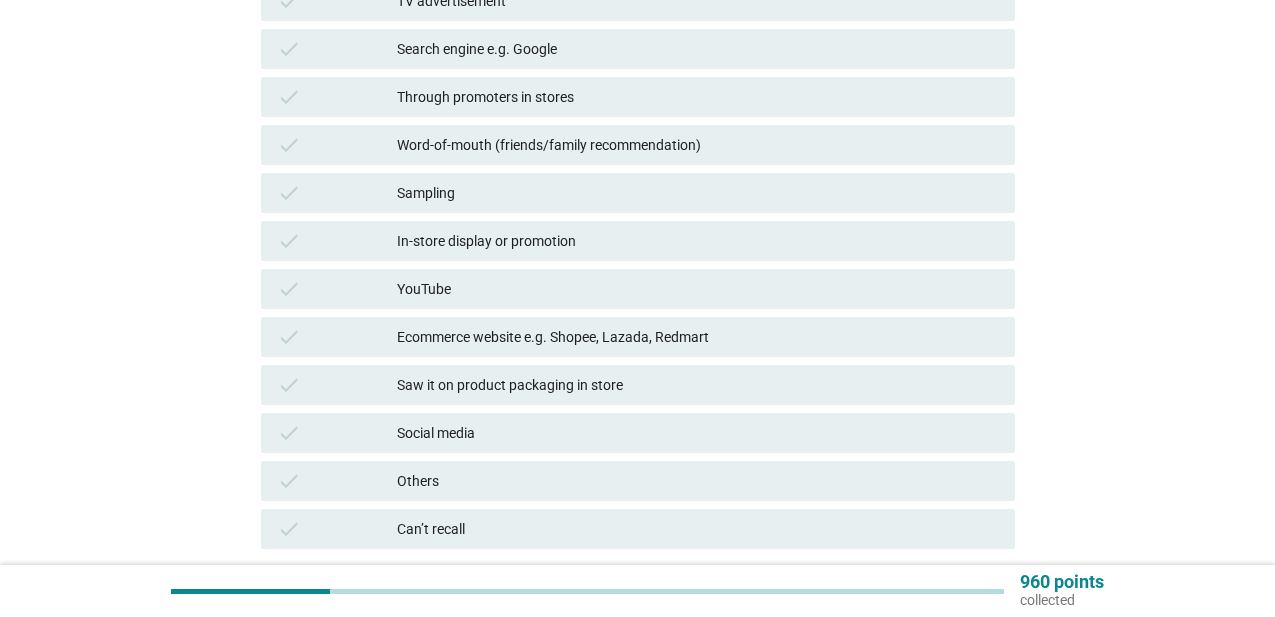 scroll, scrollTop: 421, scrollLeft: 0, axis: vertical 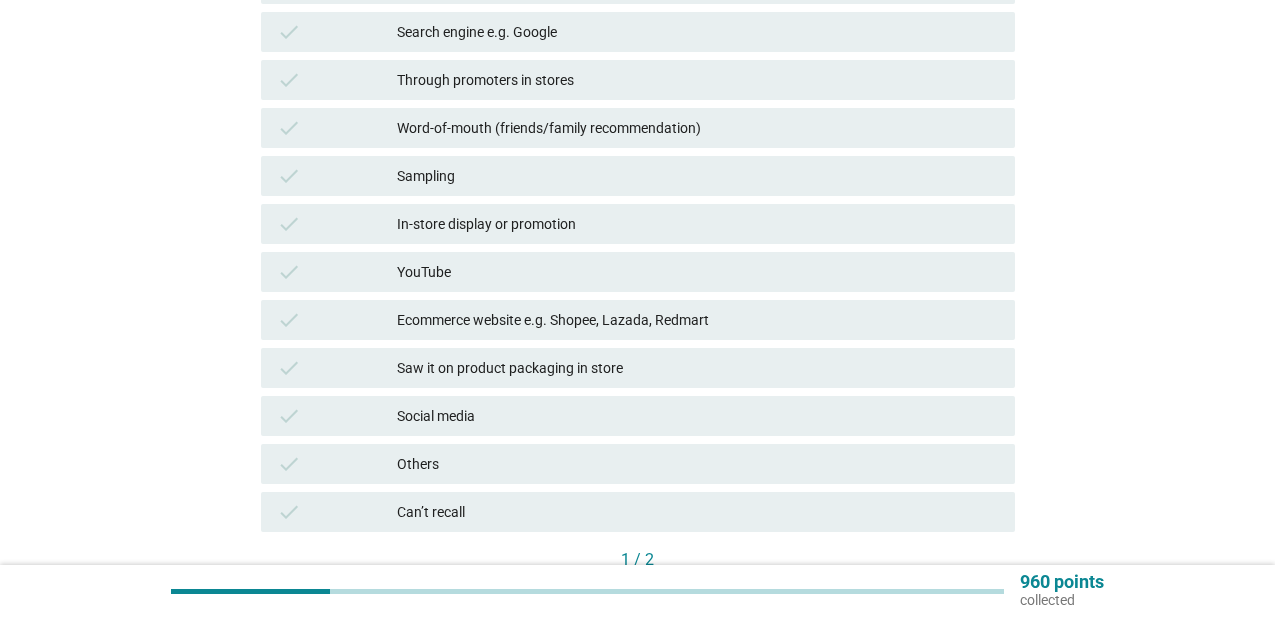 click on "check   Saw it on product packaging in store" at bounding box center [638, 368] 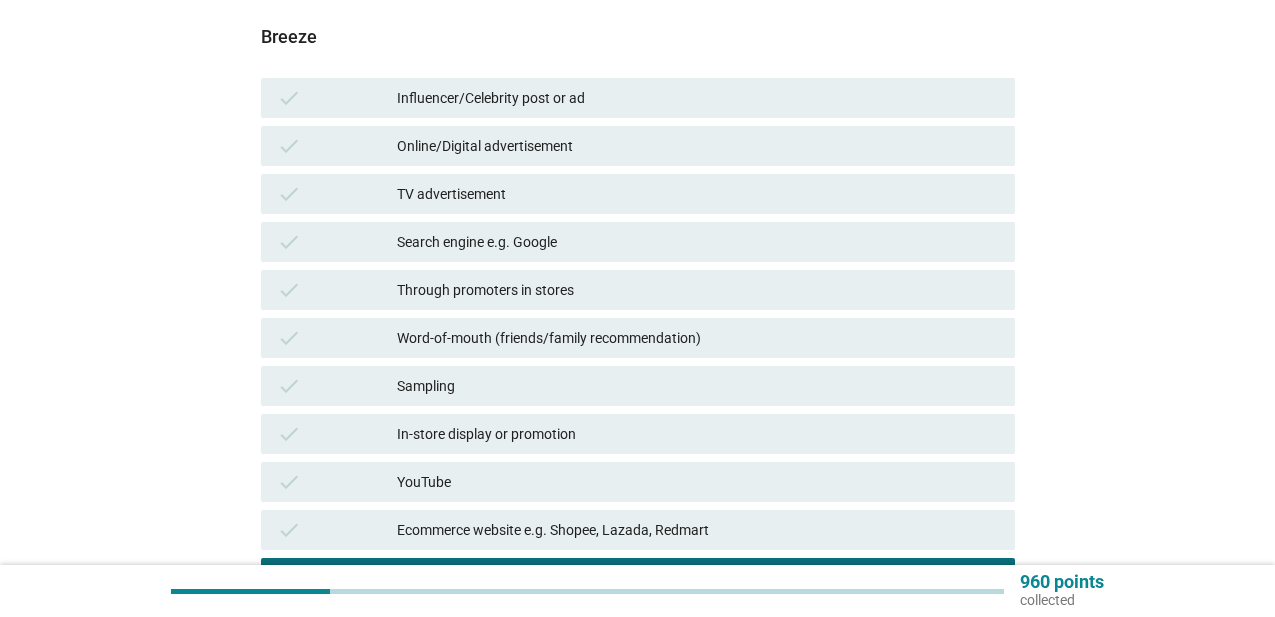 scroll, scrollTop: 201, scrollLeft: 0, axis: vertical 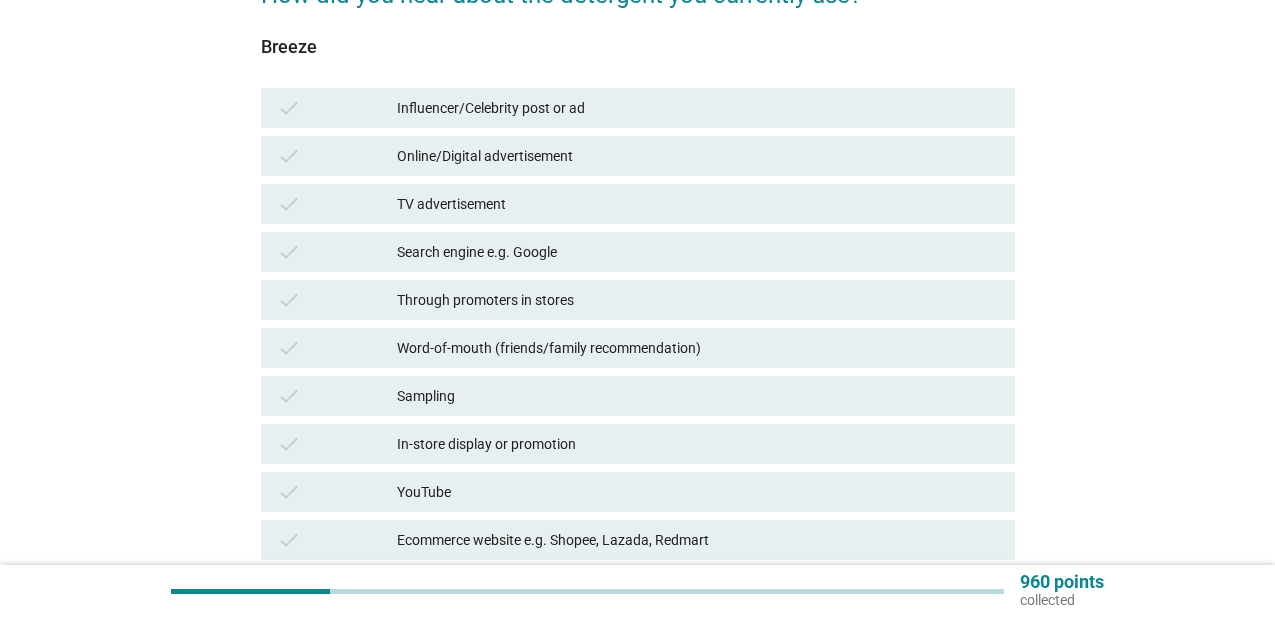 click on "Online/Digital advertisement" at bounding box center [698, 156] 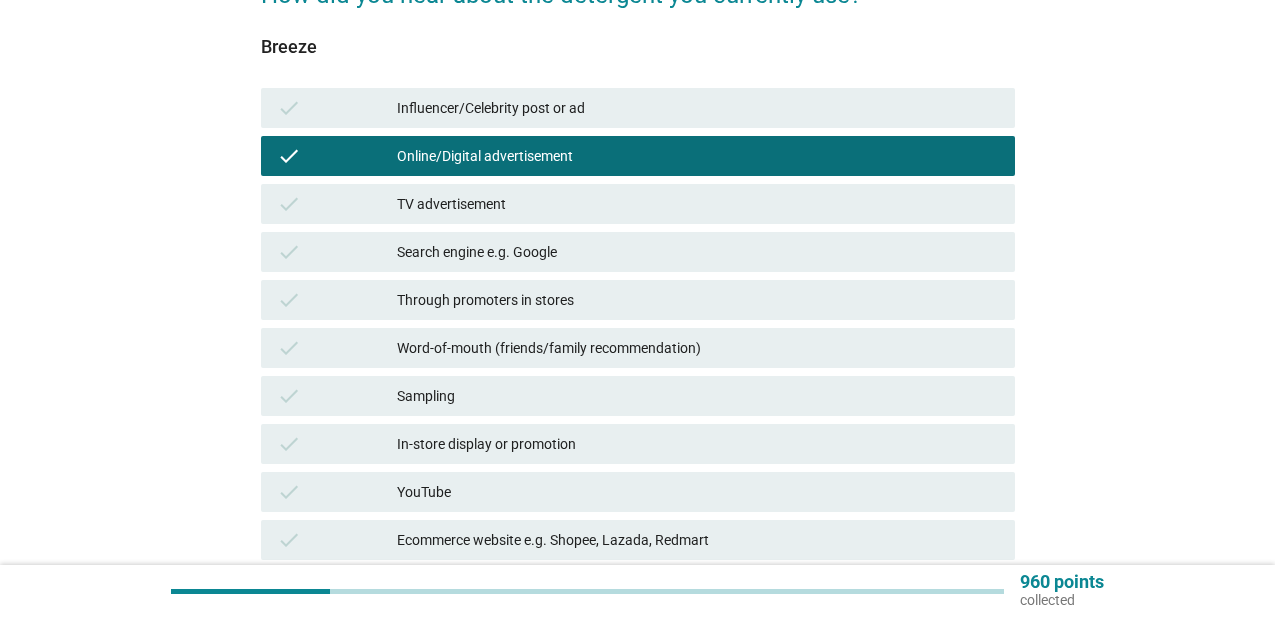 click on "check   TV advertisement" at bounding box center (638, 204) 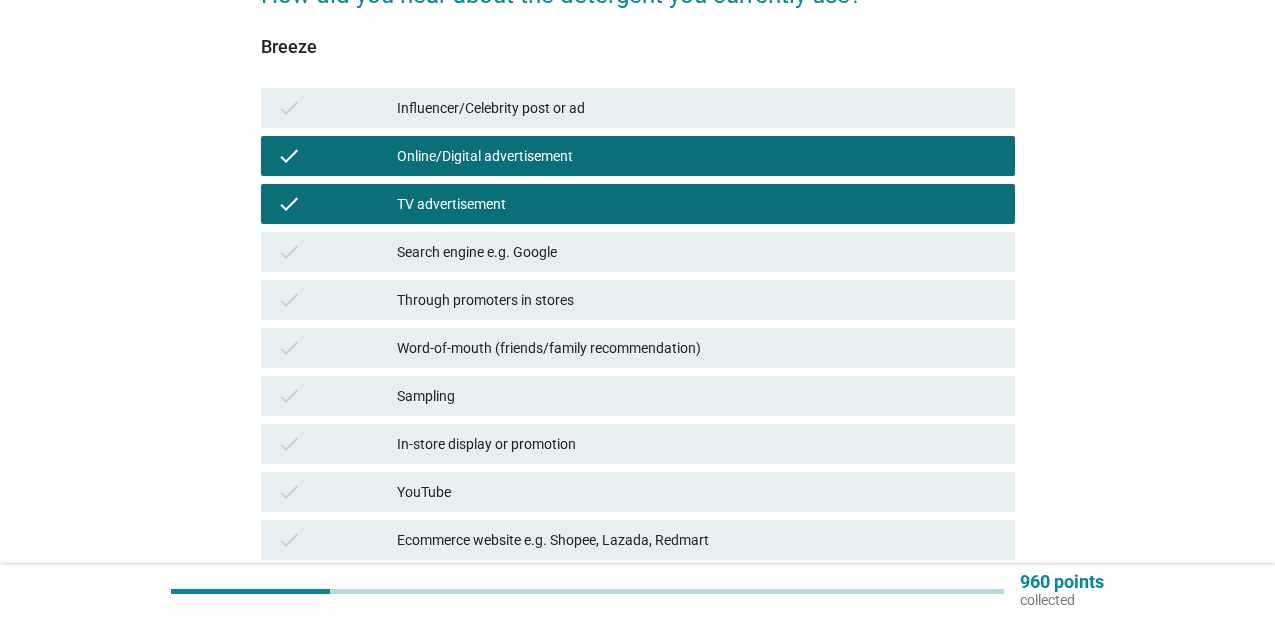 click on "Word-of-mouth (friends/family recommendation)" at bounding box center (698, 348) 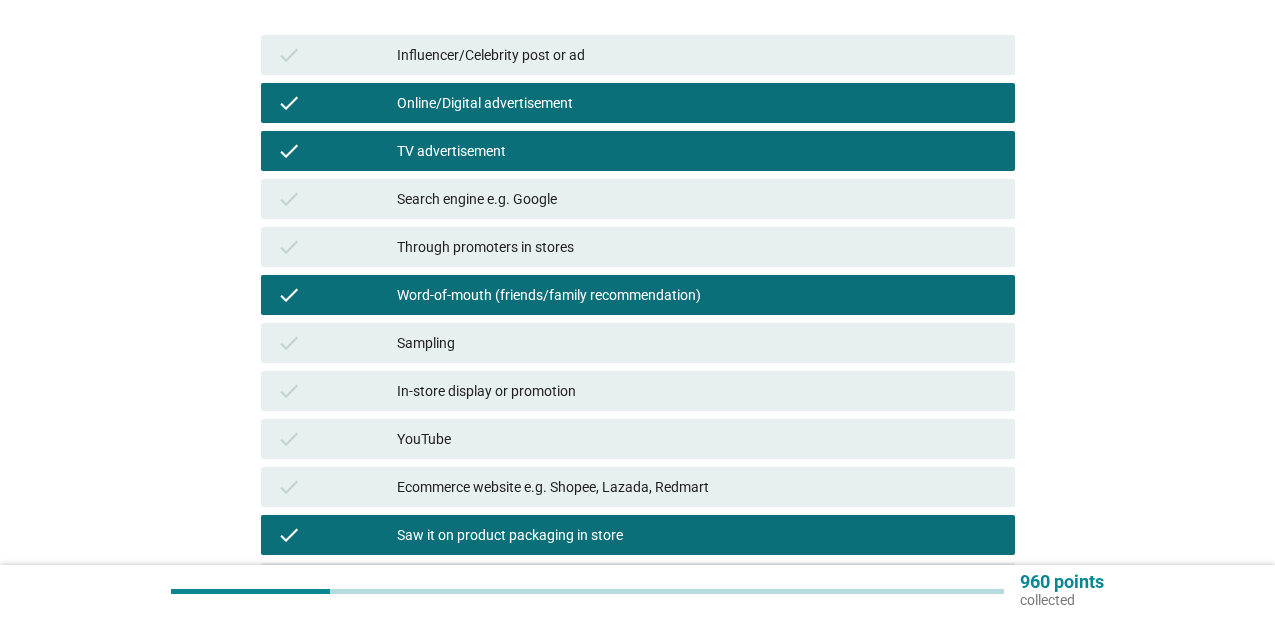 scroll, scrollTop: 259, scrollLeft: 0, axis: vertical 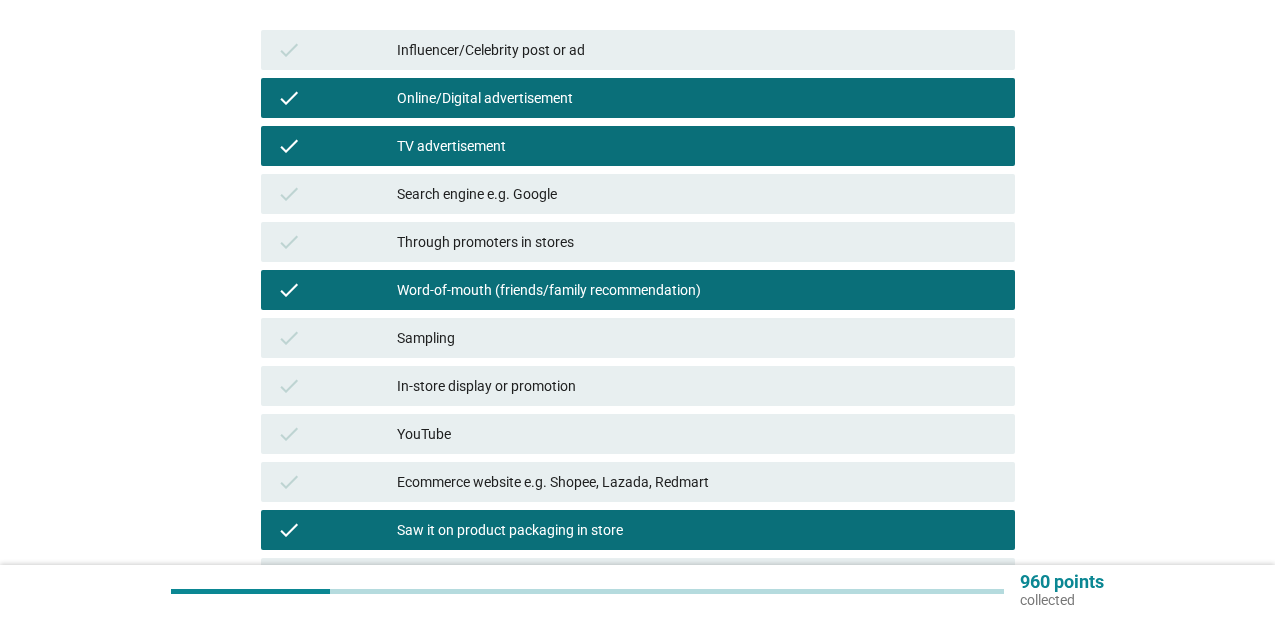 click on "In-store display or promotion" at bounding box center [698, 386] 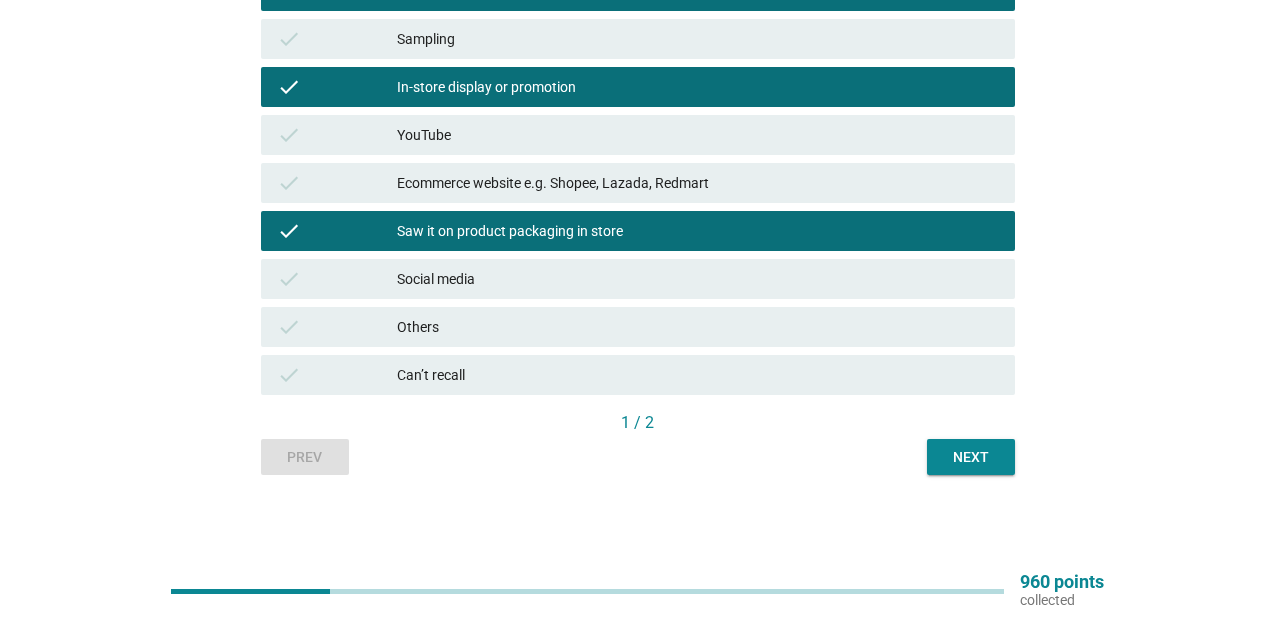 scroll, scrollTop: 558, scrollLeft: 0, axis: vertical 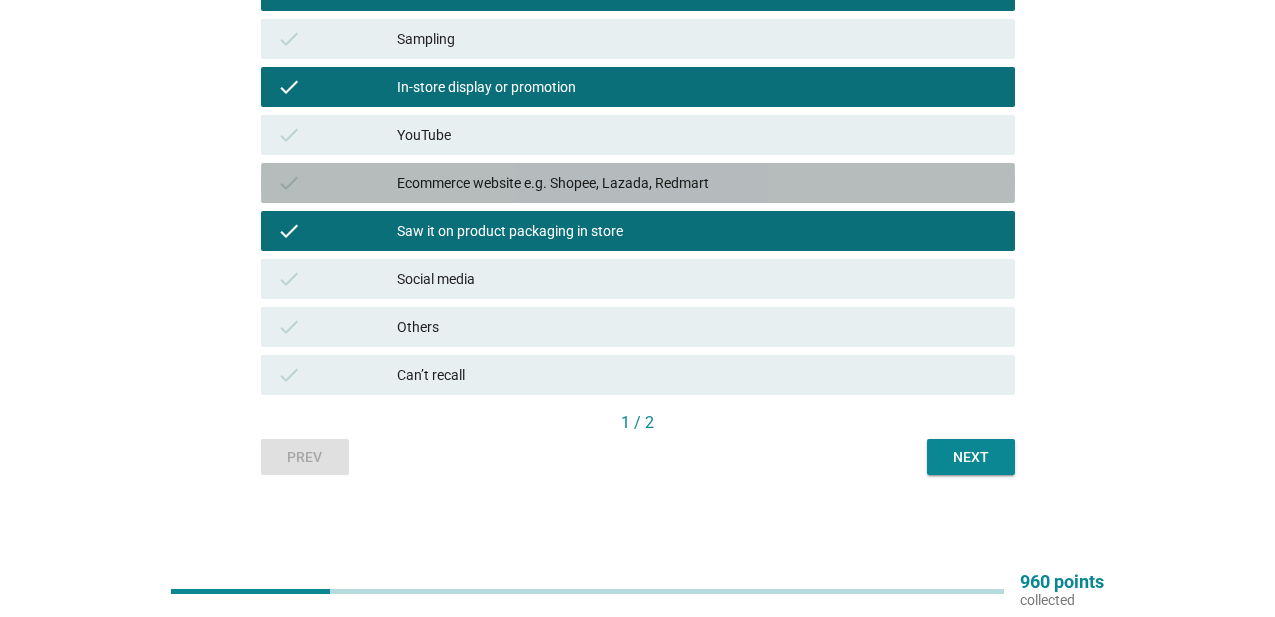 click on "Ecommerce website e.g. Shopee, Lazada, Redmart" at bounding box center [698, 183] 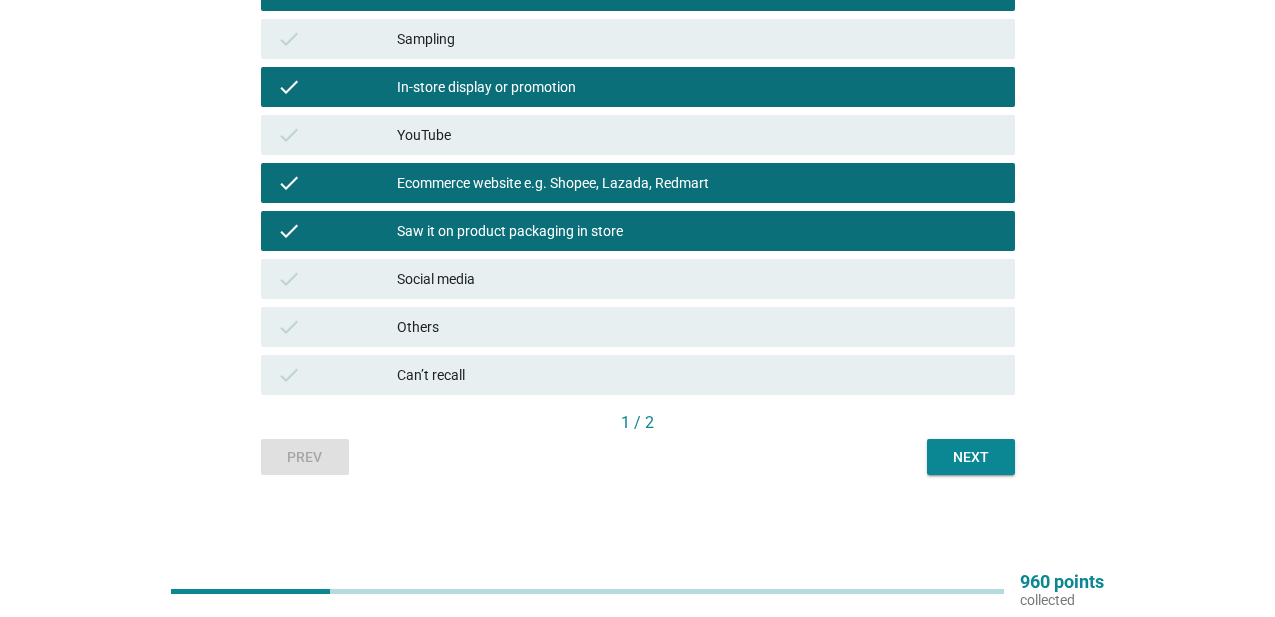 click on "Next" at bounding box center (971, 457) 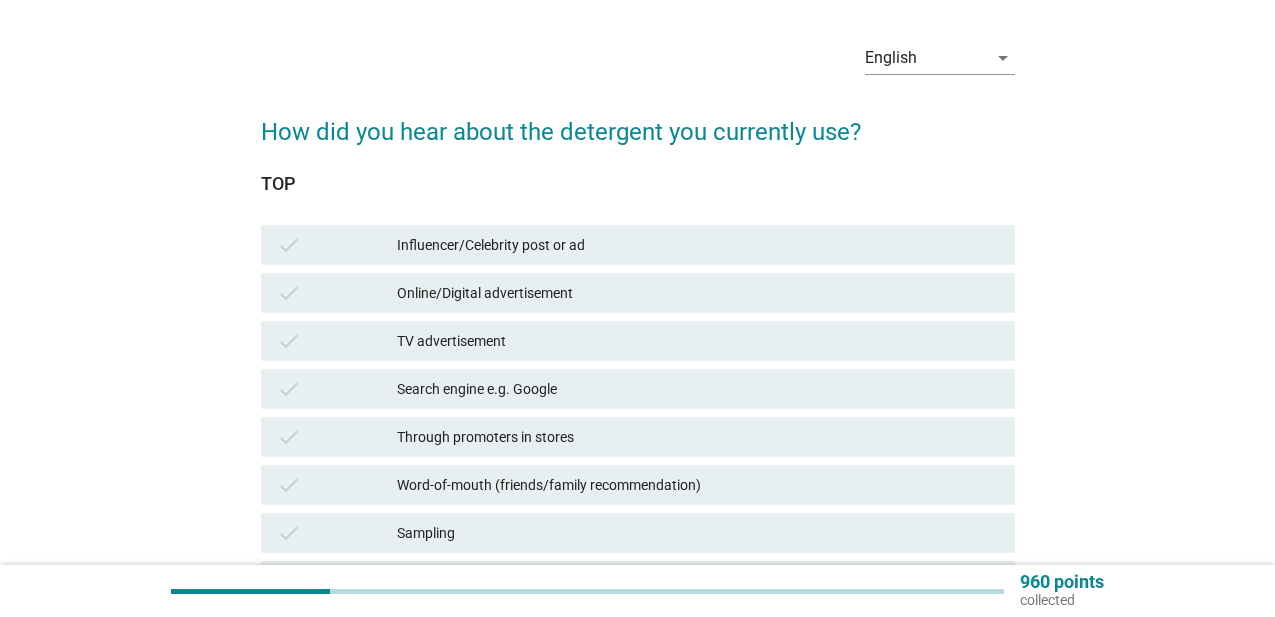 scroll, scrollTop: 75, scrollLeft: 0, axis: vertical 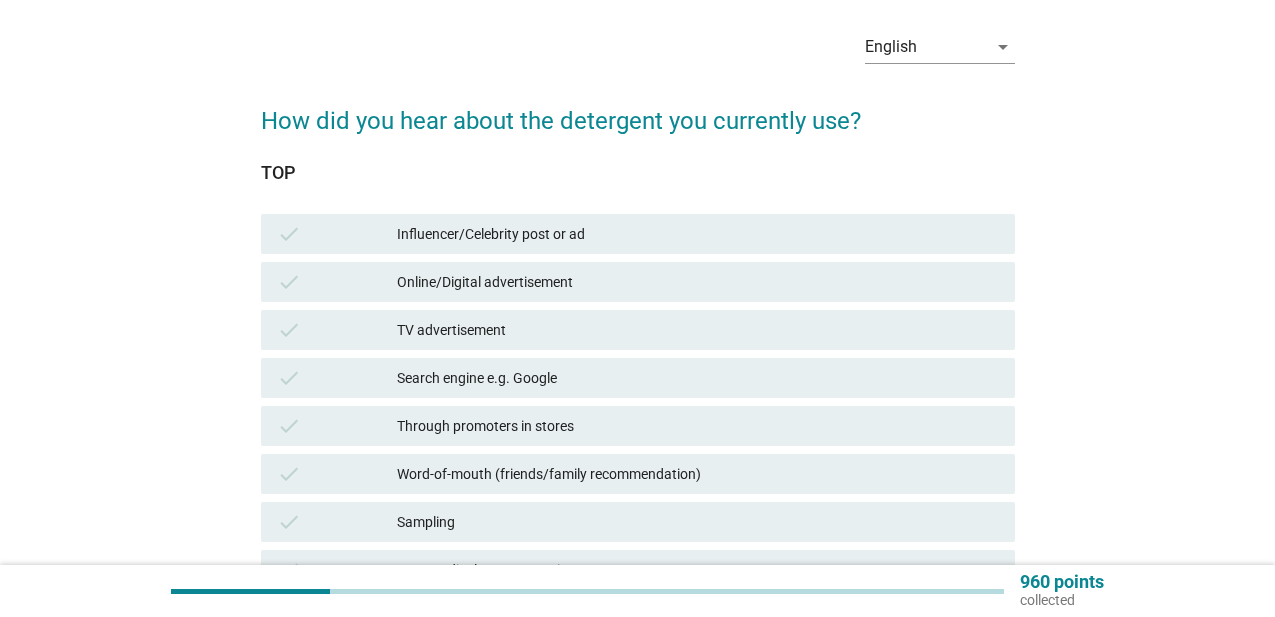 click on "Through promoters in stores" at bounding box center [698, 426] 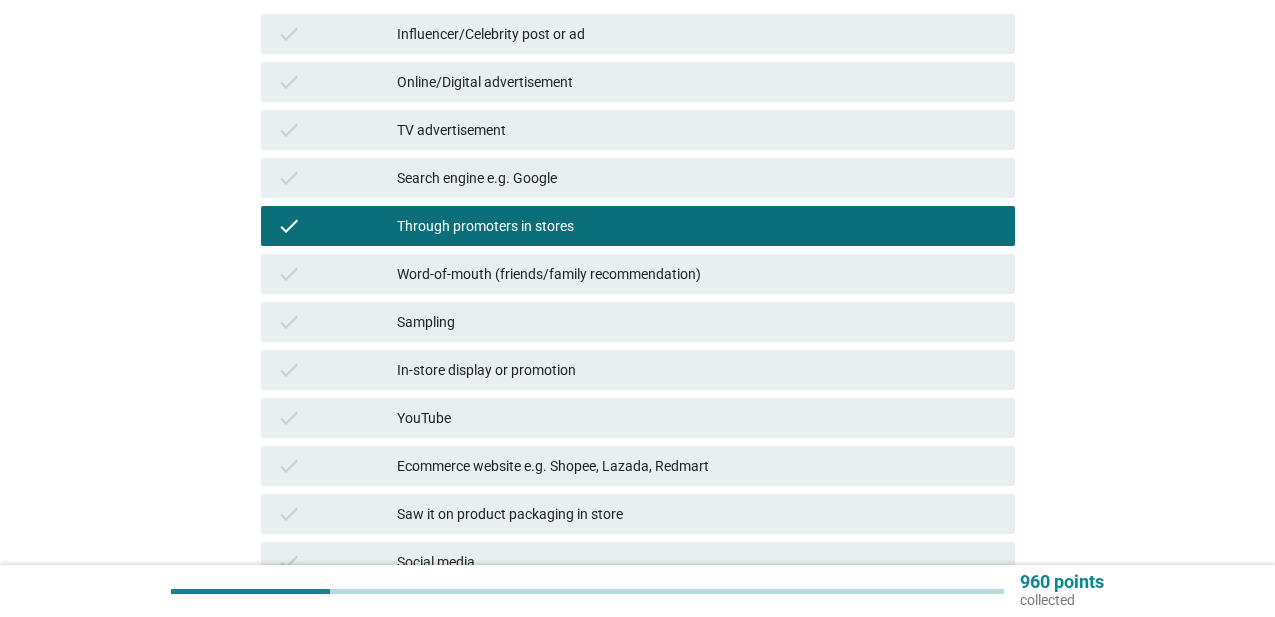 scroll, scrollTop: 279, scrollLeft: 0, axis: vertical 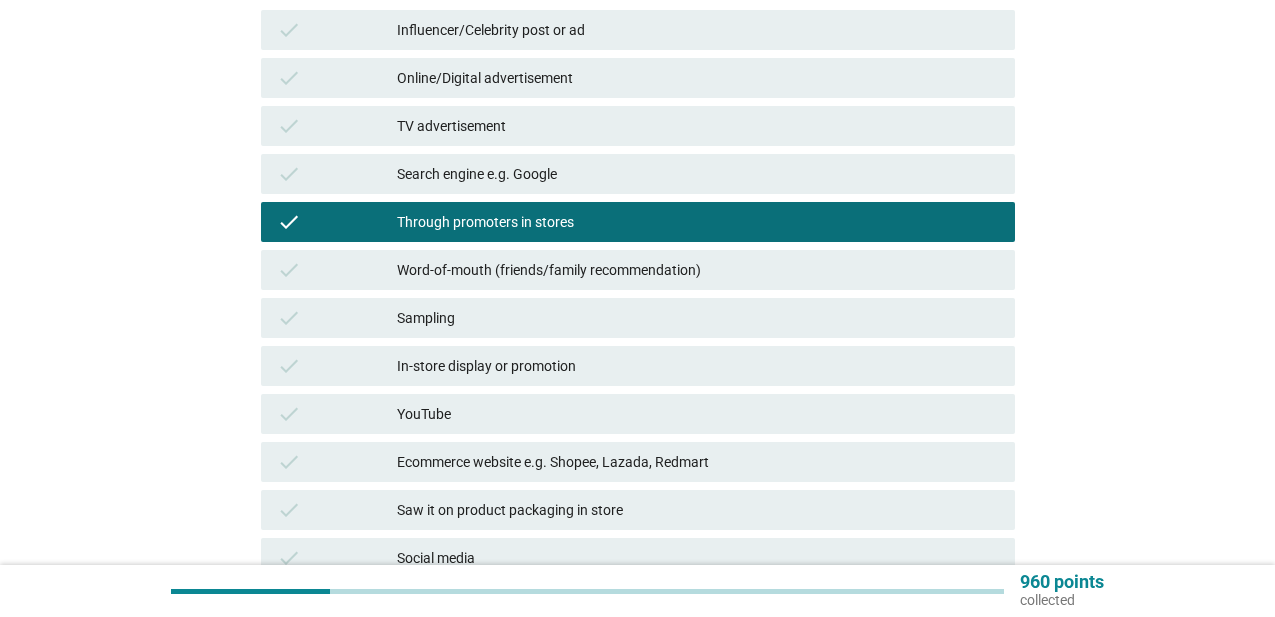 click on "Saw it on product packaging in store" at bounding box center [698, 510] 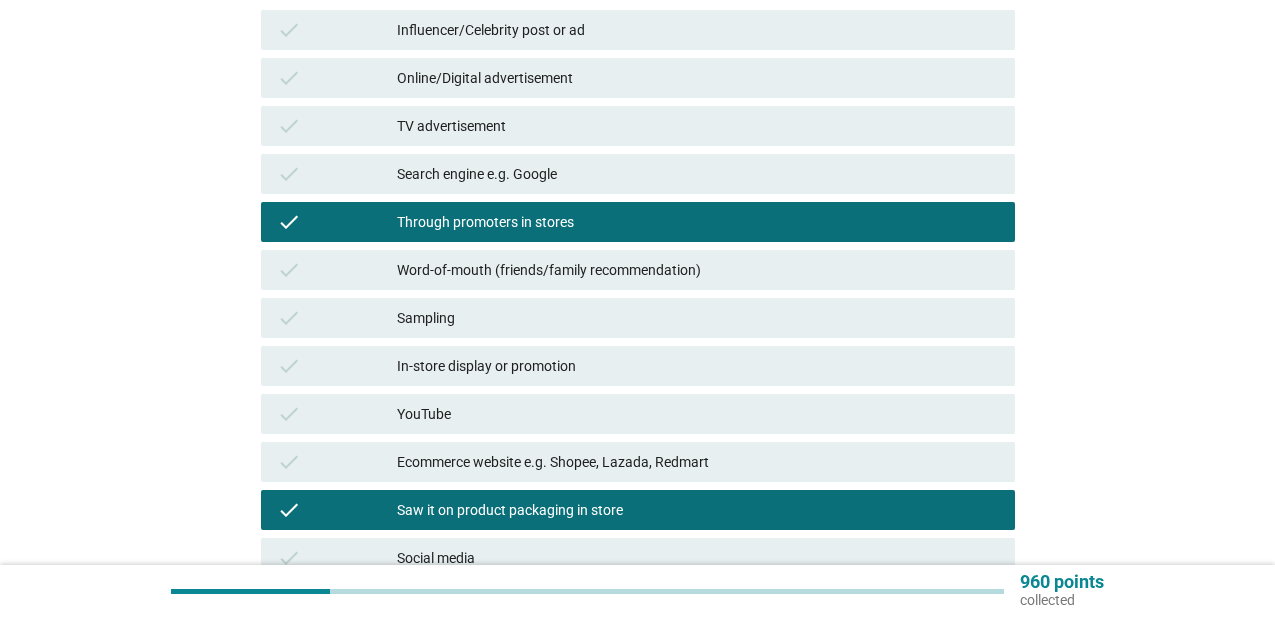 click on "In-store display or promotion" at bounding box center (698, 366) 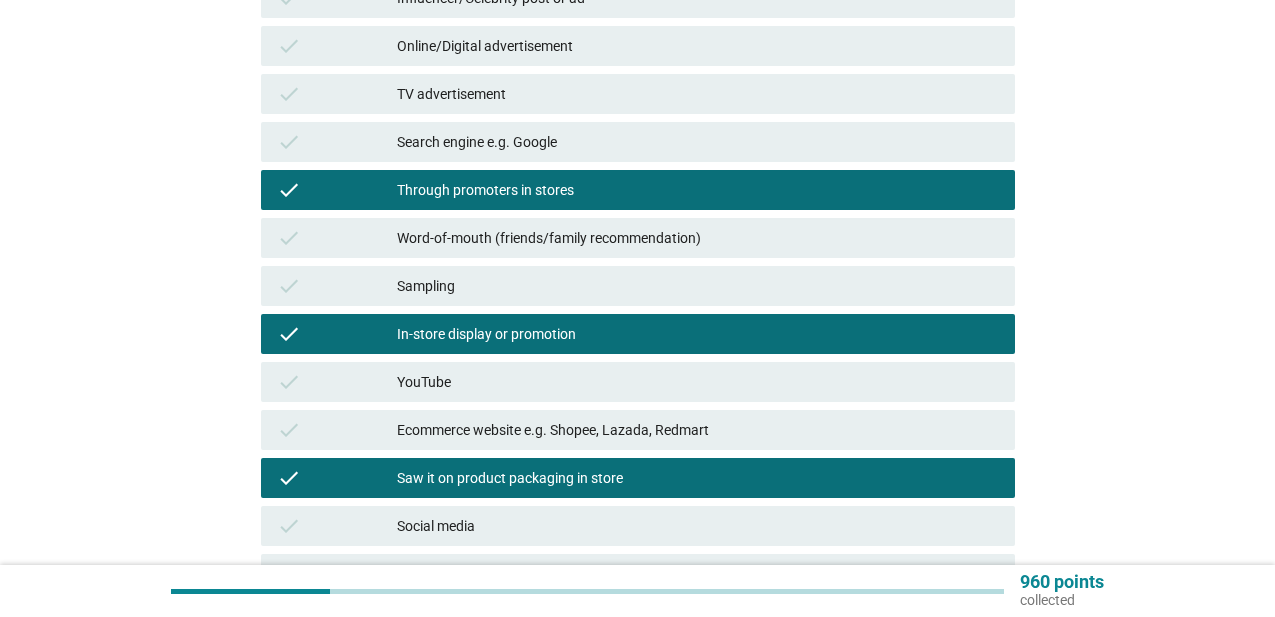 scroll, scrollTop: 314, scrollLeft: 0, axis: vertical 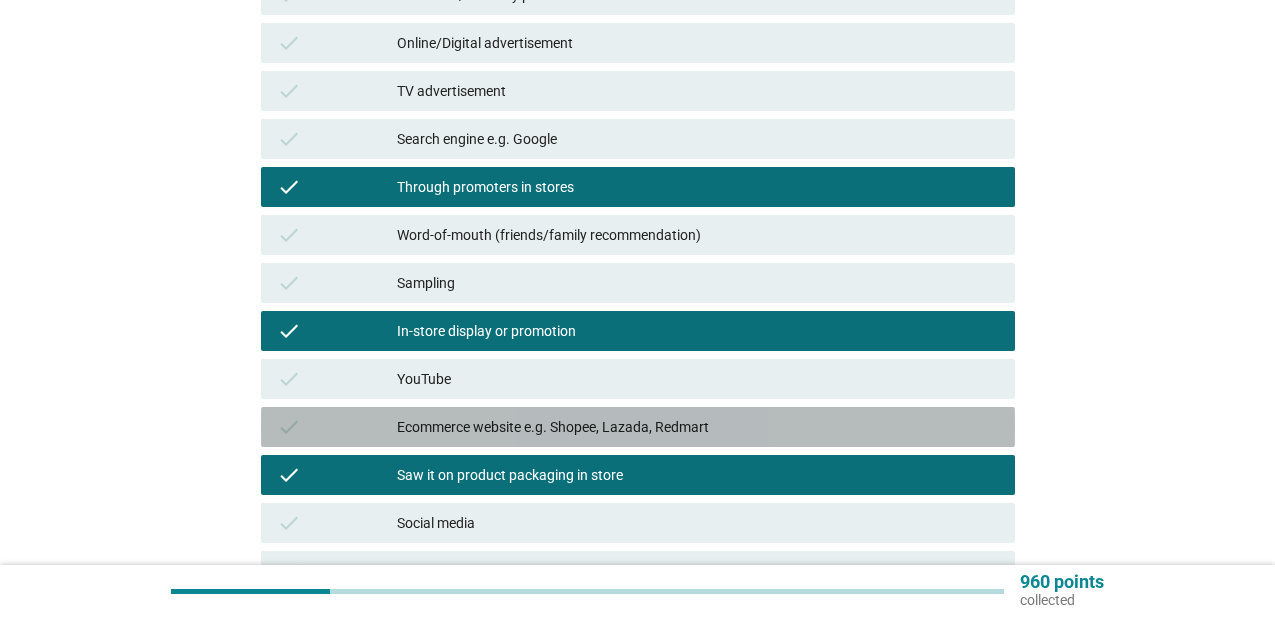 click on "Ecommerce website e.g. Shopee, Lazada, Redmart" at bounding box center (698, 427) 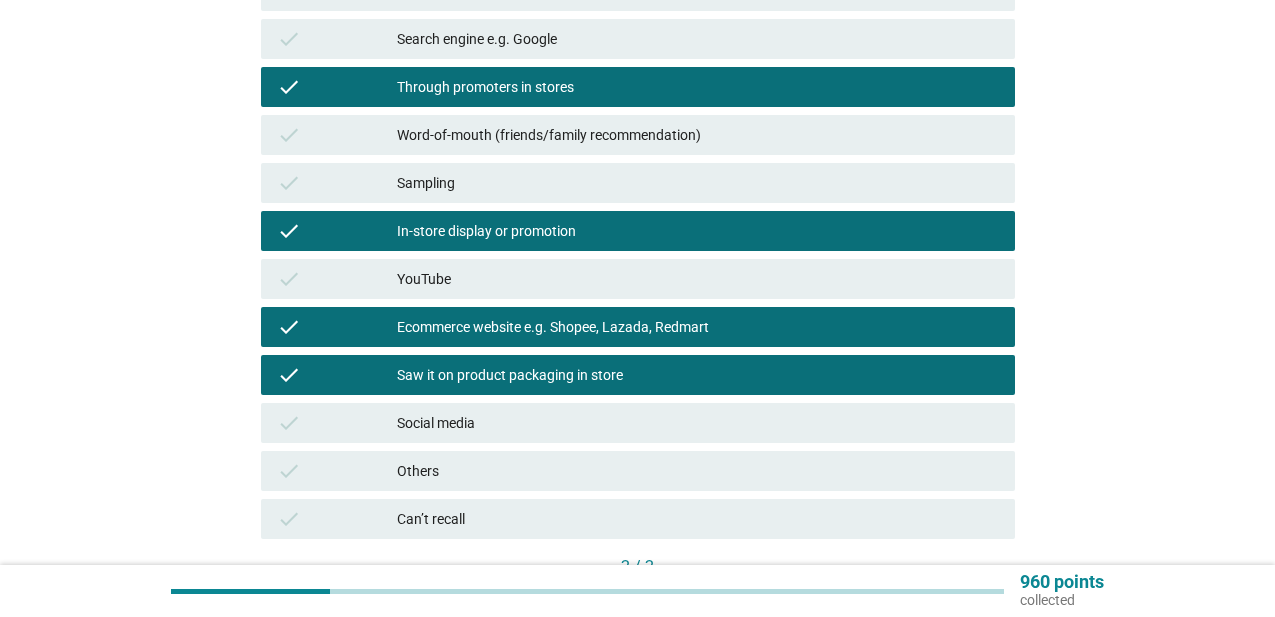 scroll, scrollTop: 421, scrollLeft: 0, axis: vertical 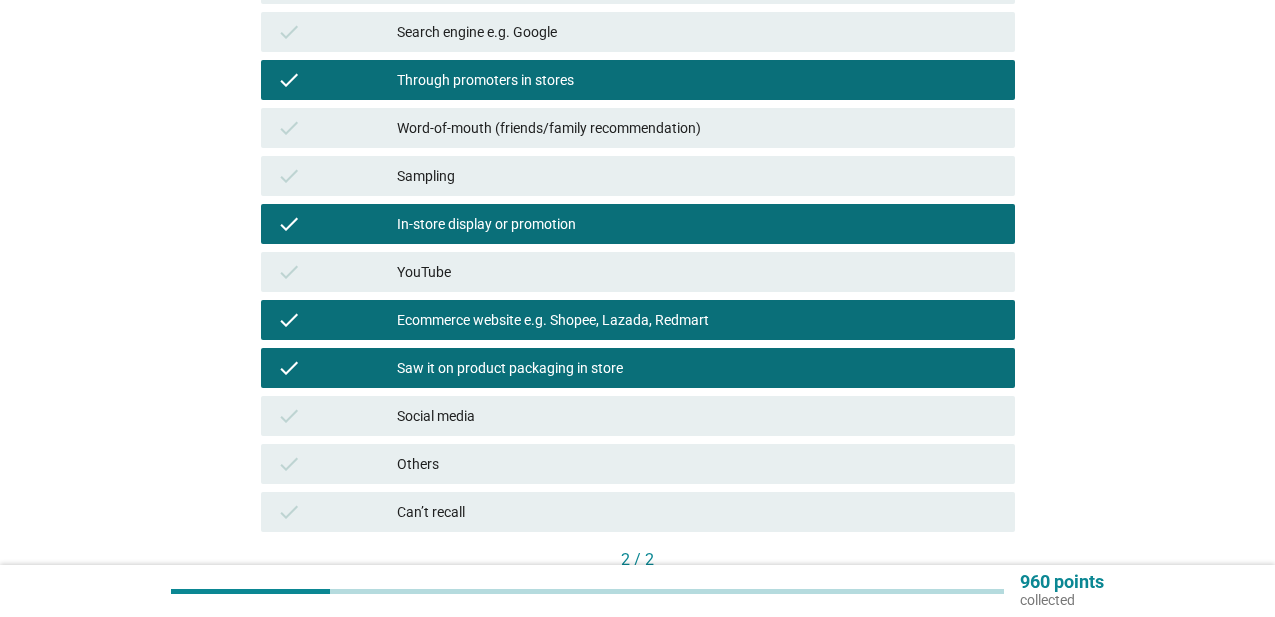 click on "Word-of-mouth (friends/family recommendation)" at bounding box center [698, 128] 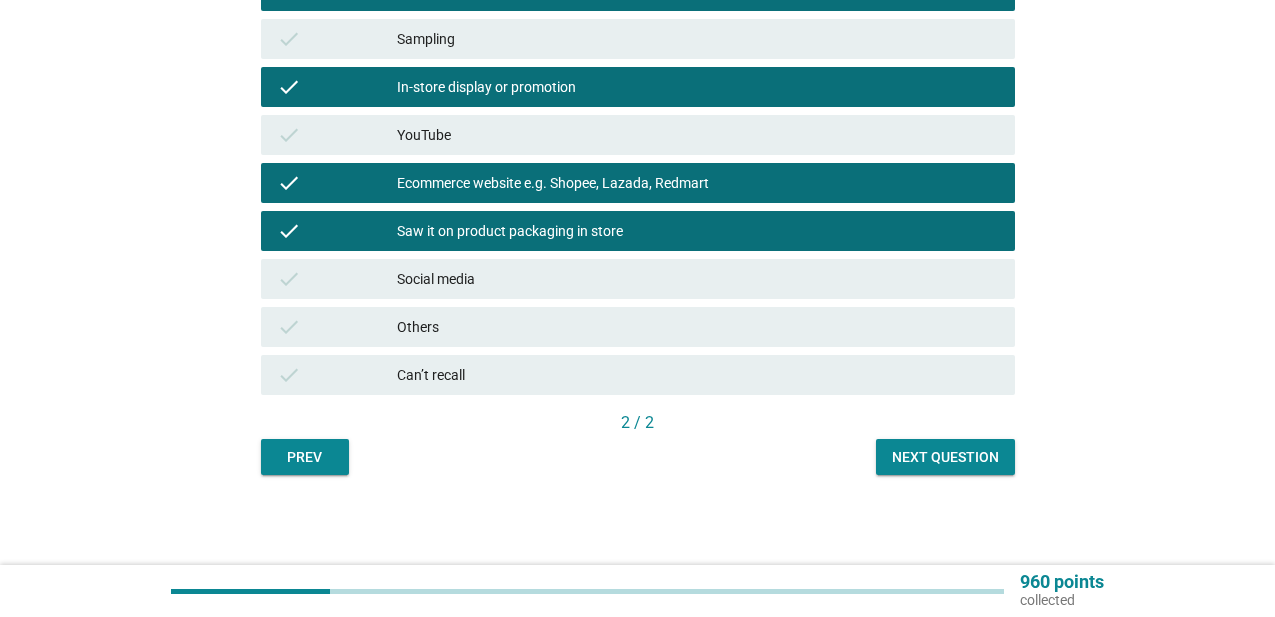 scroll, scrollTop: 558, scrollLeft: 0, axis: vertical 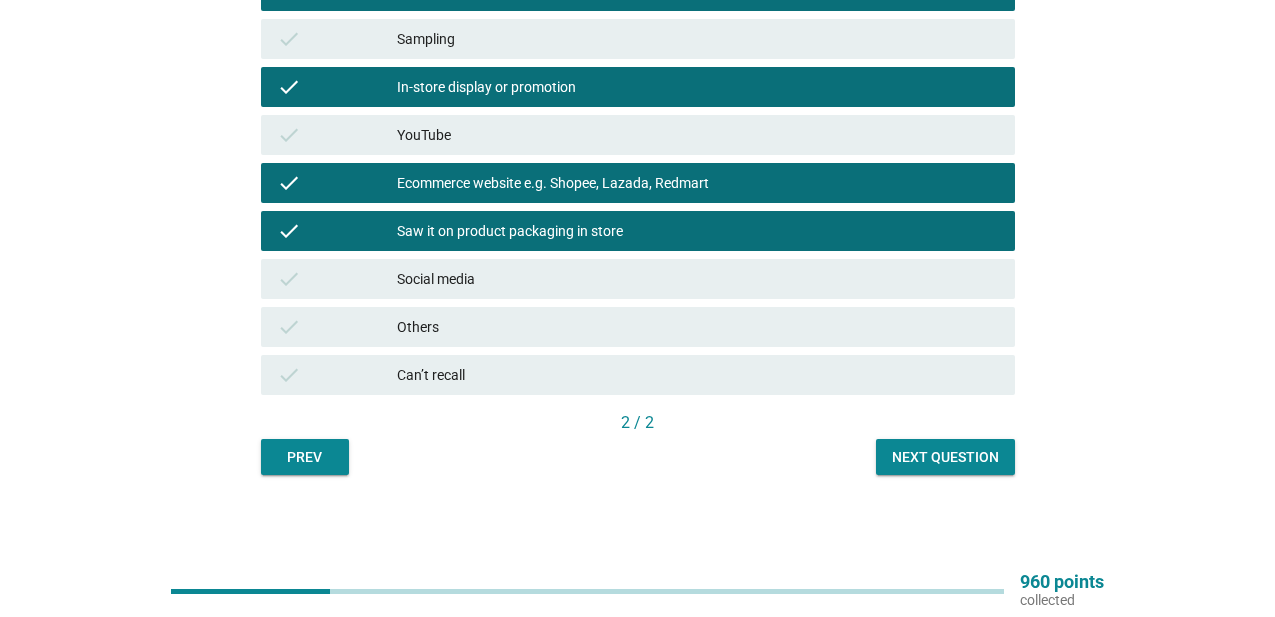 click on "Next question" at bounding box center [945, 457] 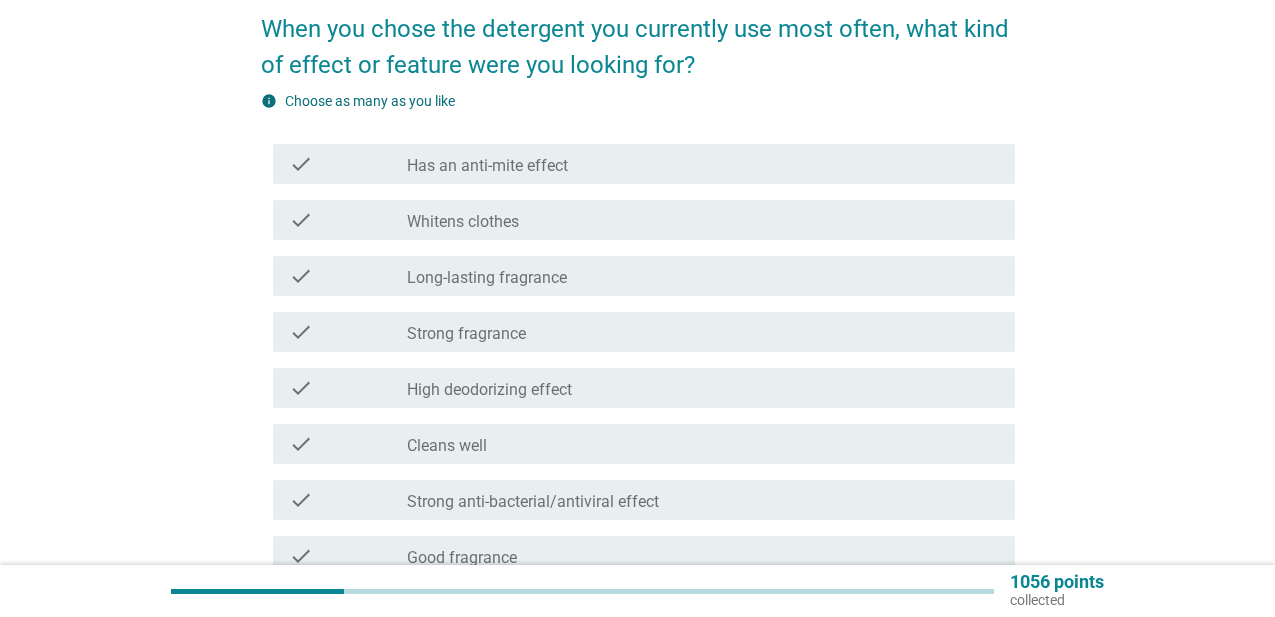 scroll, scrollTop: 173, scrollLeft: 0, axis: vertical 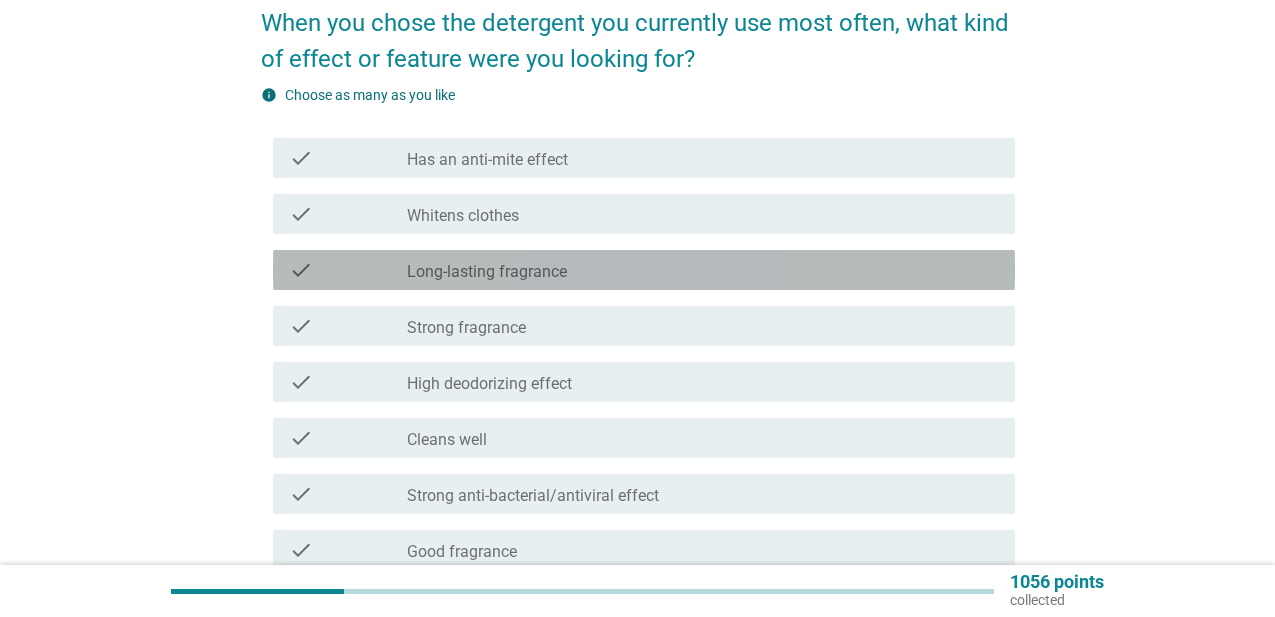 click on "check_box_outline_blank Long-lasting fragrance" at bounding box center [703, 270] 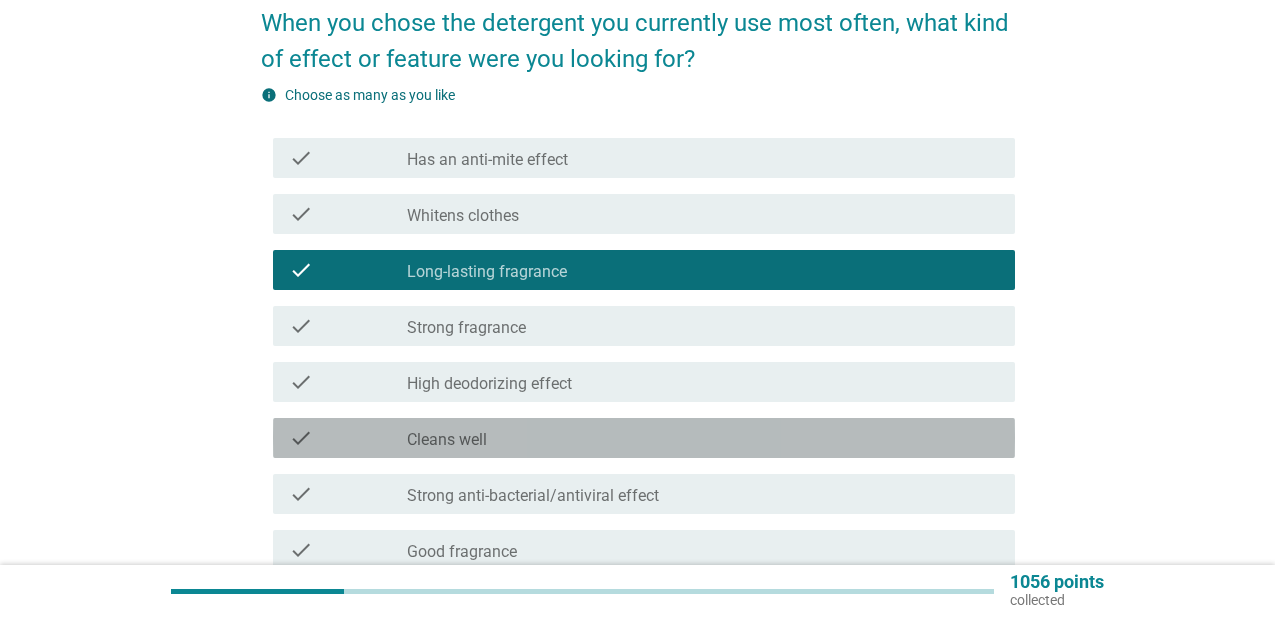 click on "check     check_box_outline_blank Cleans well" at bounding box center [644, 438] 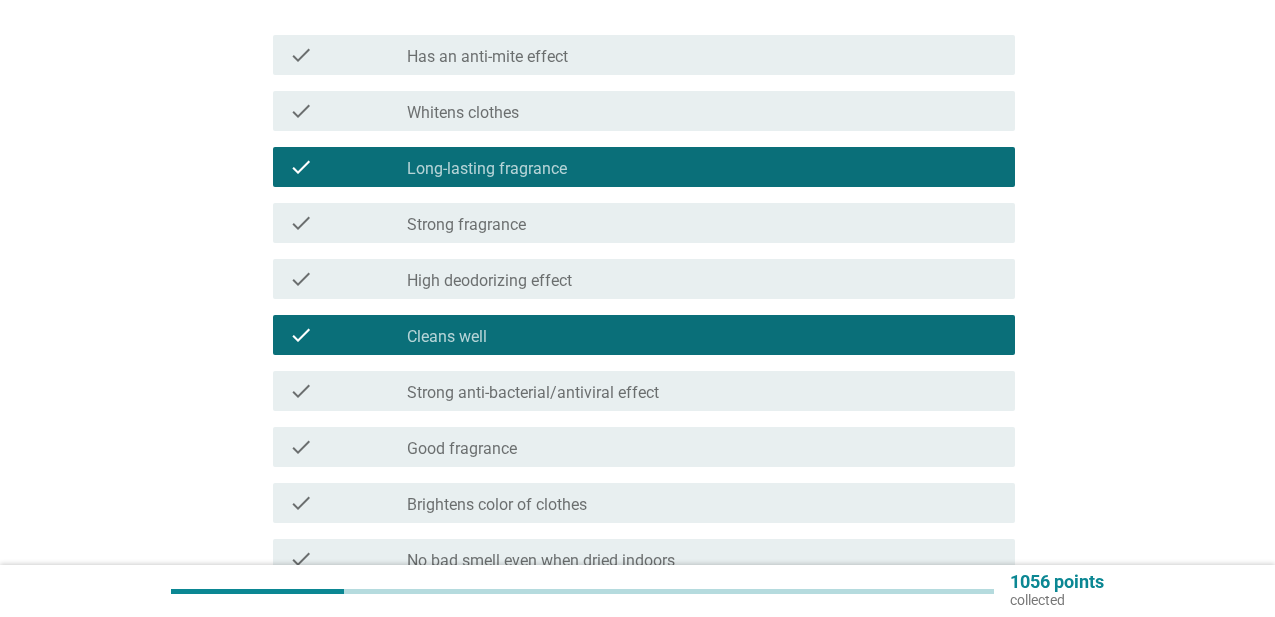 scroll, scrollTop: 280, scrollLeft: 0, axis: vertical 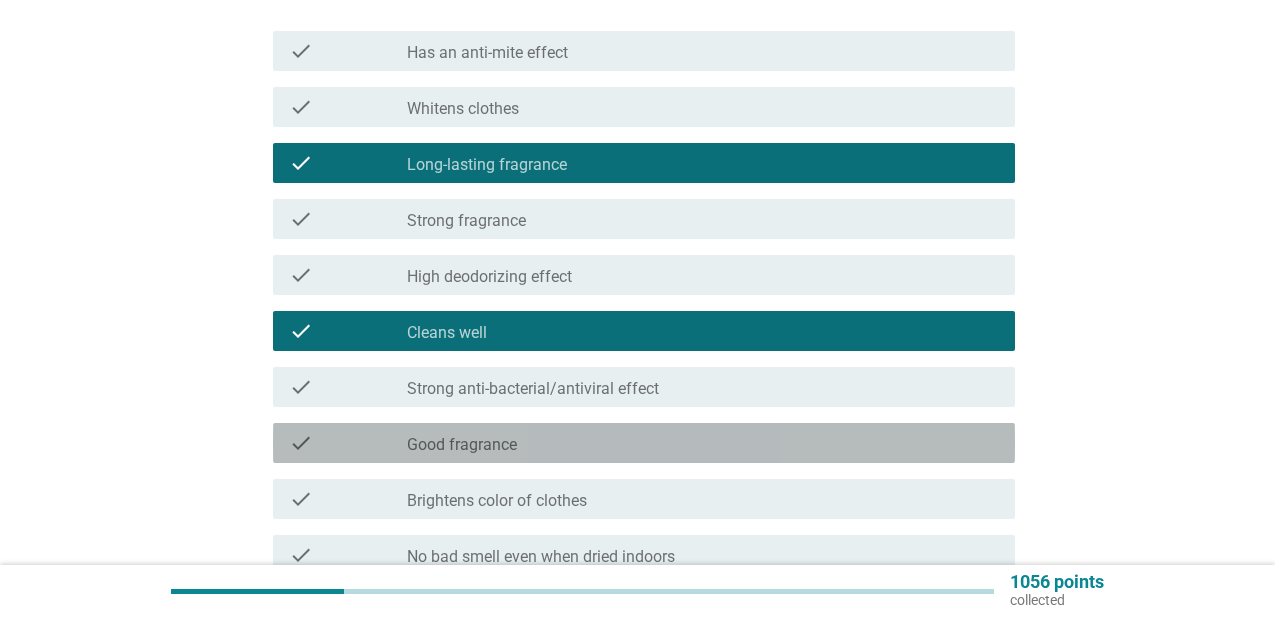 click on "check_box_outline_blank Good fragrance" at bounding box center (703, 443) 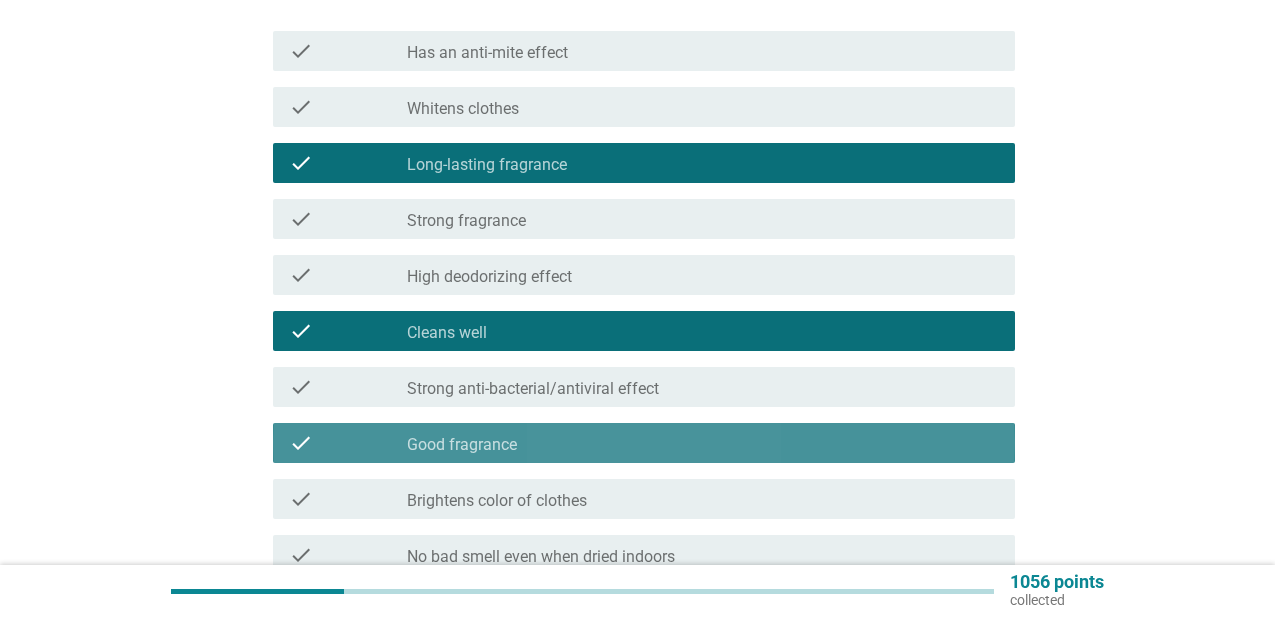 click on "check_box_outline_blank Good fragrance" at bounding box center [703, 443] 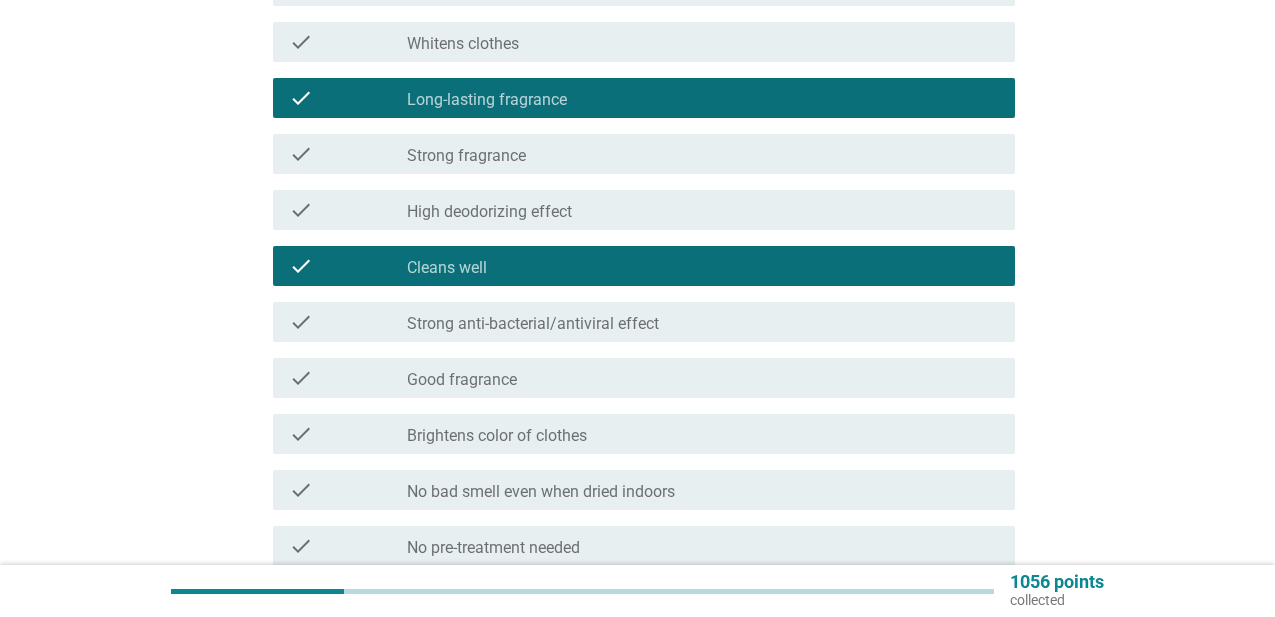 scroll, scrollTop: 346, scrollLeft: 0, axis: vertical 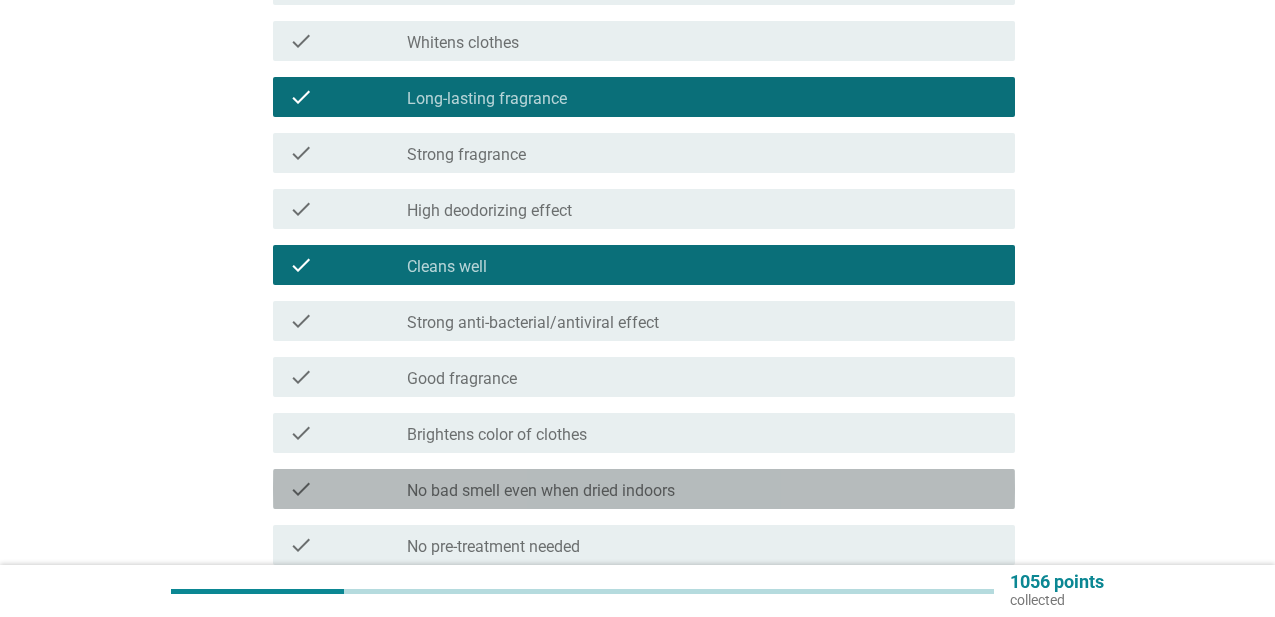 click on "No bad smell even when dried indoors" at bounding box center (541, 491) 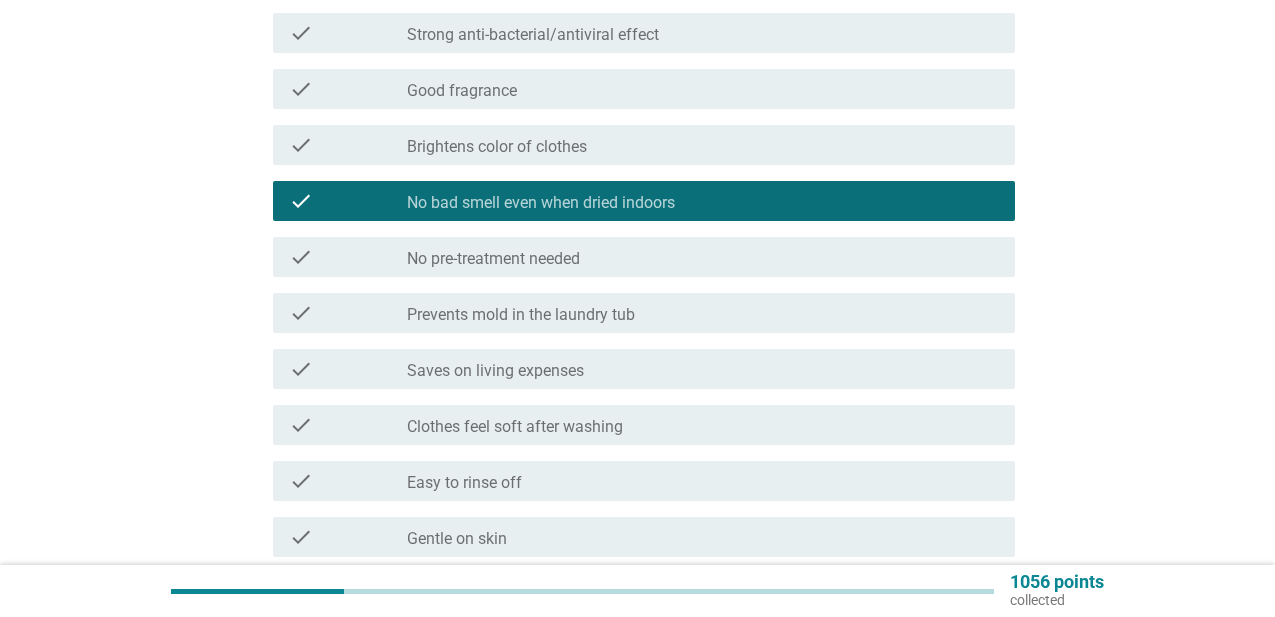 scroll, scrollTop: 635, scrollLeft: 0, axis: vertical 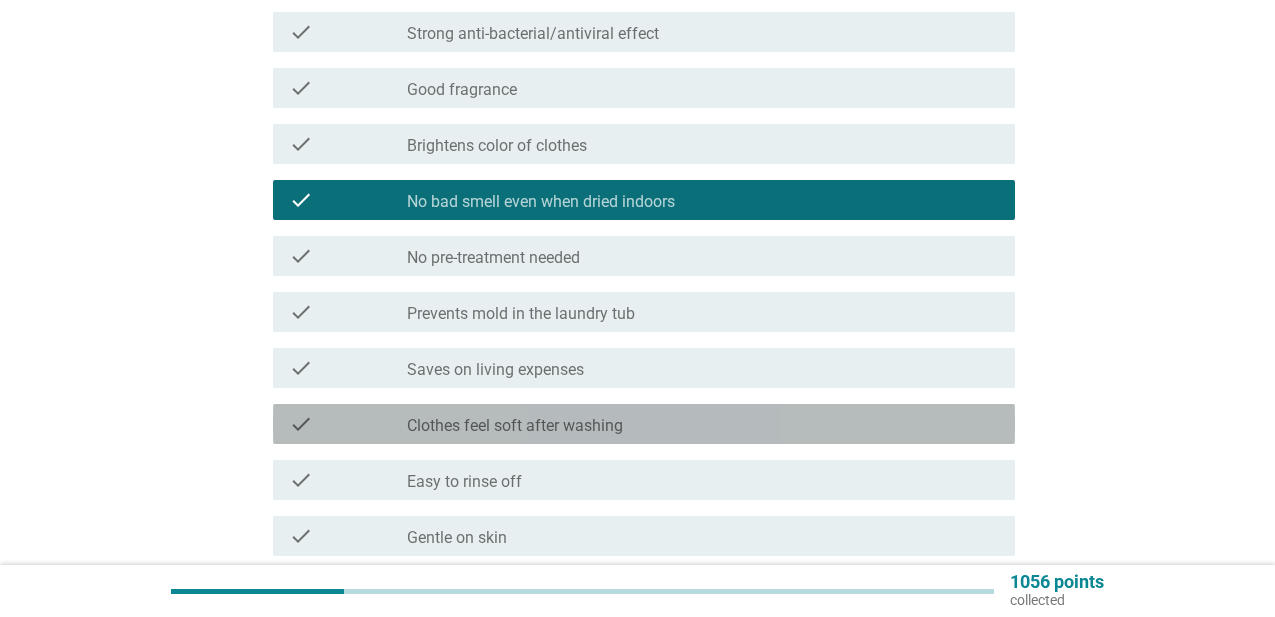 click on "check_box_outline_blank Clothes feel soft after washing" at bounding box center [703, 424] 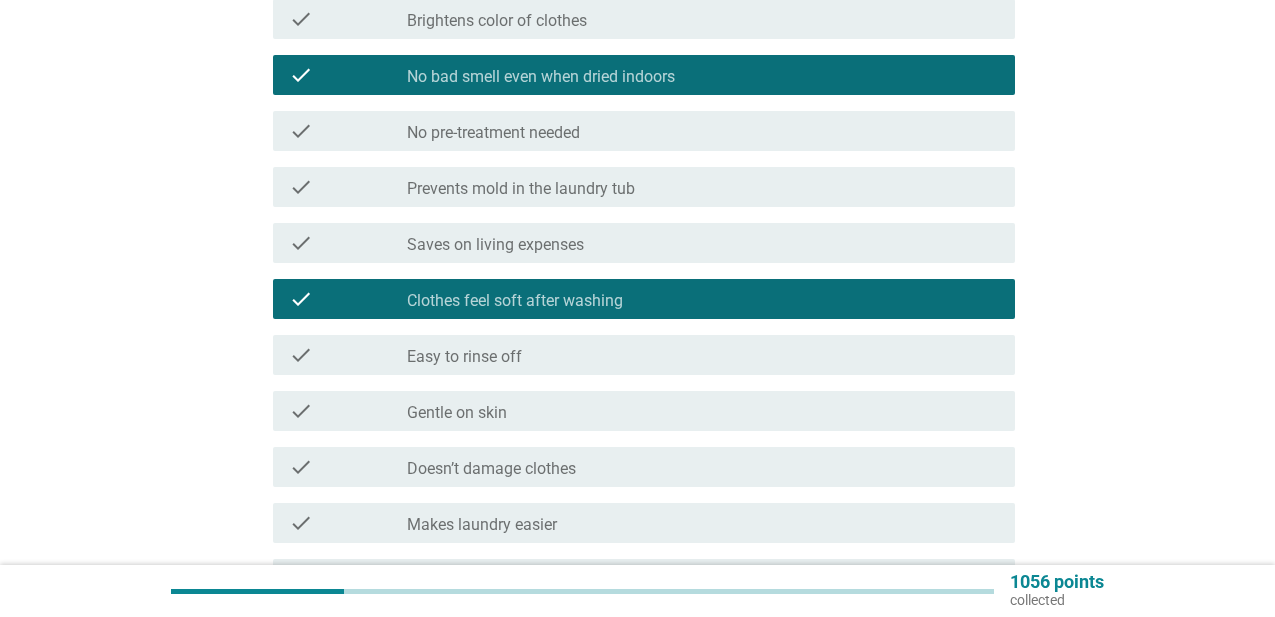 scroll, scrollTop: 761, scrollLeft: 0, axis: vertical 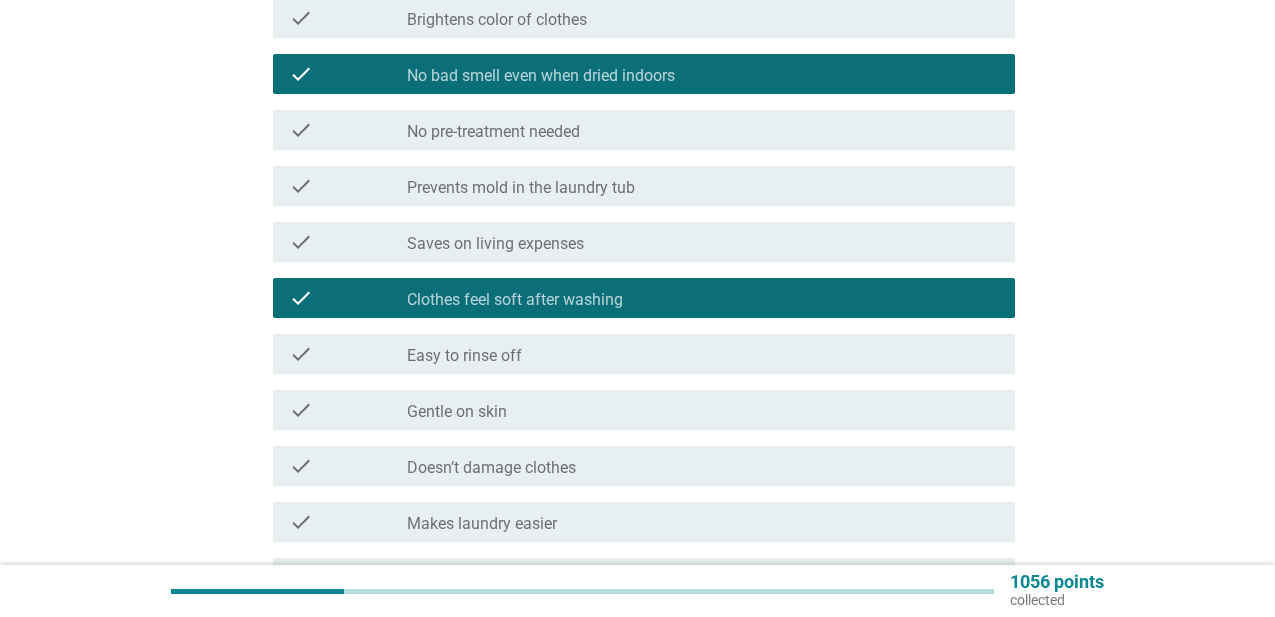 click on "check_box_outline_blank Gentle on skin" at bounding box center [703, 410] 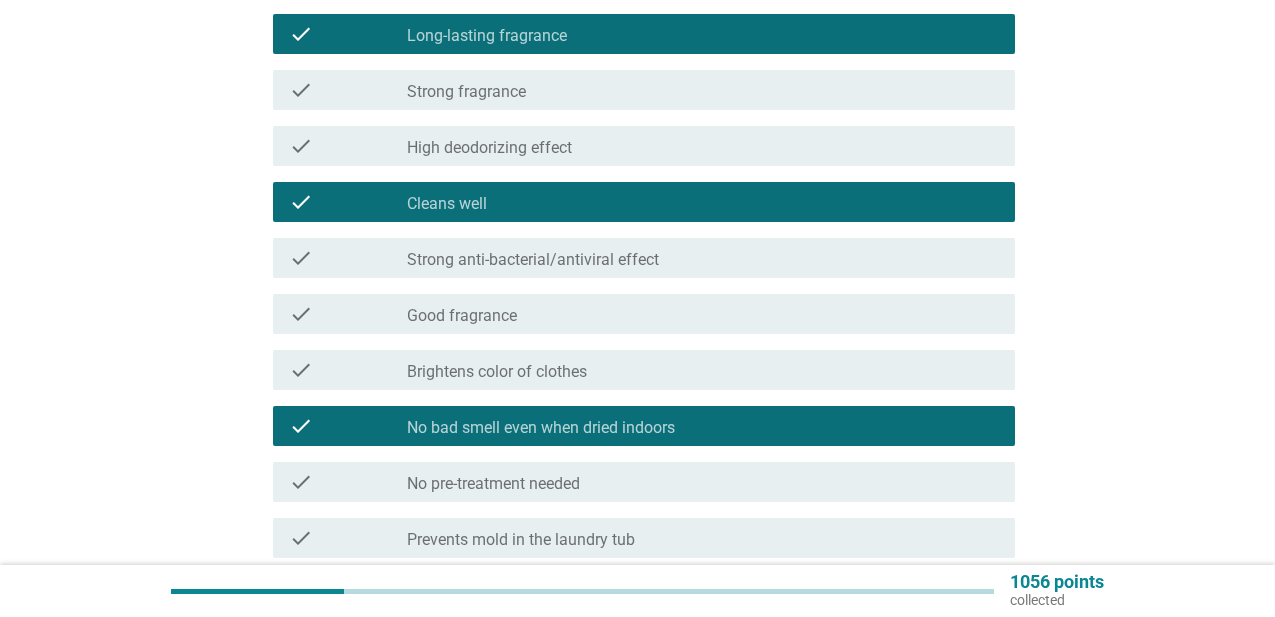 scroll, scrollTop: 414, scrollLeft: 0, axis: vertical 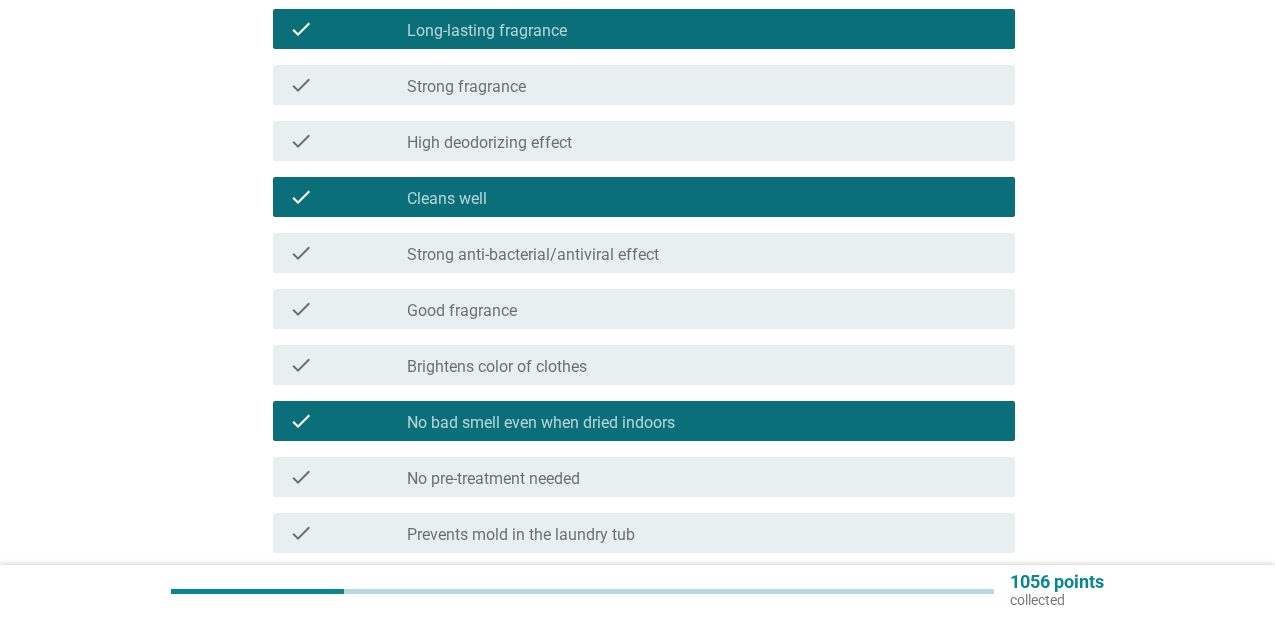click on "check_box_outline_blank Brightens color of clothes" at bounding box center [703, 365] 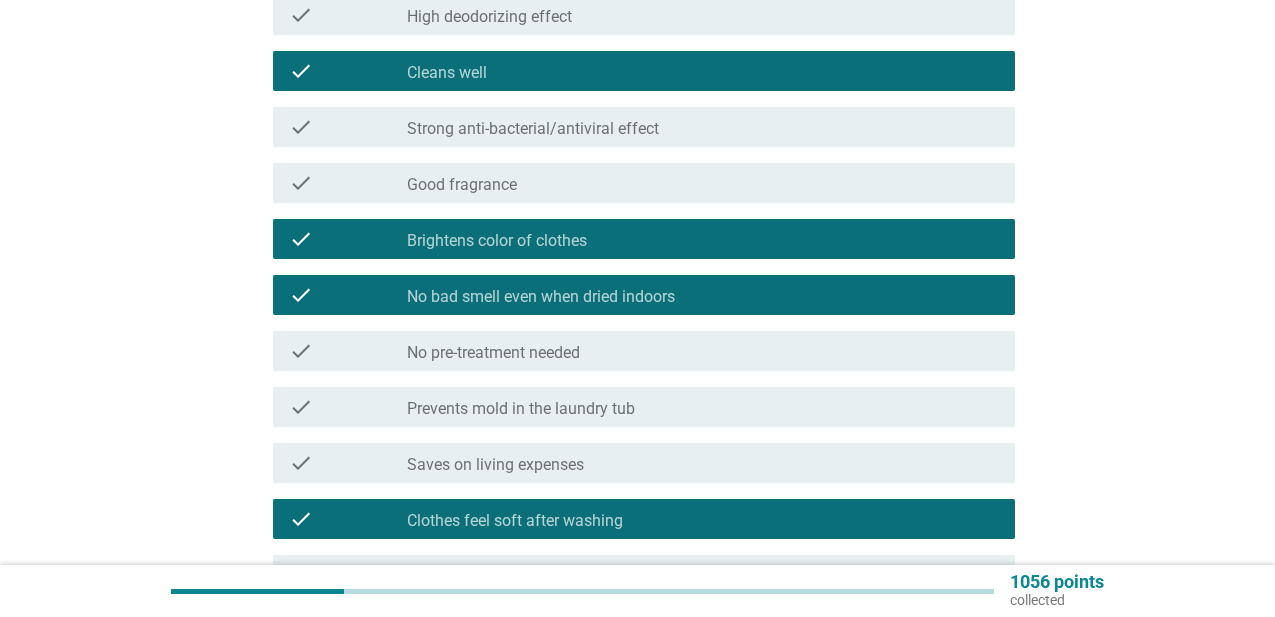 scroll, scrollTop: 543, scrollLeft: 0, axis: vertical 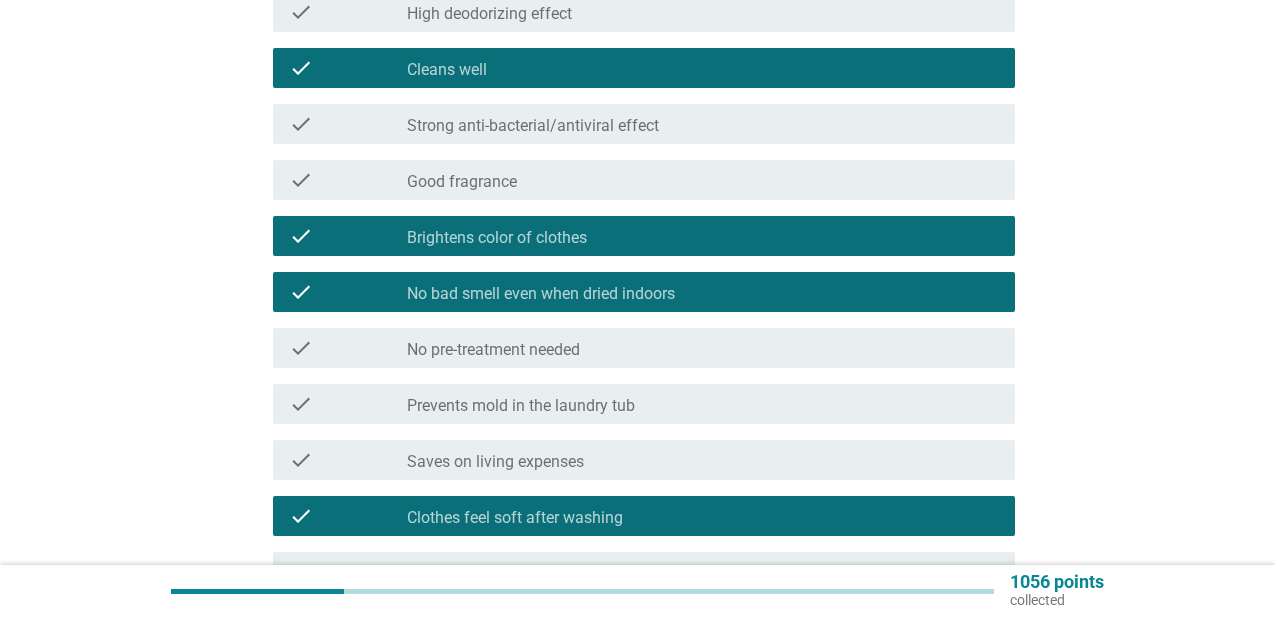 click on "check_box_outline_blank Saves on living expenses" at bounding box center (703, 460) 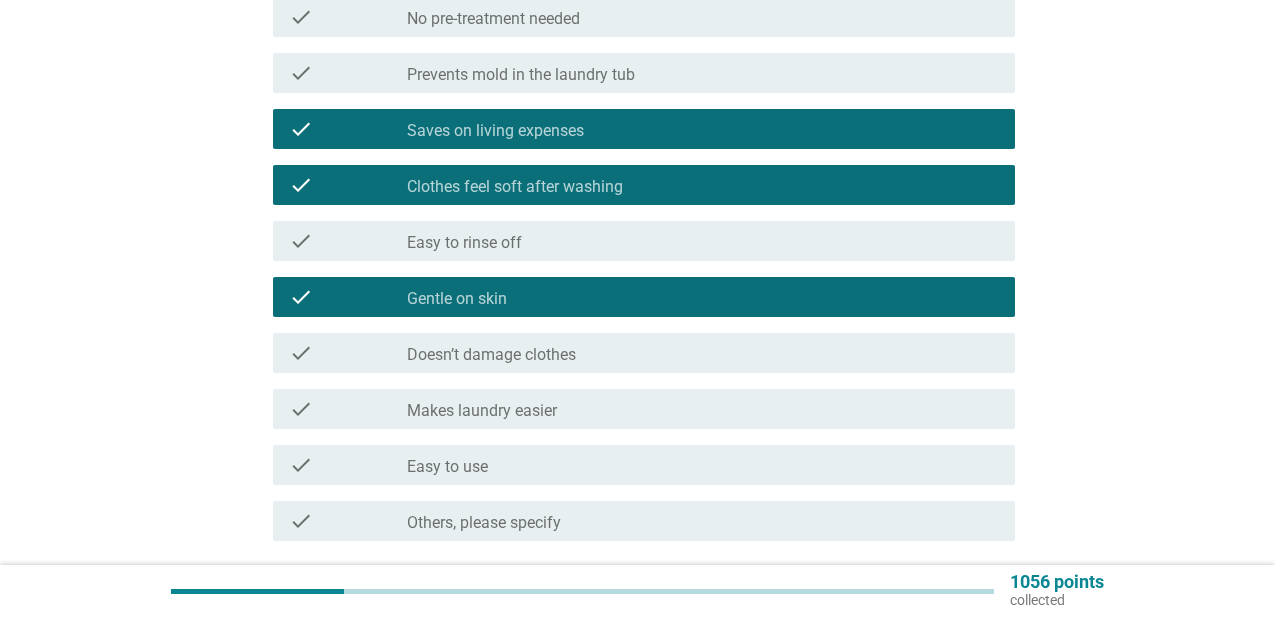 scroll, scrollTop: 886, scrollLeft: 0, axis: vertical 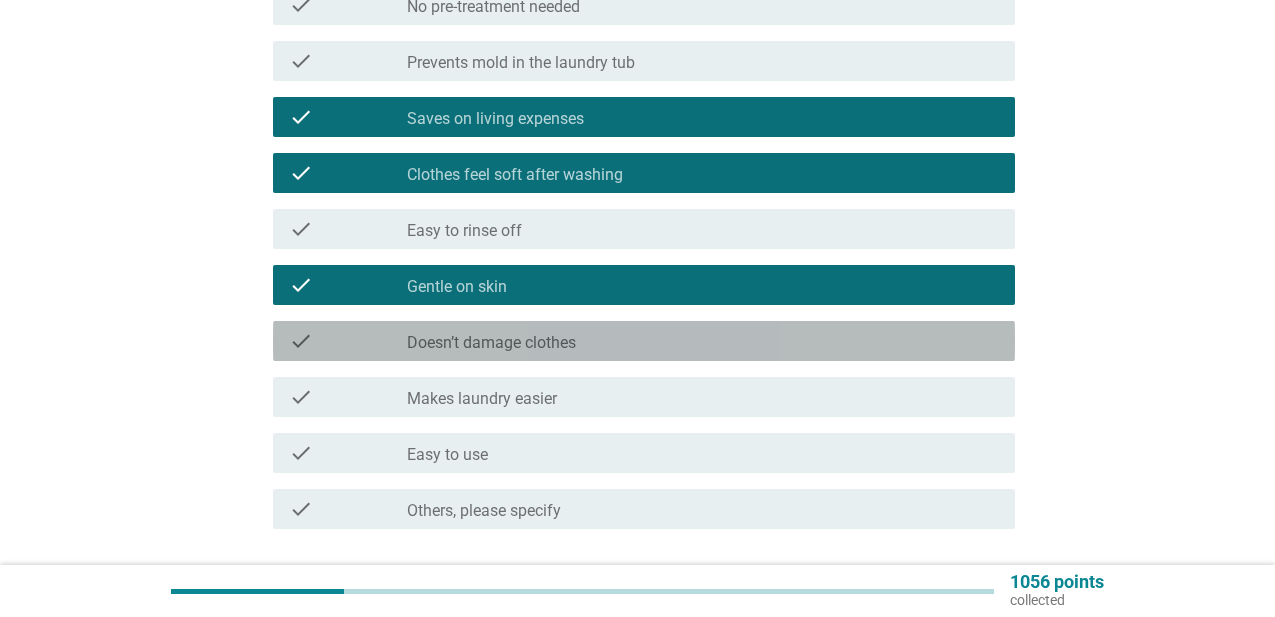 click on "check_box_outline_blank Doesn’t damage clothes" at bounding box center (703, 341) 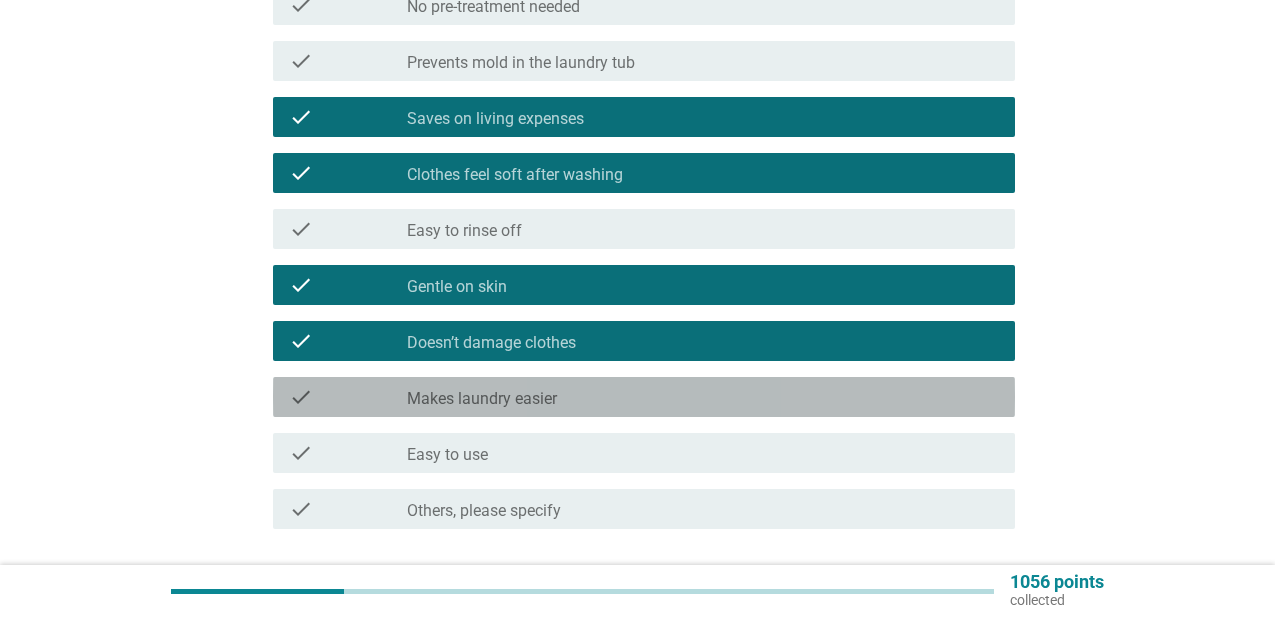 click on "check_box_outline_blank Makes laundry easier" at bounding box center (703, 397) 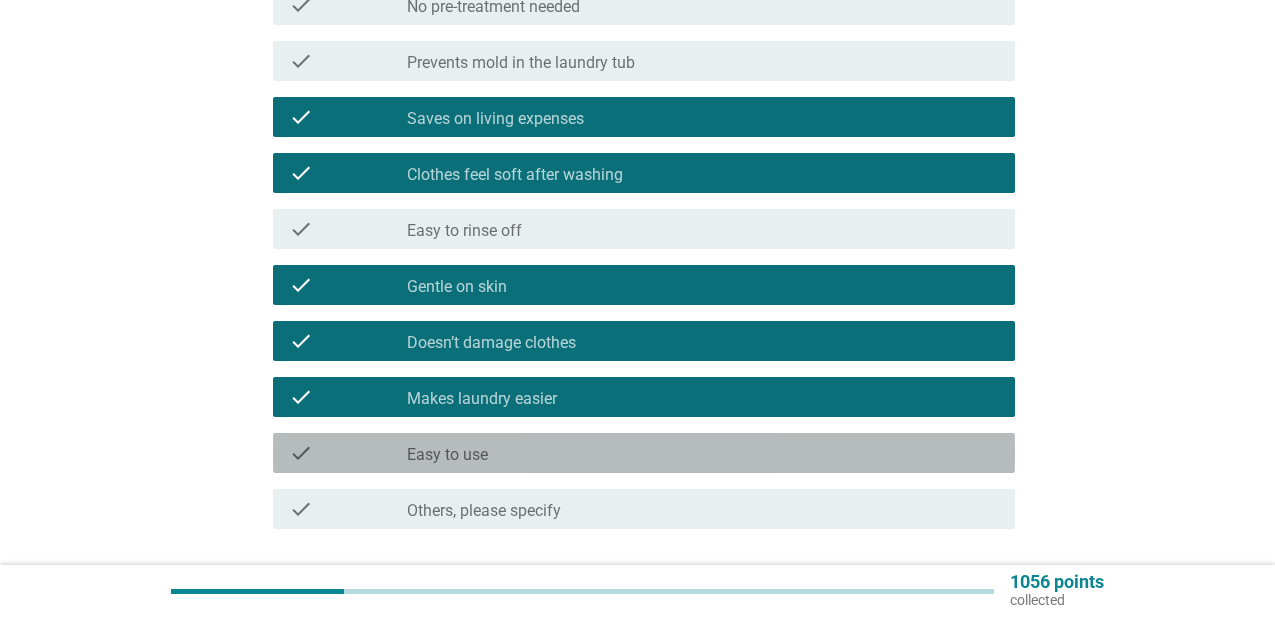 click on "check_box_outline_blank Easy to use" at bounding box center (703, 453) 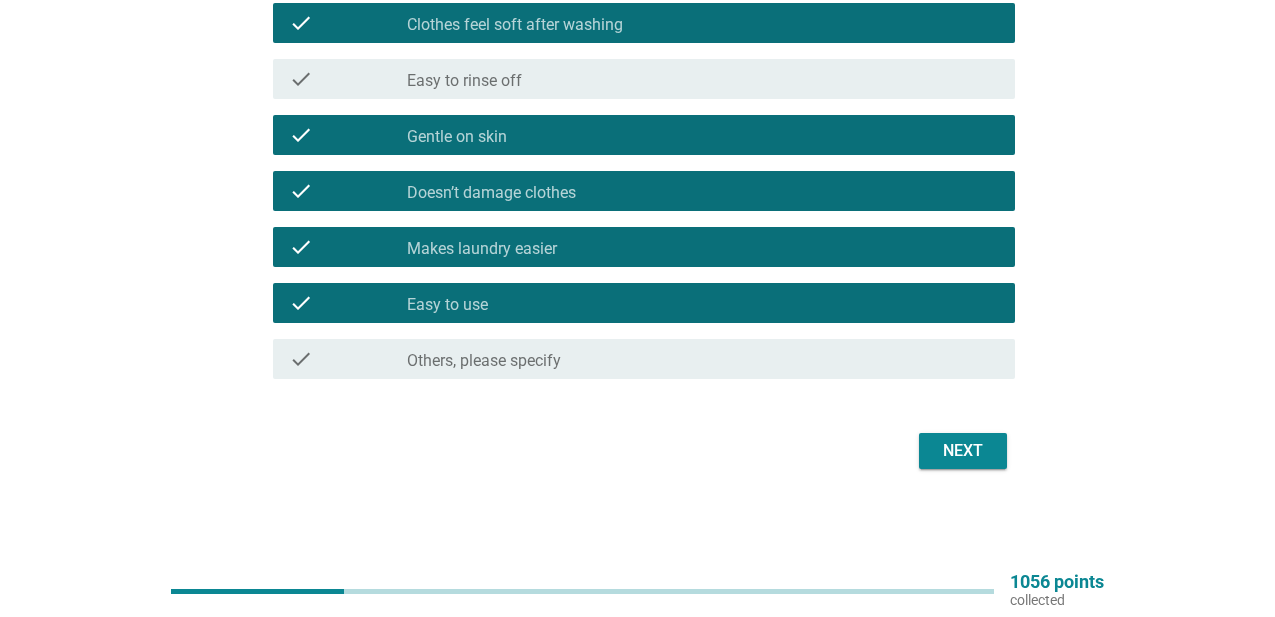 scroll, scrollTop: 1036, scrollLeft: 0, axis: vertical 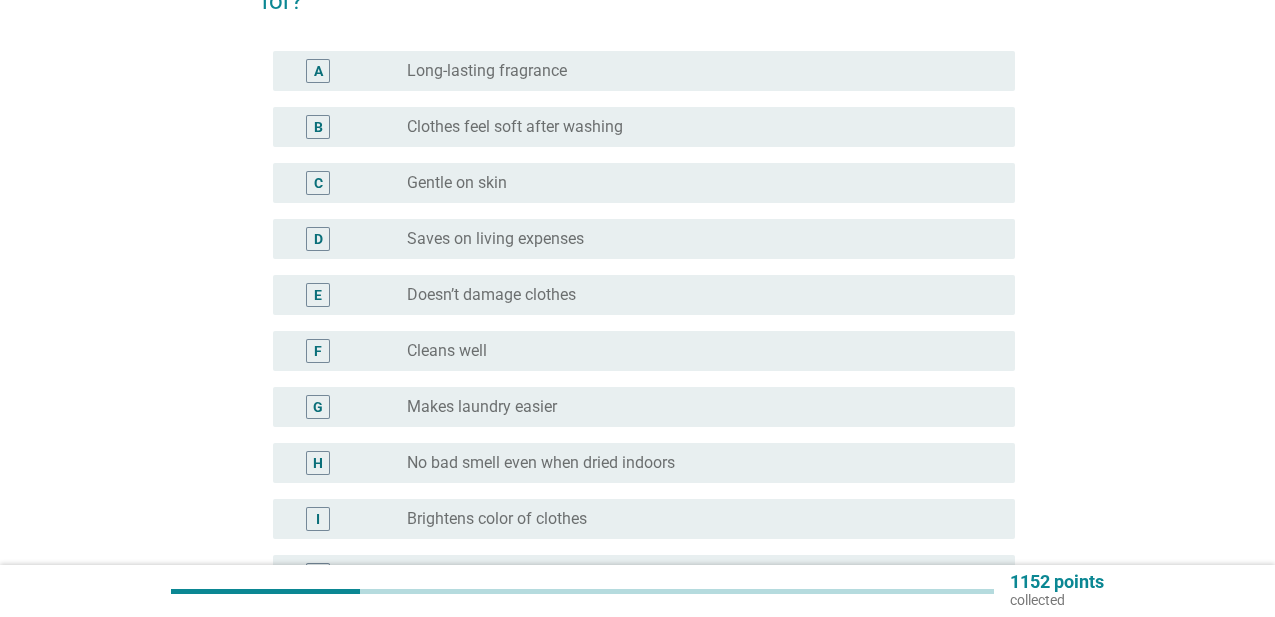 click on "radio_button_unchecked Cleans well" at bounding box center (695, 351) 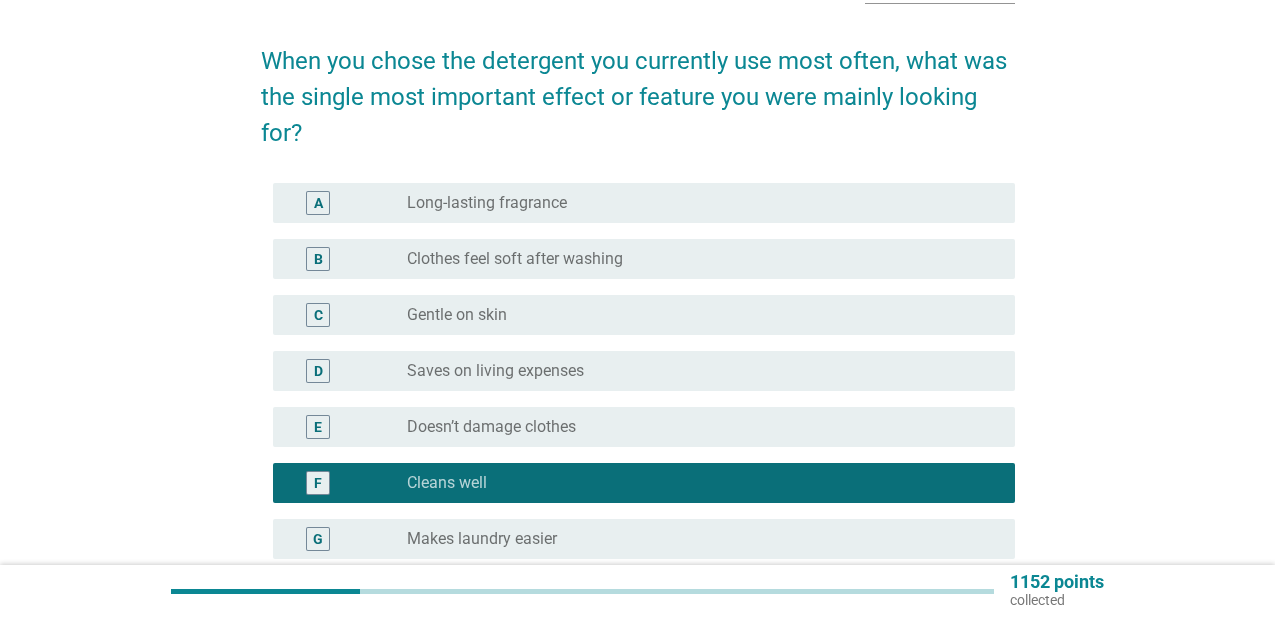 scroll, scrollTop: 142, scrollLeft: 0, axis: vertical 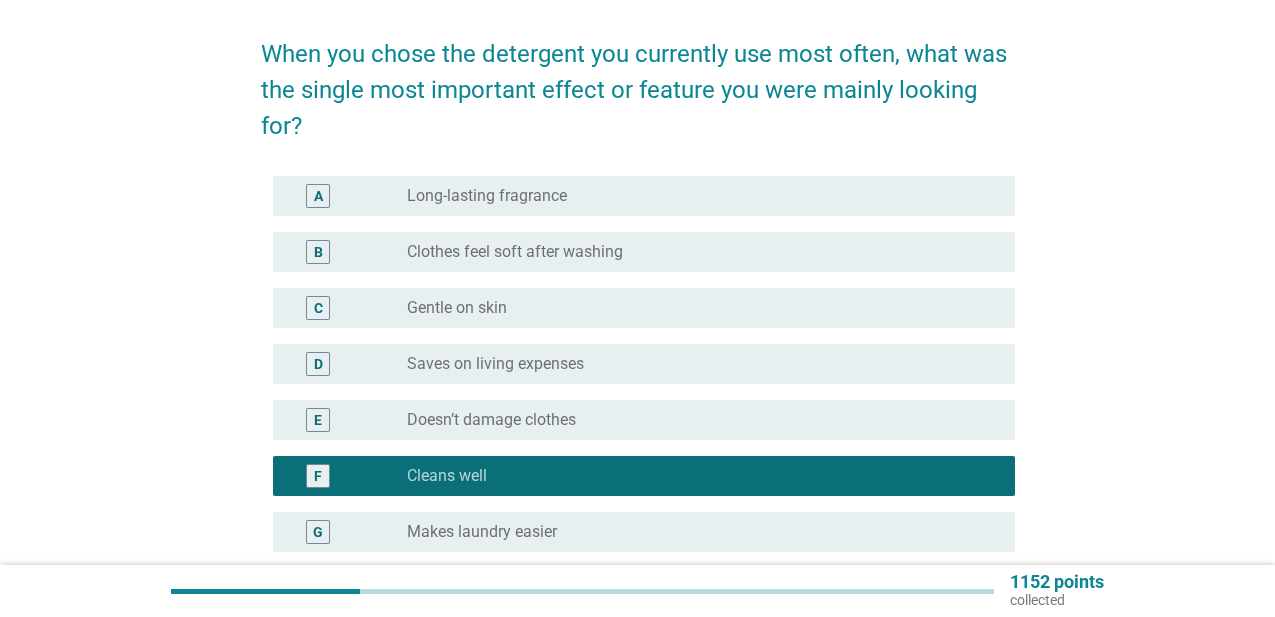 click on "radio_button_unchecked Saves on living expenses" at bounding box center (695, 364) 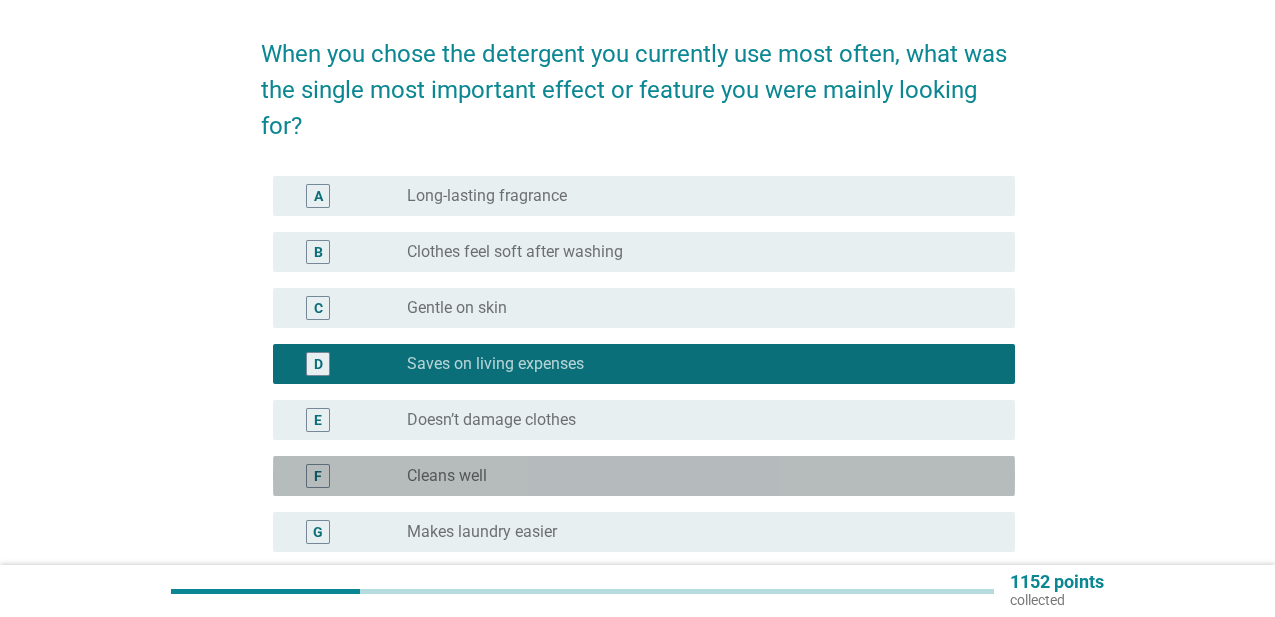 click on "radio_button_unchecked Cleans well" at bounding box center [695, 476] 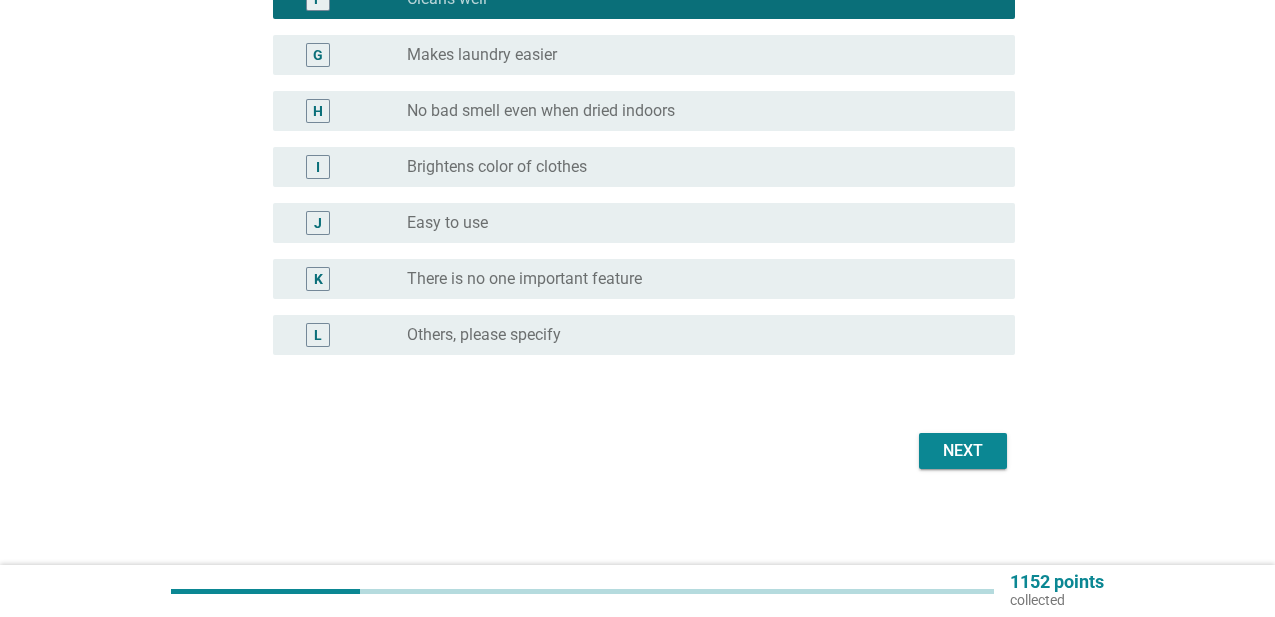 scroll, scrollTop: 619, scrollLeft: 0, axis: vertical 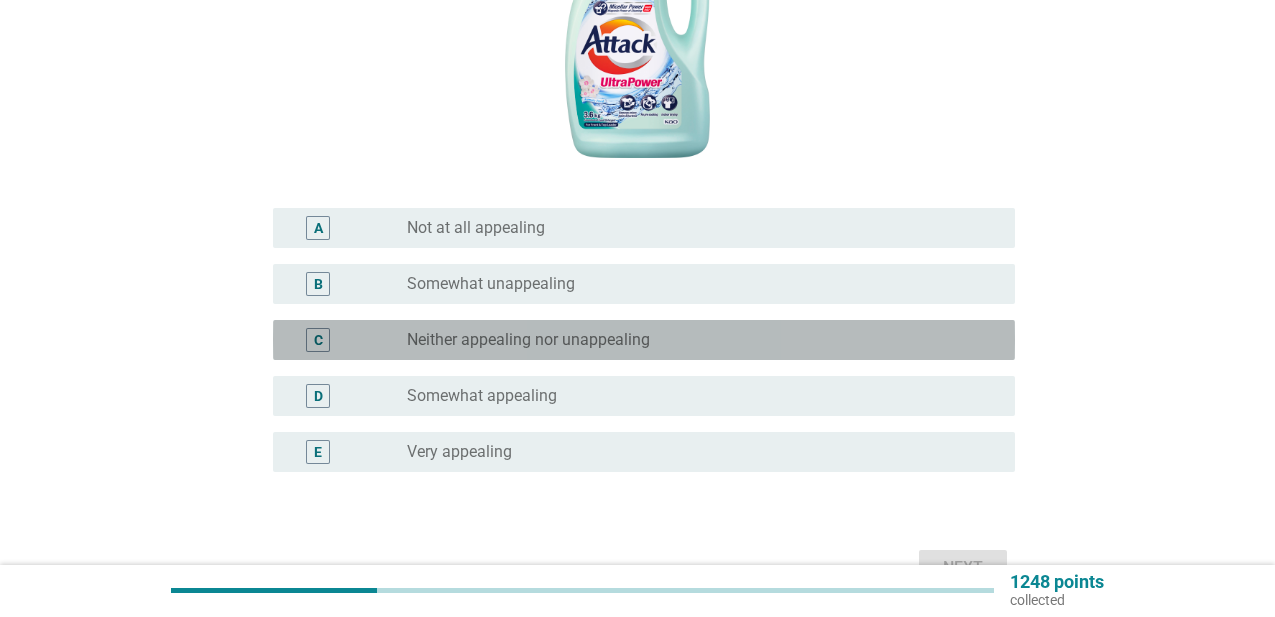 click on "radio_button_unchecked Neither appealing nor unappealing" at bounding box center (695, 340) 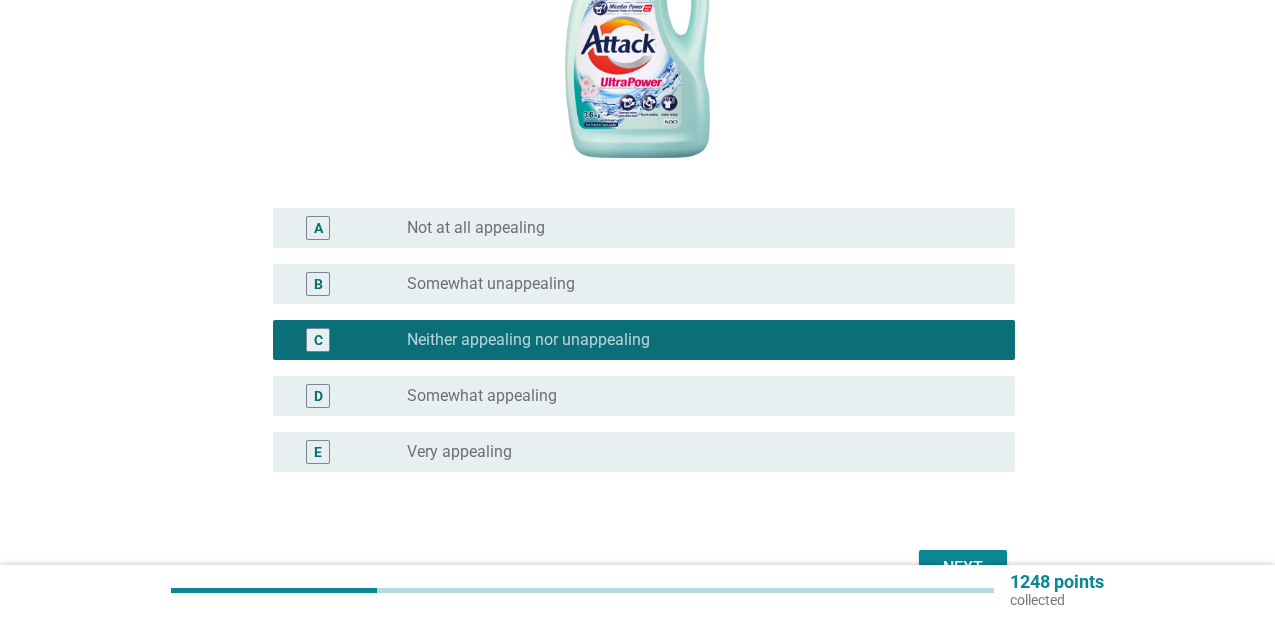 scroll, scrollTop: 487, scrollLeft: 0, axis: vertical 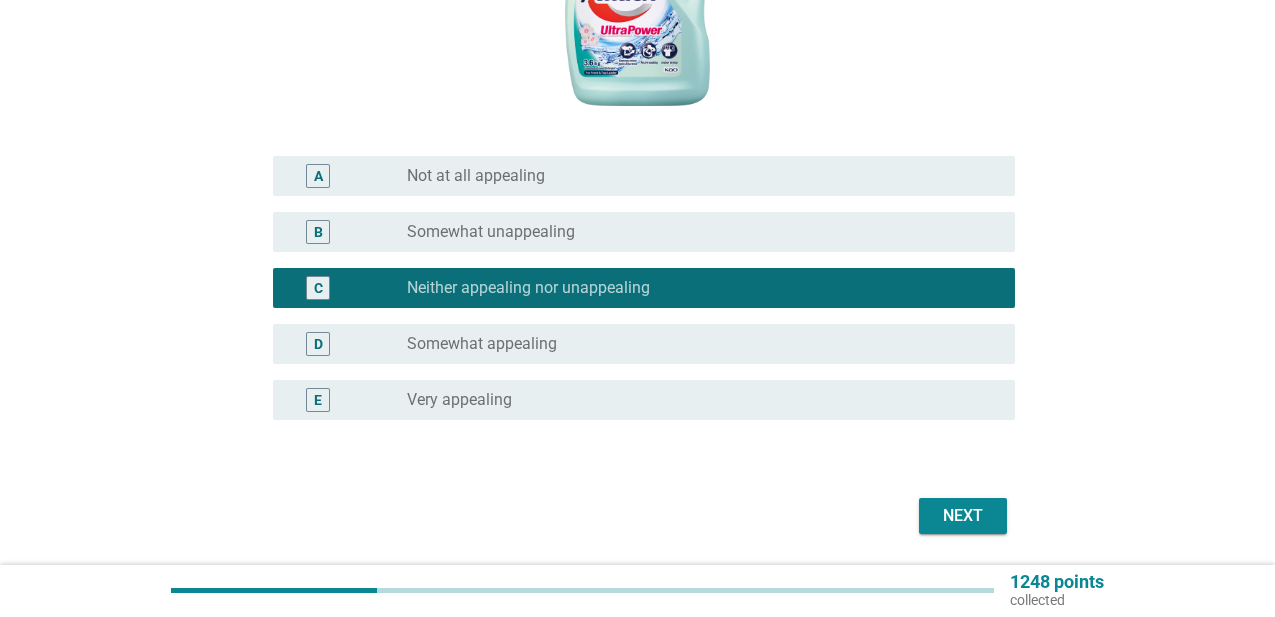 click on "Next" at bounding box center [963, 516] 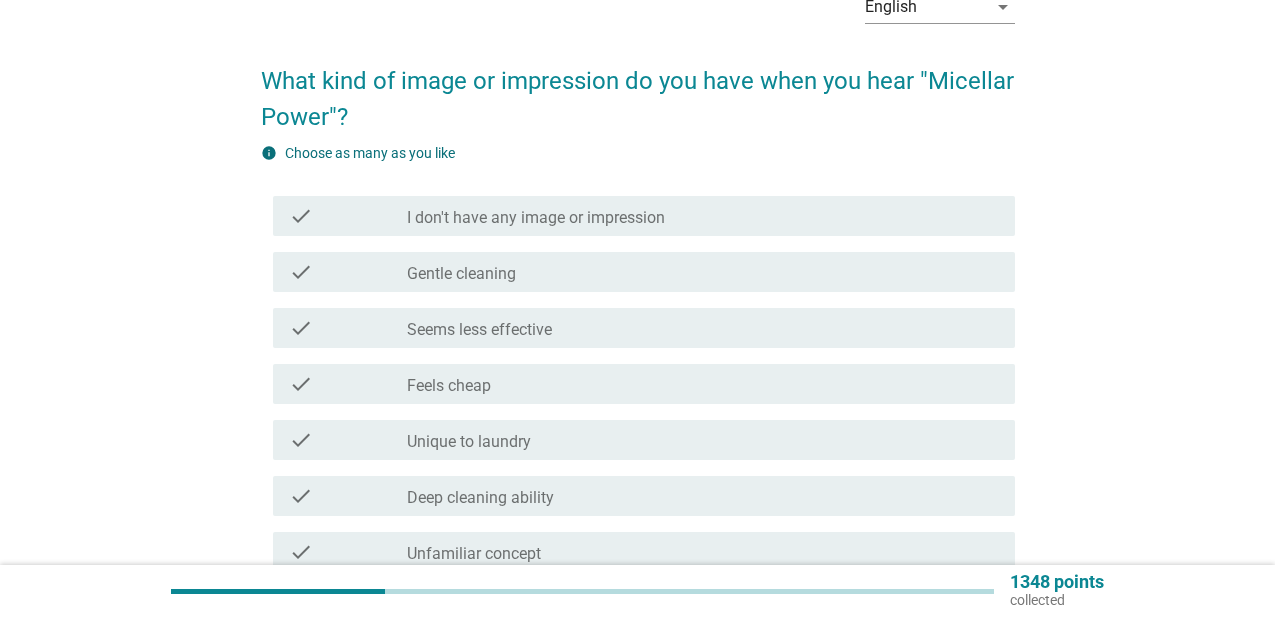 scroll, scrollTop: 128, scrollLeft: 0, axis: vertical 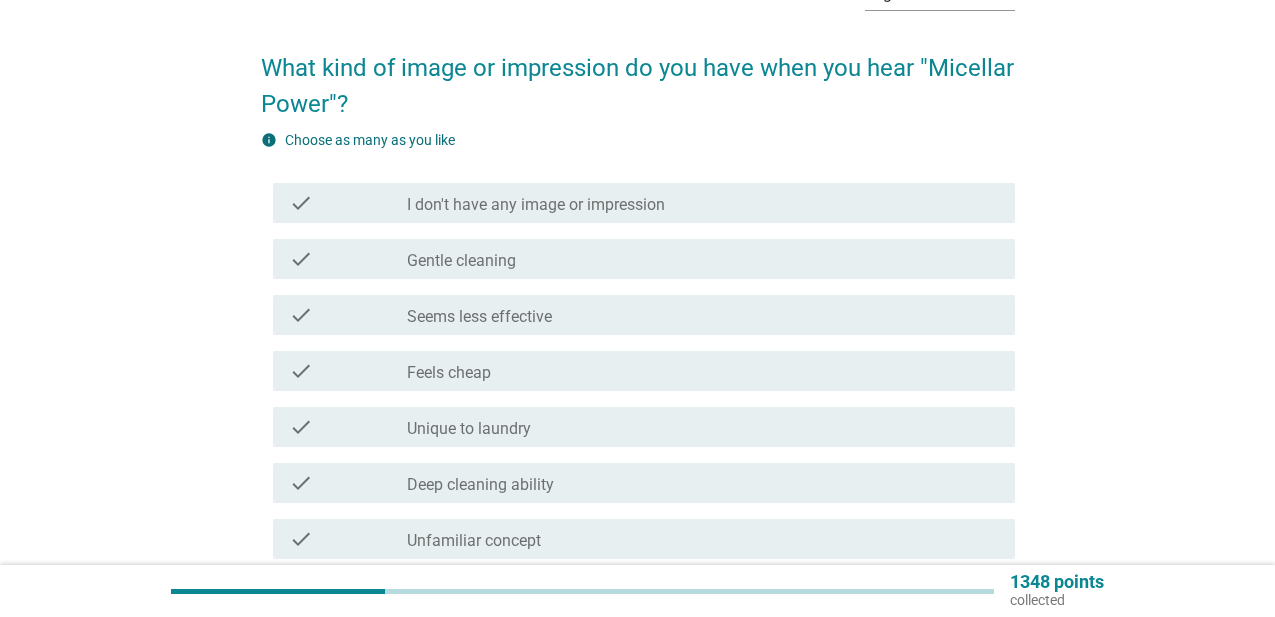 click on "check_box_outline_blank Deep cleaning ability" at bounding box center [703, 483] 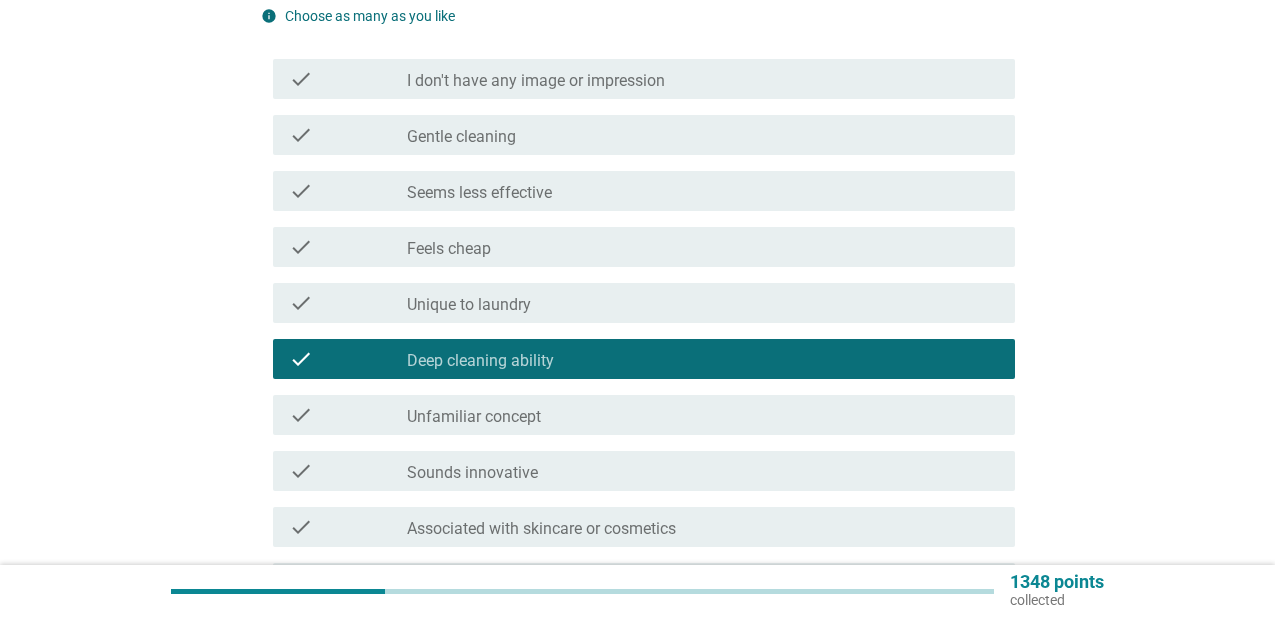 scroll, scrollTop: 255, scrollLeft: 0, axis: vertical 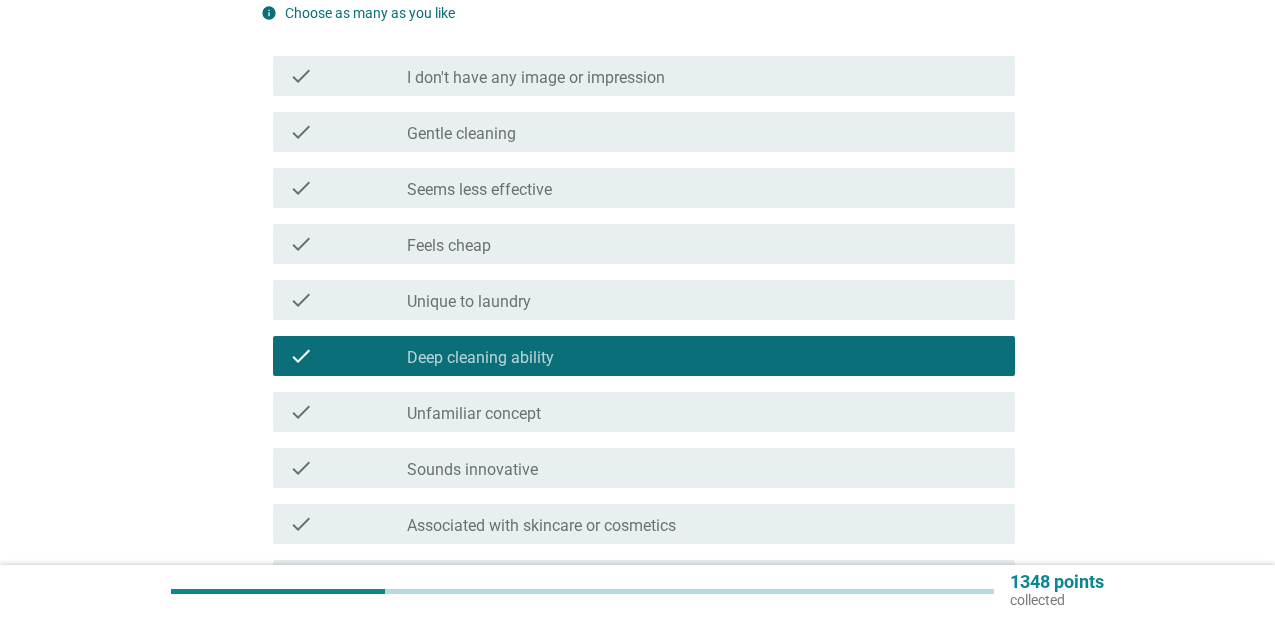 click on "check_box_outline_blank Unfamiliar concept" at bounding box center (703, 412) 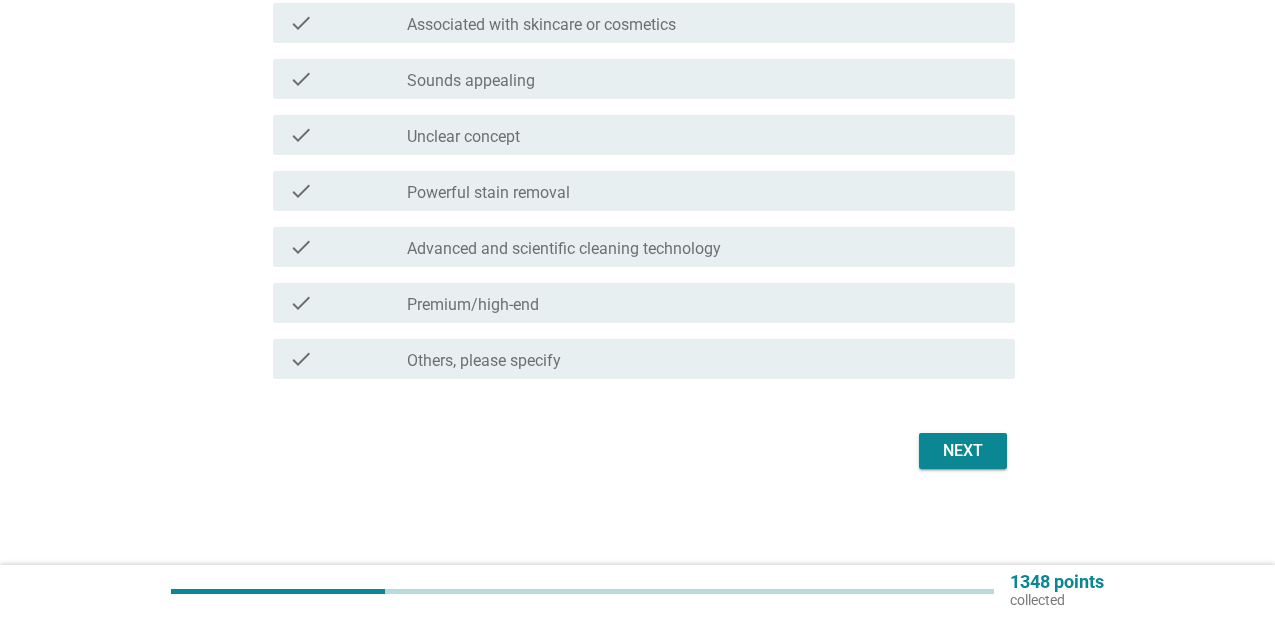 scroll, scrollTop: 756, scrollLeft: 0, axis: vertical 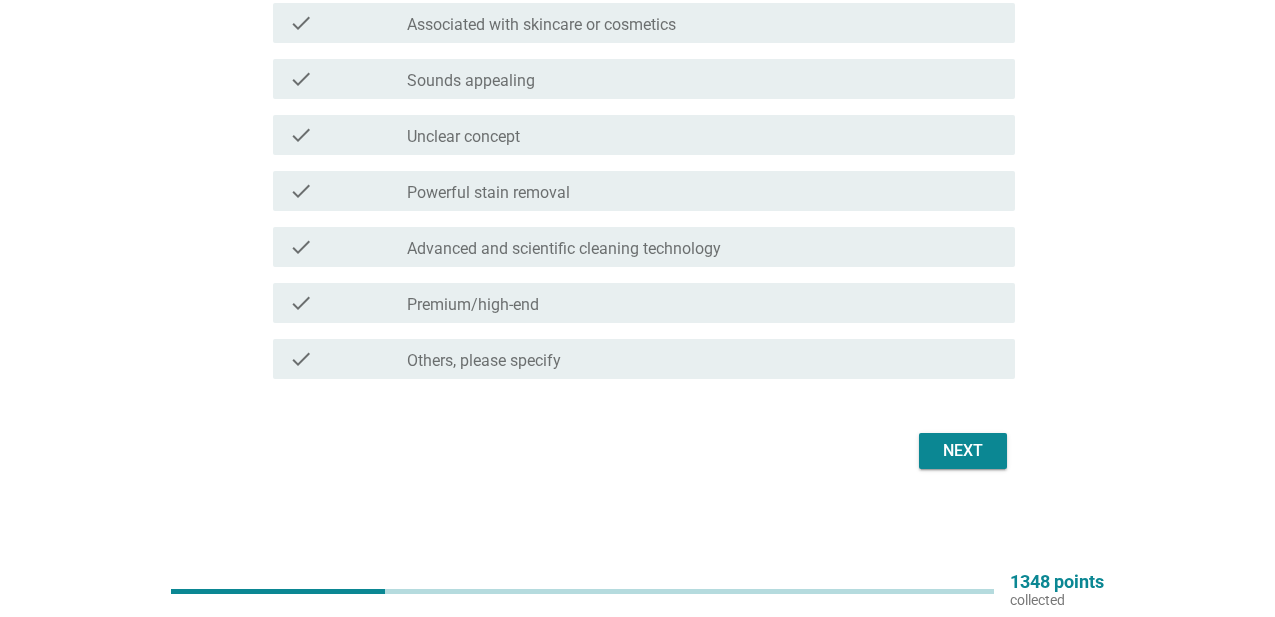 click on "Next" at bounding box center [963, 451] 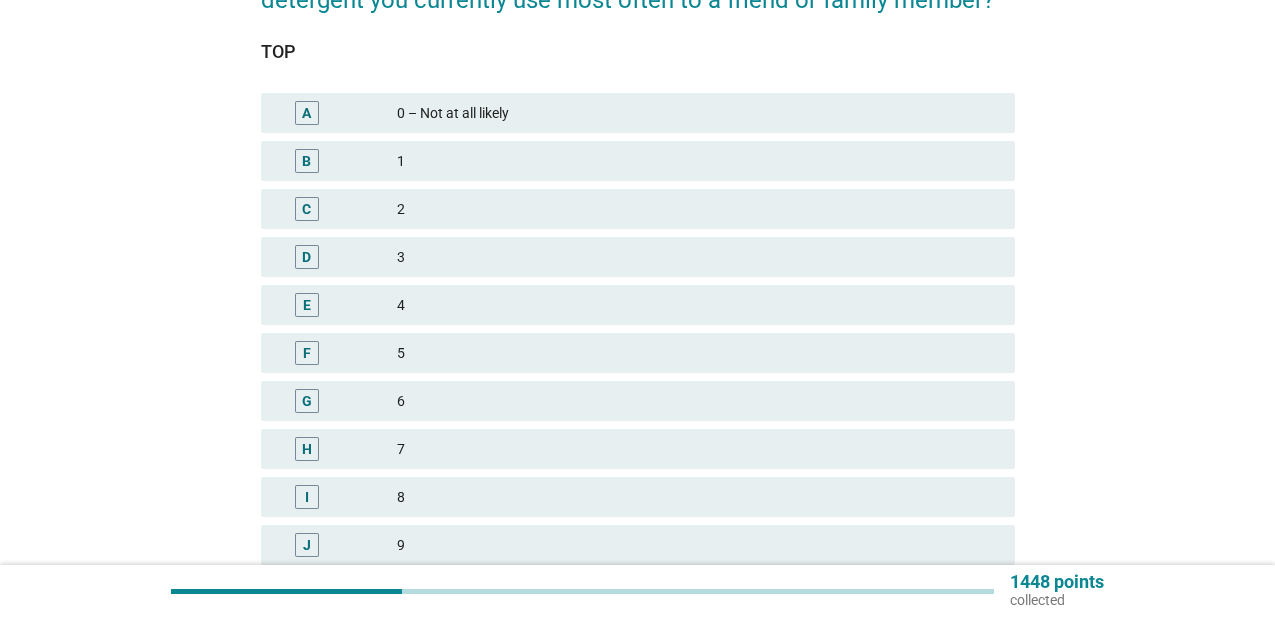 scroll, scrollTop: 294, scrollLeft: 0, axis: vertical 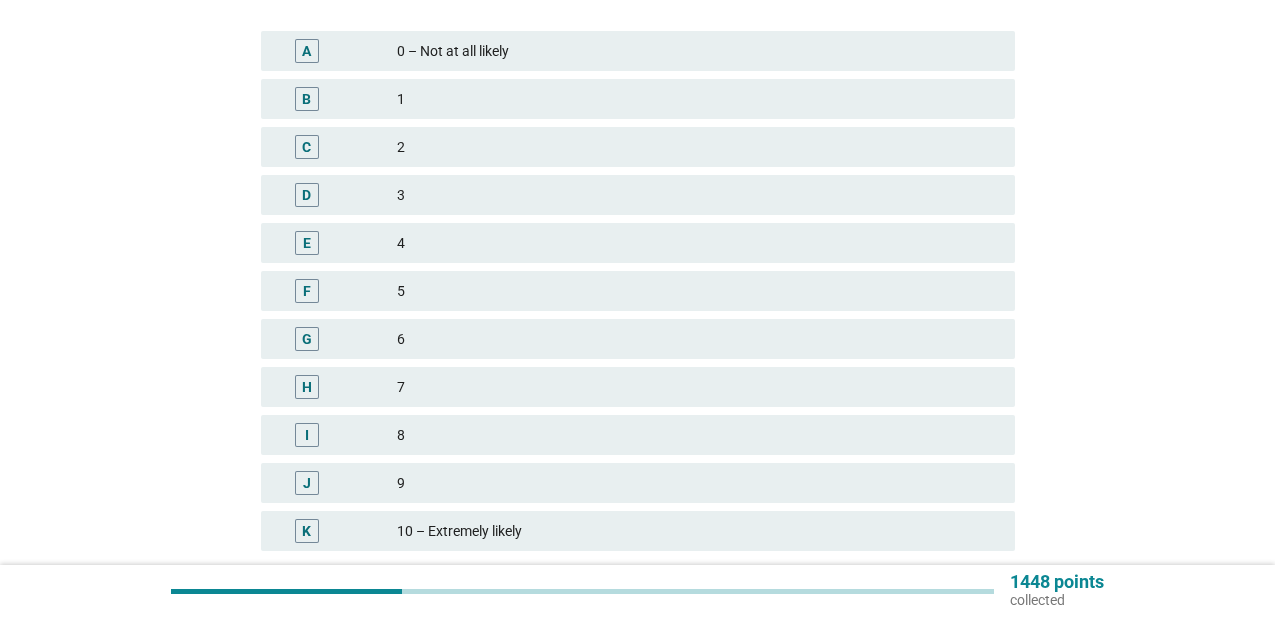 click on "9" at bounding box center [698, 483] 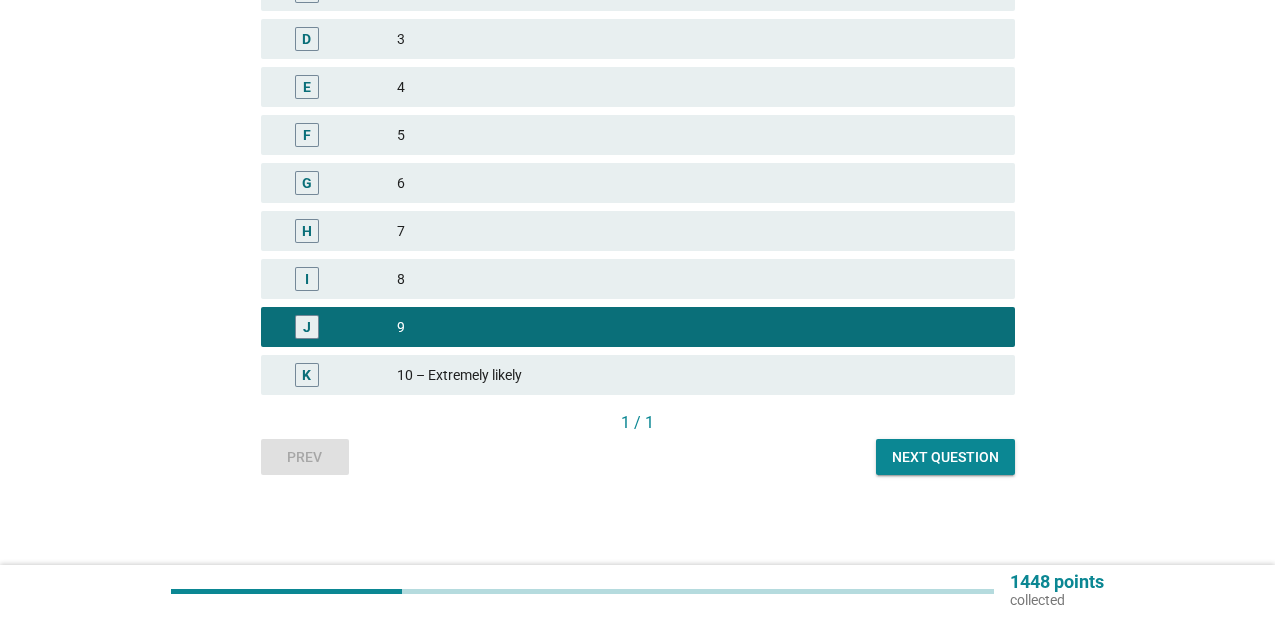 scroll, scrollTop: 450, scrollLeft: 0, axis: vertical 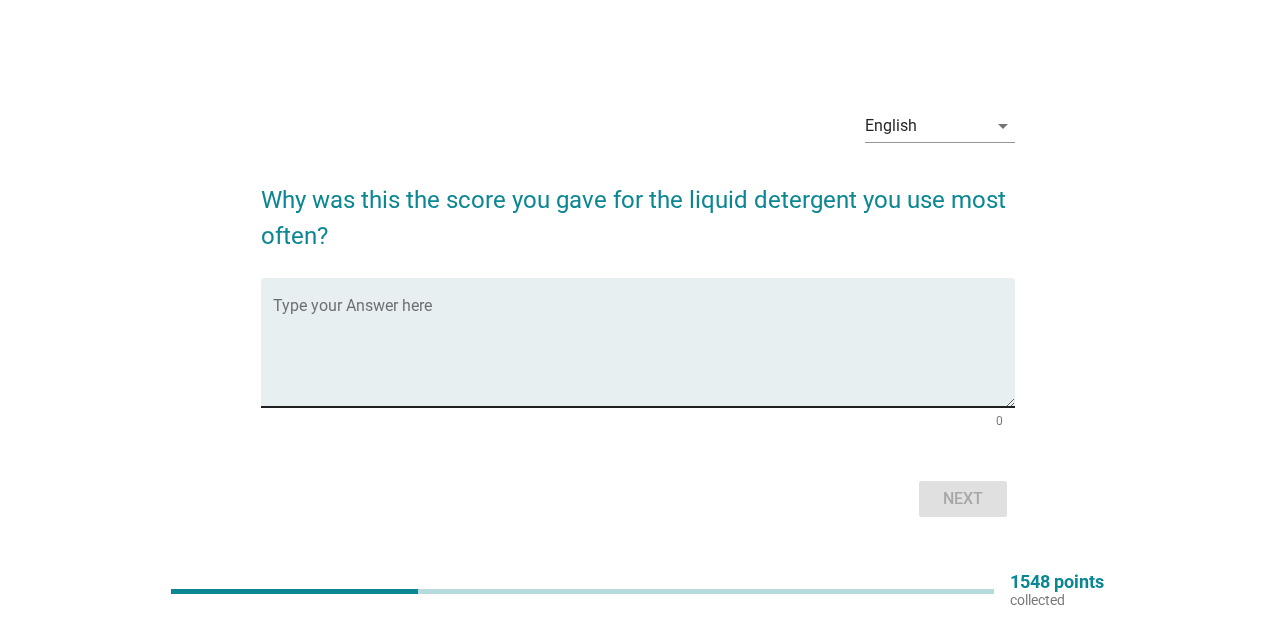 click at bounding box center (644, 354) 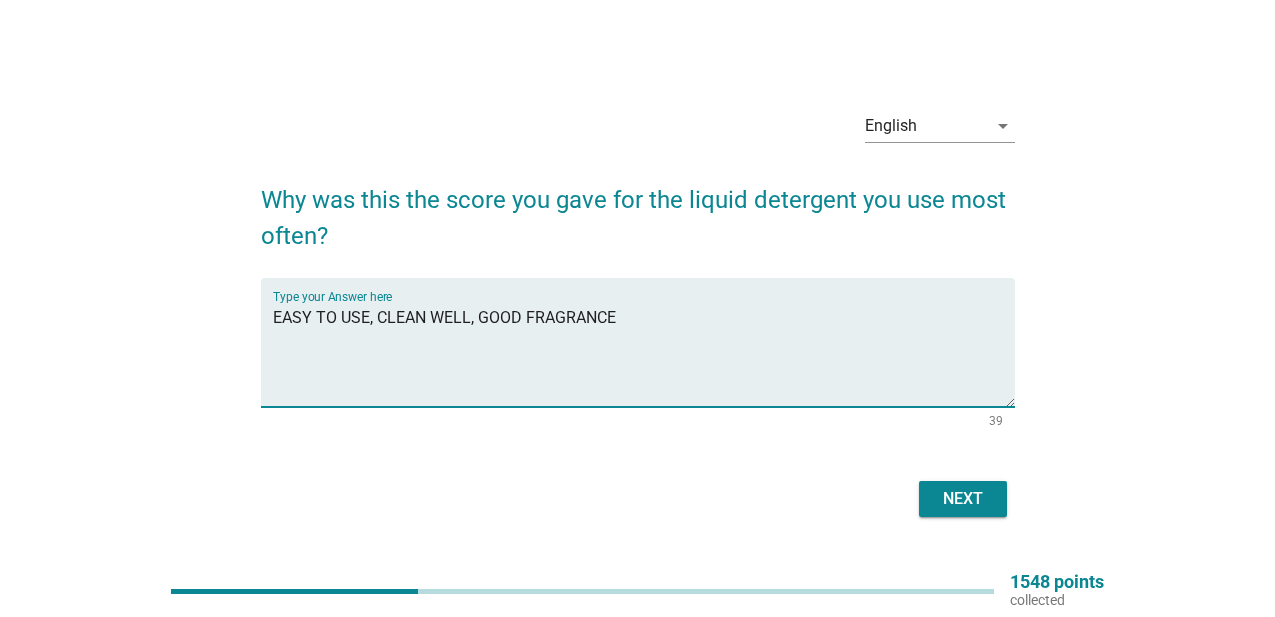 type on "EASY TO USE, CLEAN WELL, GOOD FRAGRANCE" 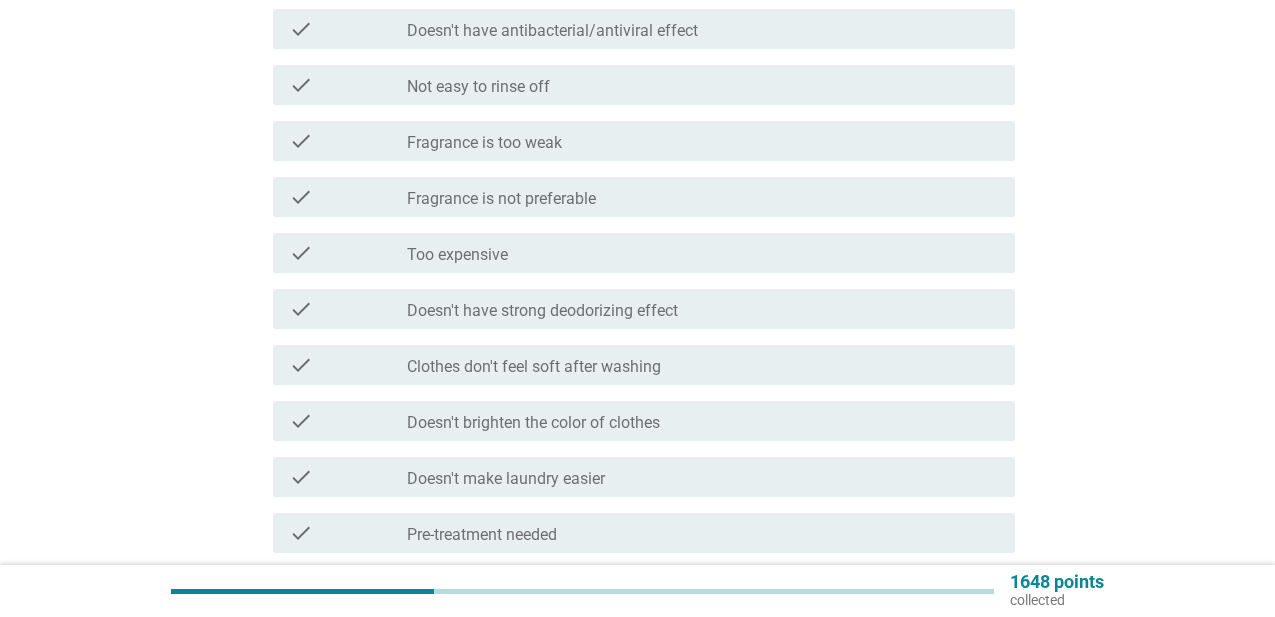 scroll, scrollTop: 745, scrollLeft: 0, axis: vertical 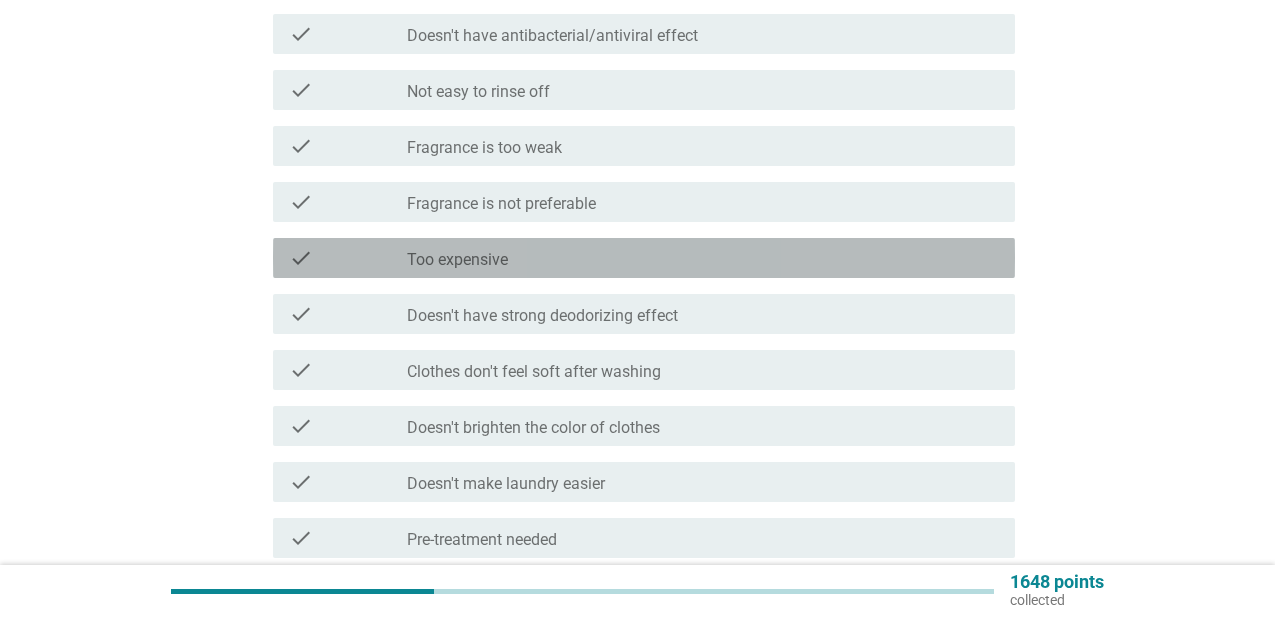 click on "check_box_outline_blank Too expensive" at bounding box center (703, 258) 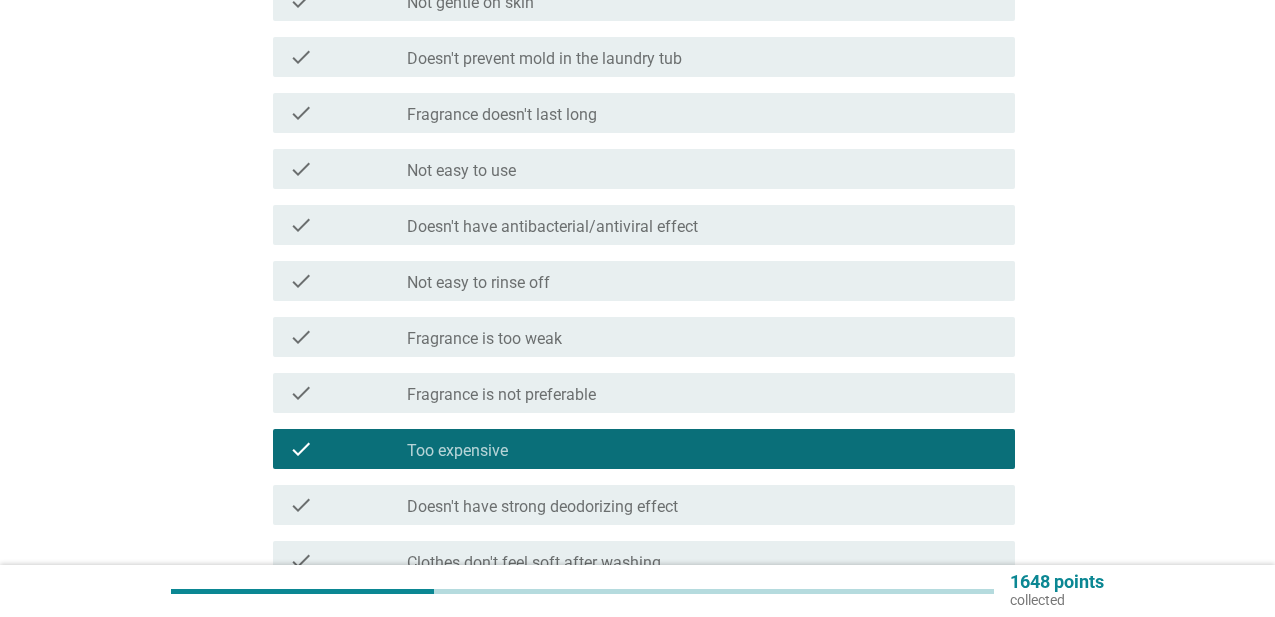 scroll, scrollTop: 557, scrollLeft: 0, axis: vertical 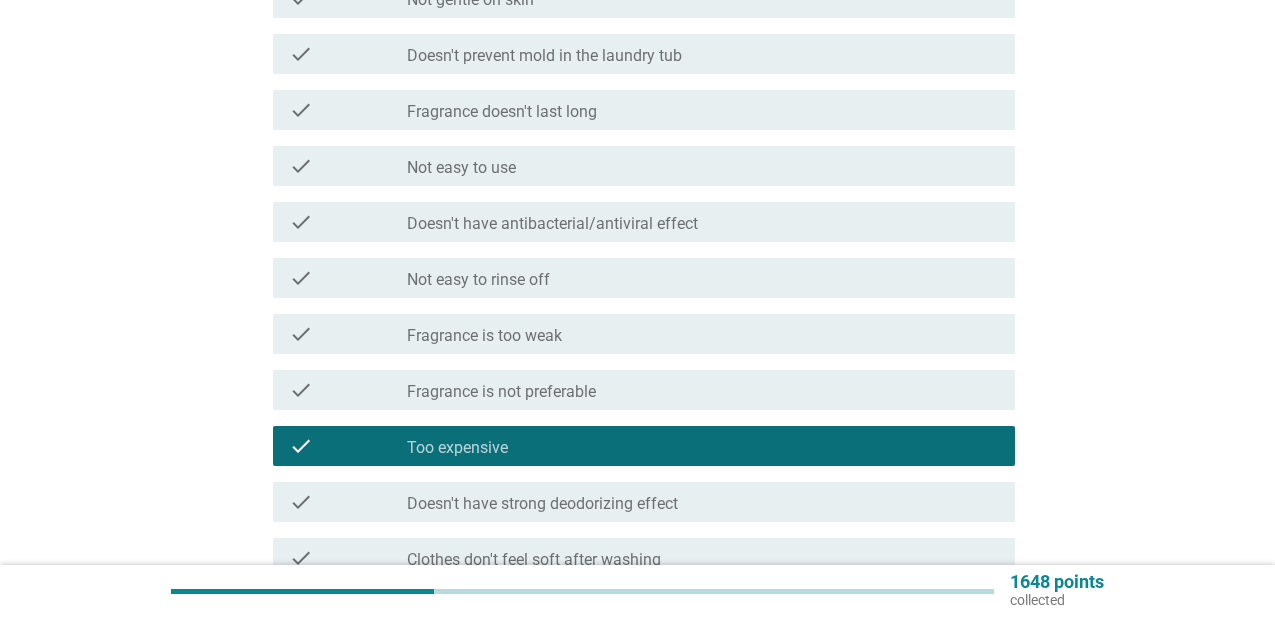 click on "check_box_outline_blank Fragrance is not preferable" at bounding box center [703, 390] 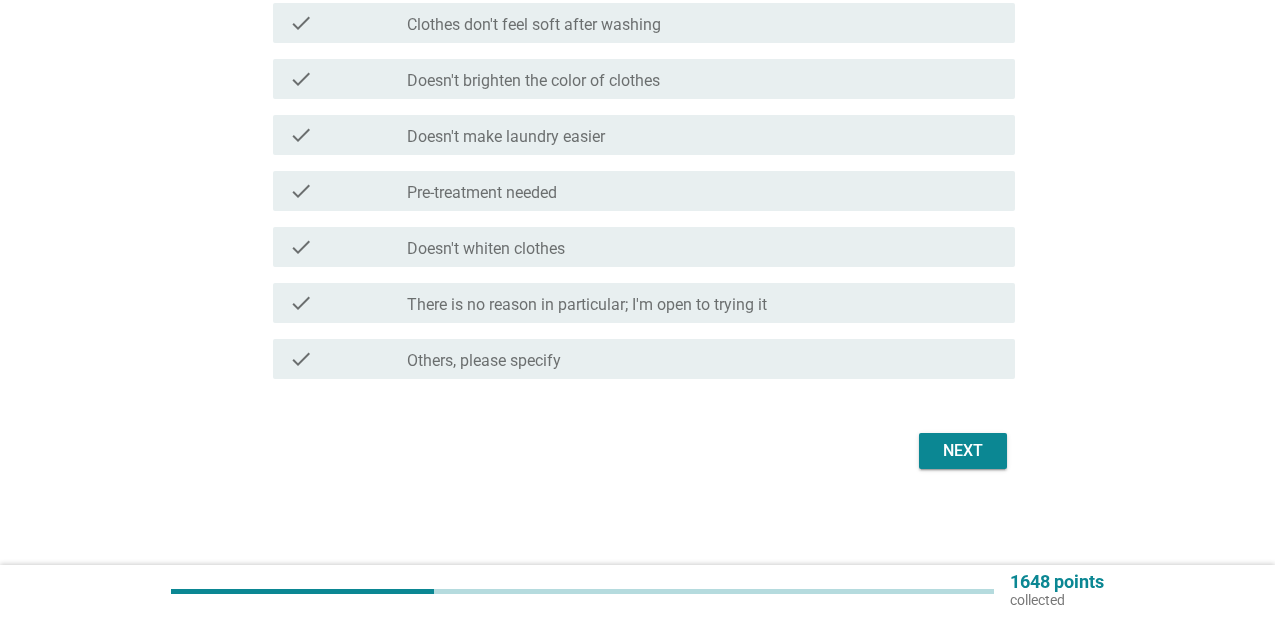 scroll, scrollTop: 1092, scrollLeft: 0, axis: vertical 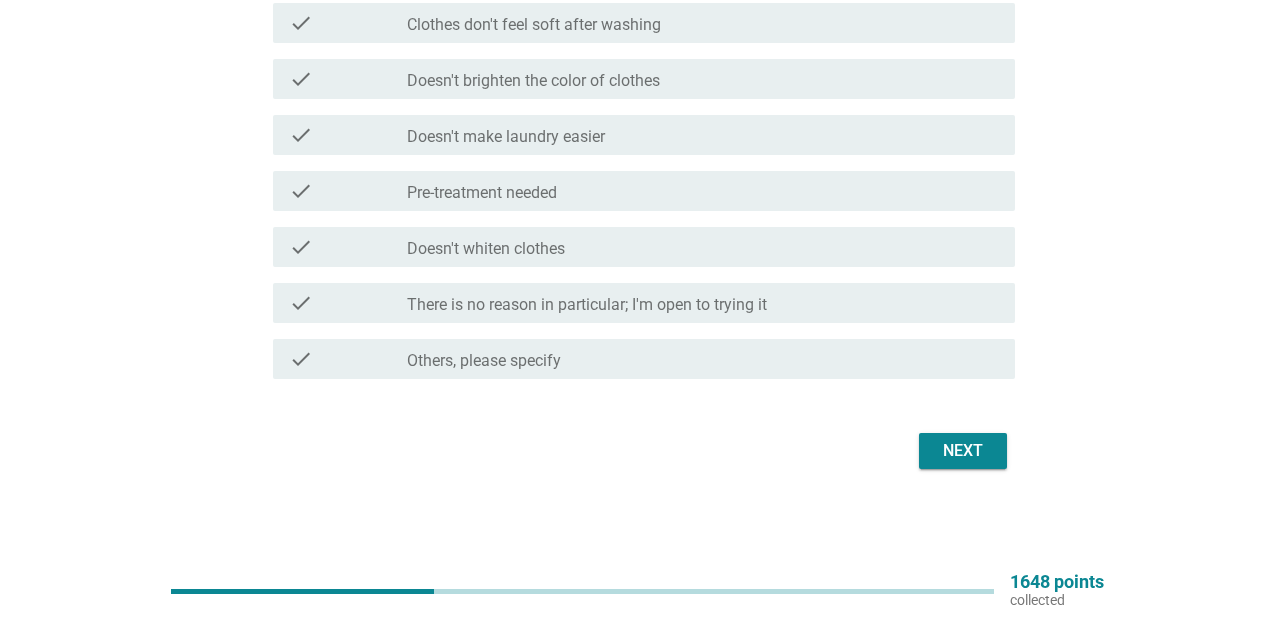 click on "Next" at bounding box center (963, 451) 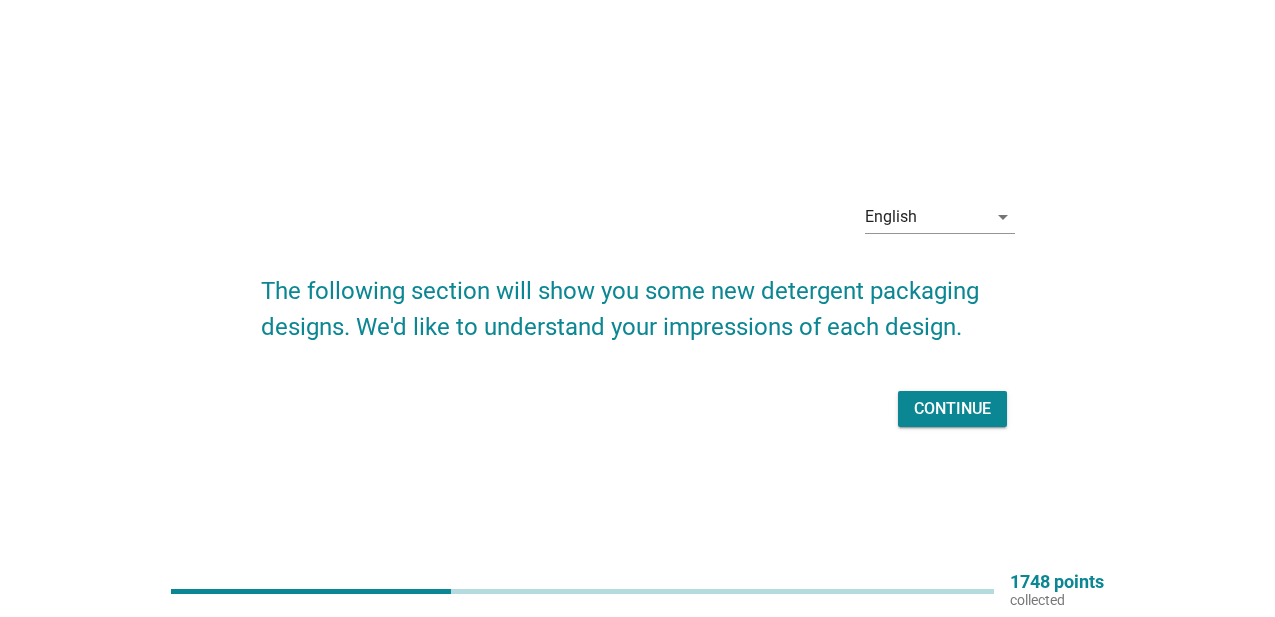 scroll, scrollTop: 22, scrollLeft: 0, axis: vertical 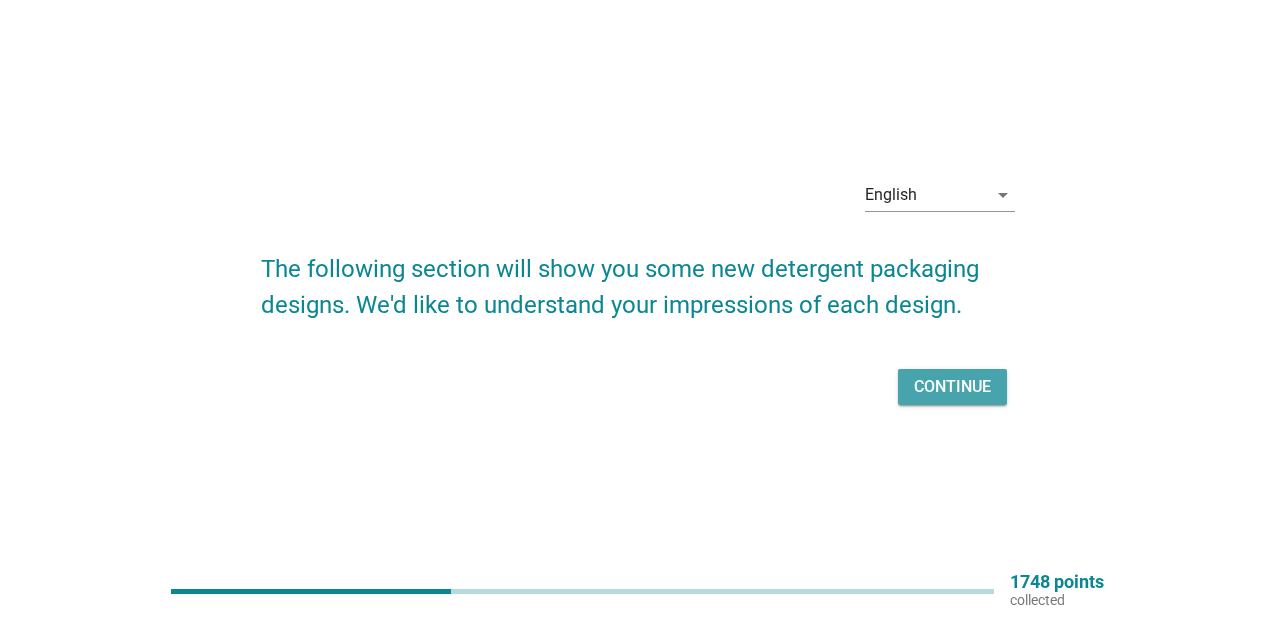 click on "Continue" at bounding box center [952, 387] 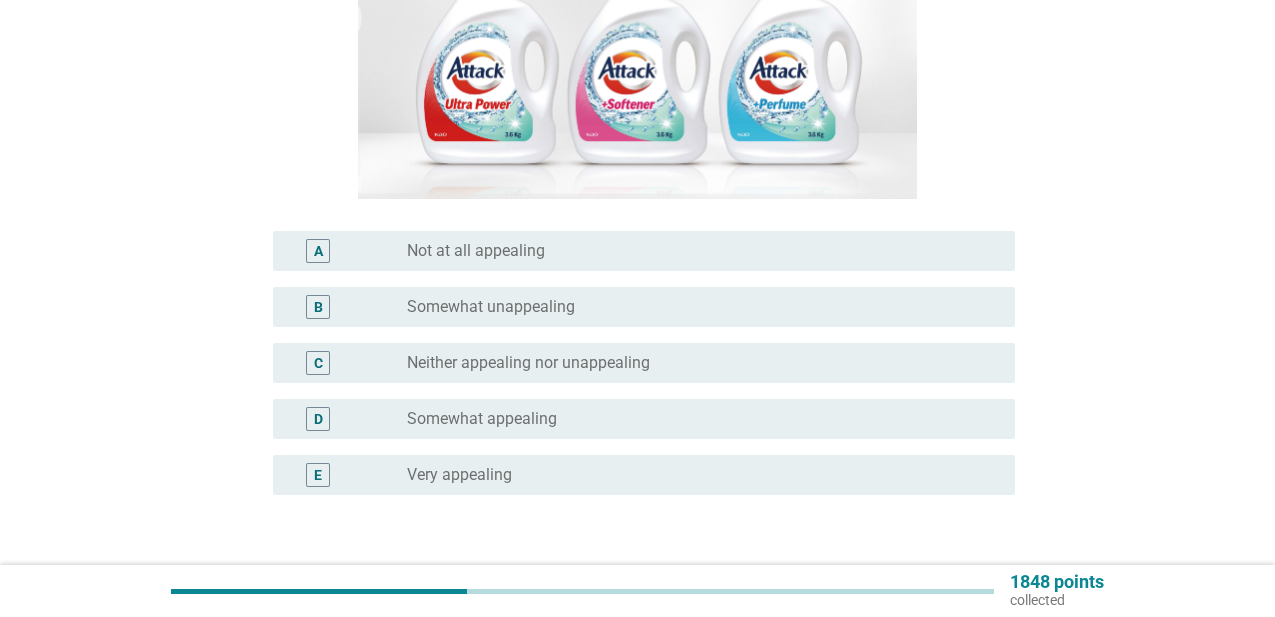 scroll, scrollTop: 341, scrollLeft: 0, axis: vertical 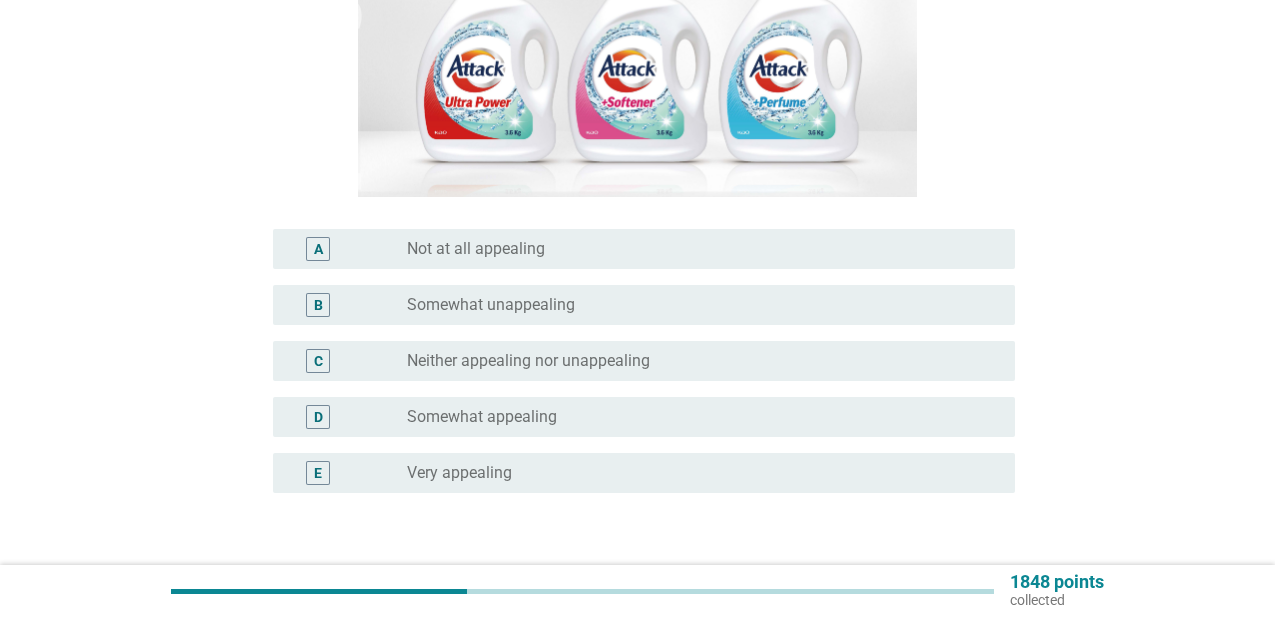 click on "D     radio_button_unchecked Somewhat appealing" at bounding box center (644, 417) 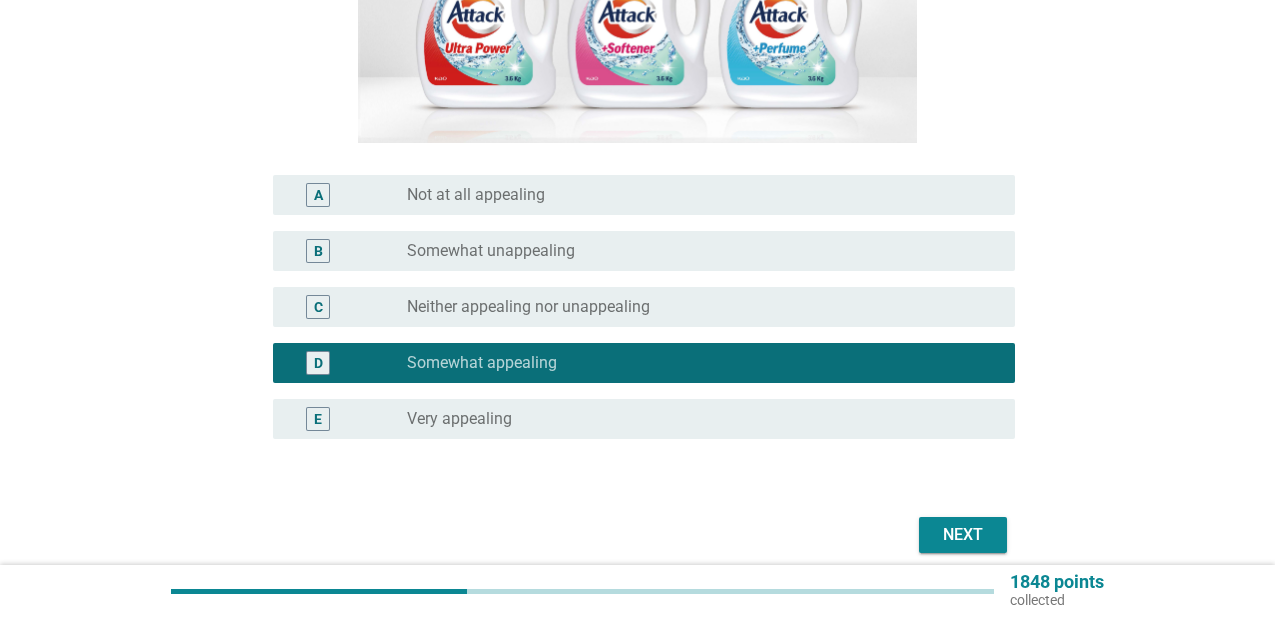 scroll, scrollTop: 400, scrollLeft: 0, axis: vertical 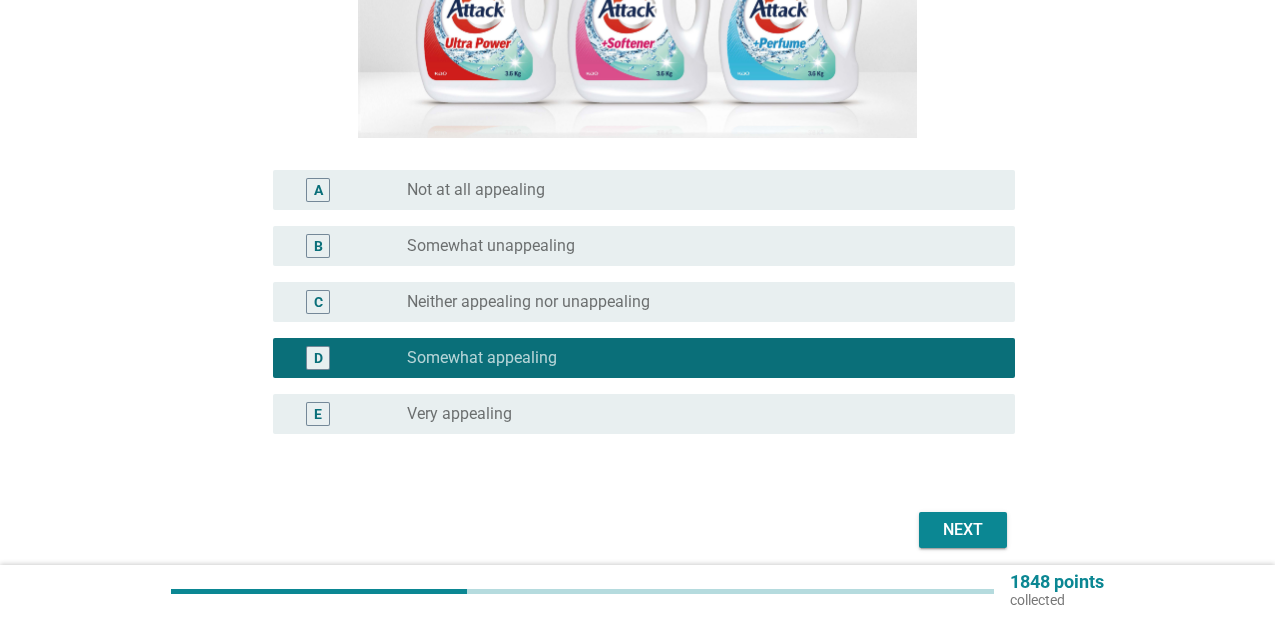 click on "Next" at bounding box center [963, 530] 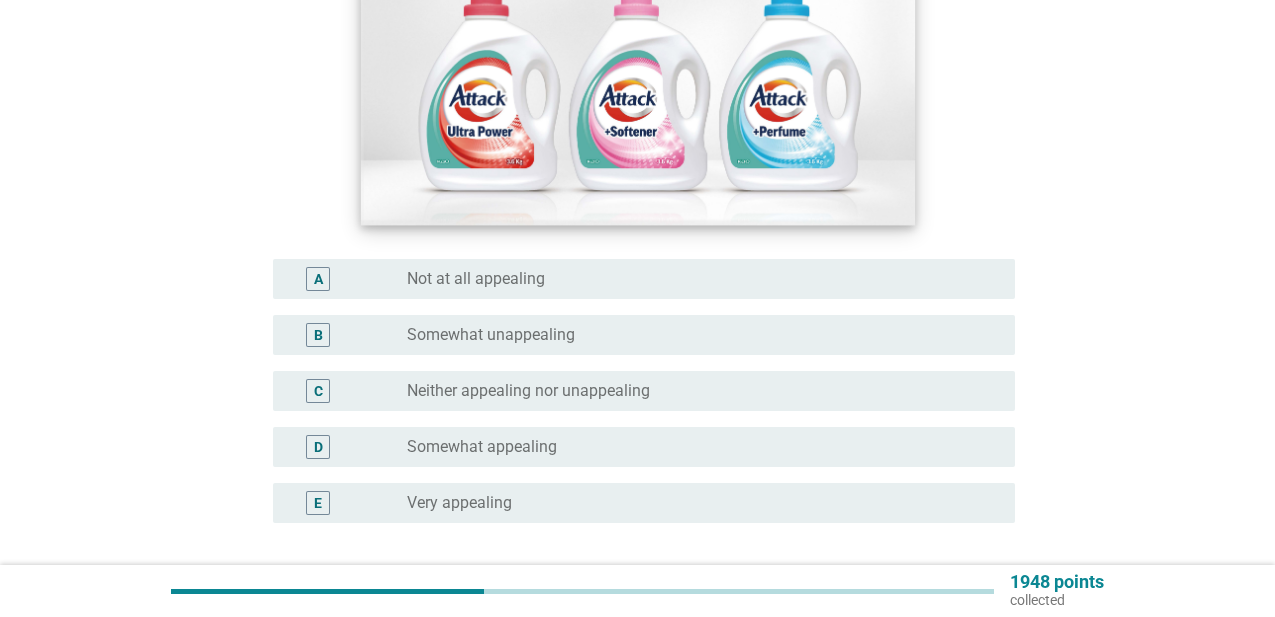 scroll, scrollTop: 328, scrollLeft: 0, axis: vertical 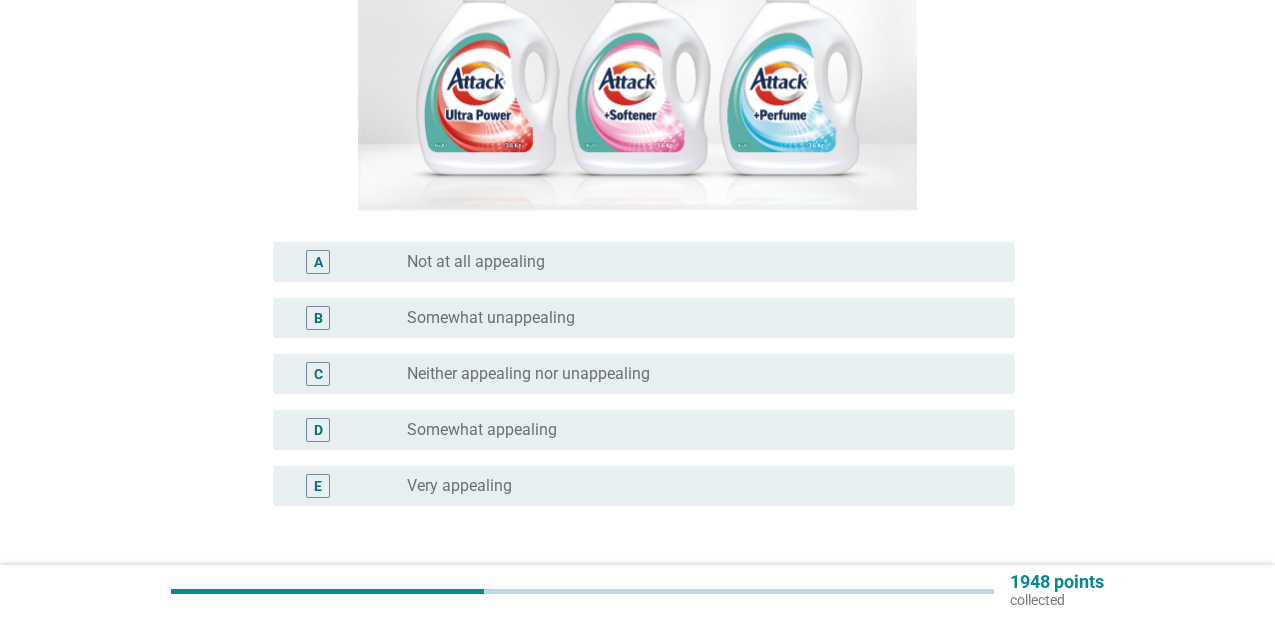 click on "C     radio_button_unchecked Neither appealing nor unappealing" at bounding box center [644, 374] 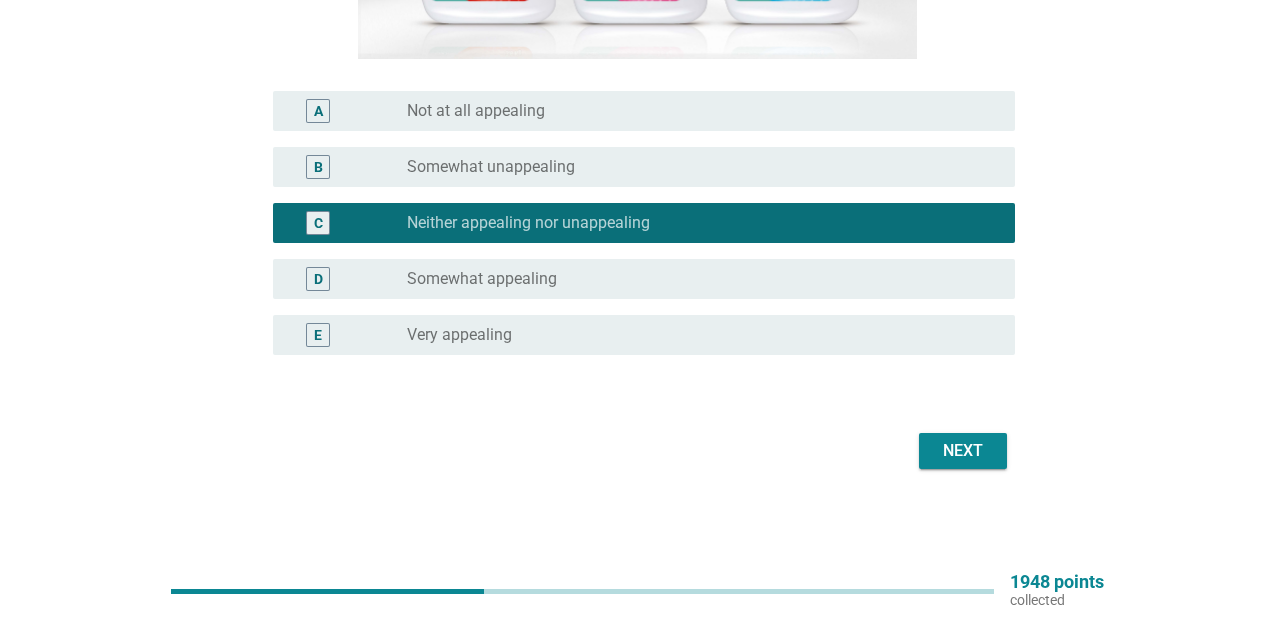 scroll, scrollTop: 479, scrollLeft: 0, axis: vertical 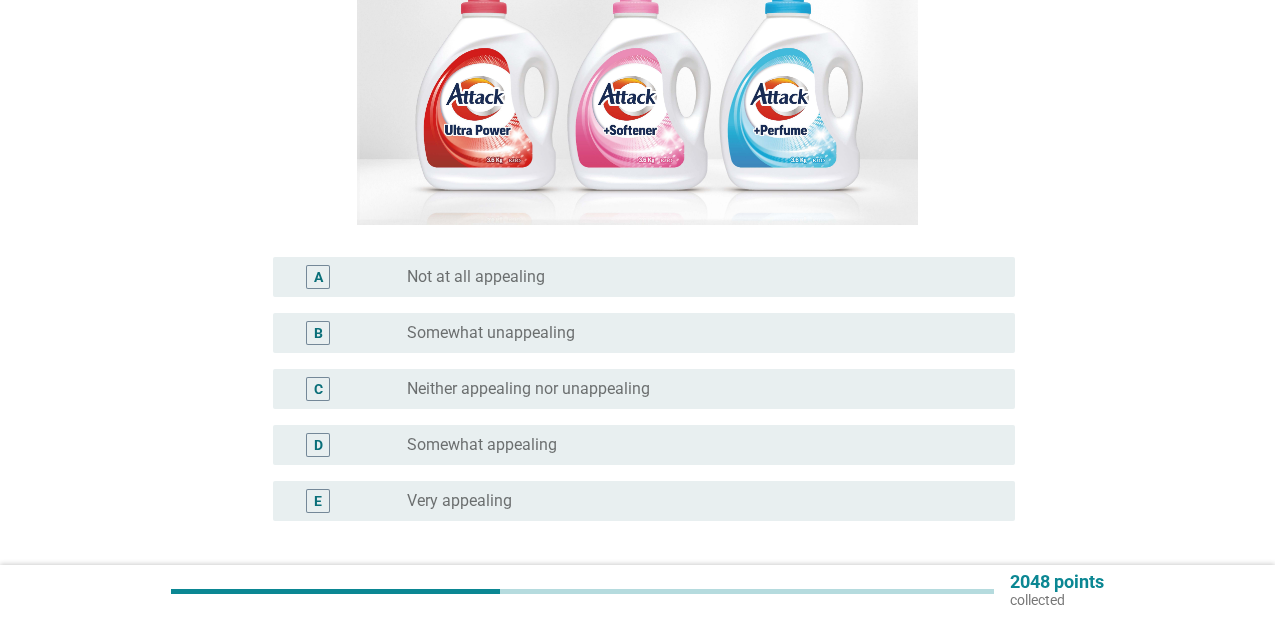 click on "radio_button_unchecked Somewhat appealing" at bounding box center [695, 445] 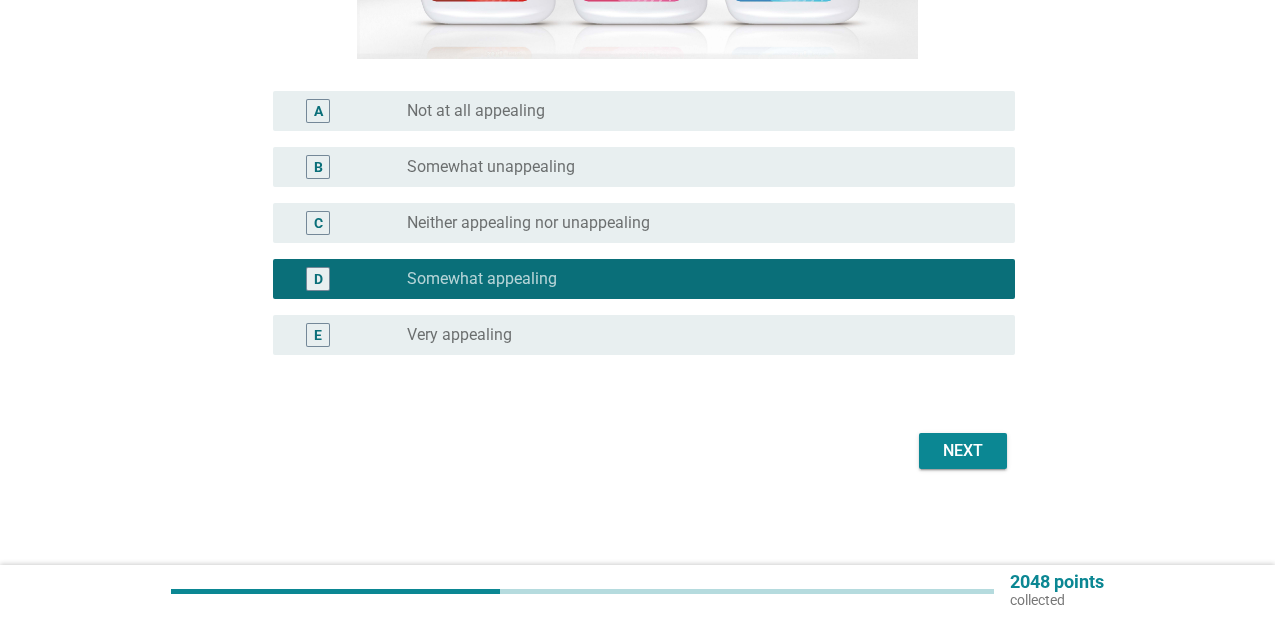 click on "Next" at bounding box center (963, 451) 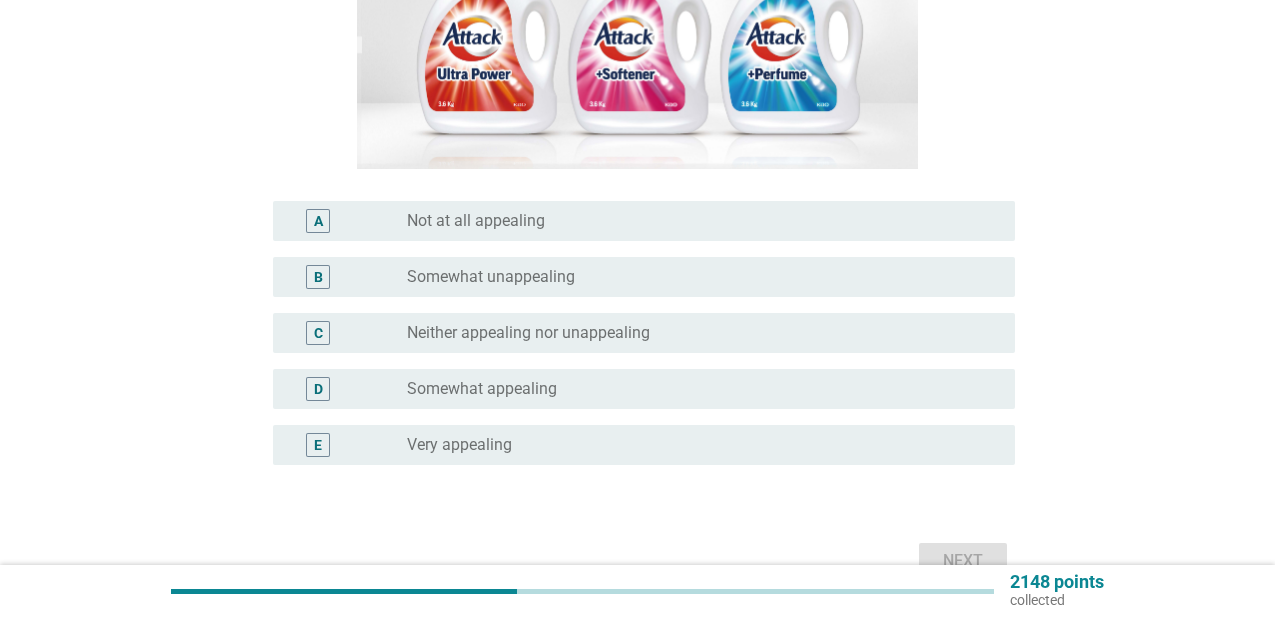 scroll, scrollTop: 418, scrollLeft: 0, axis: vertical 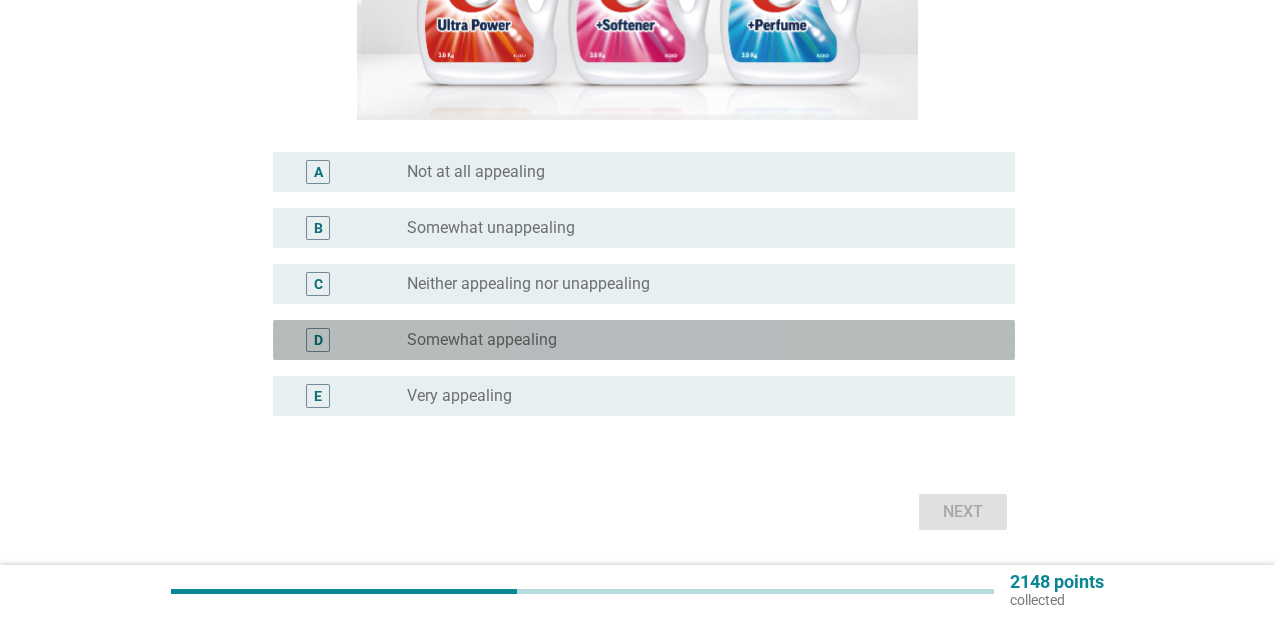 click on "radio_button_unchecked Somewhat appealing" at bounding box center [695, 340] 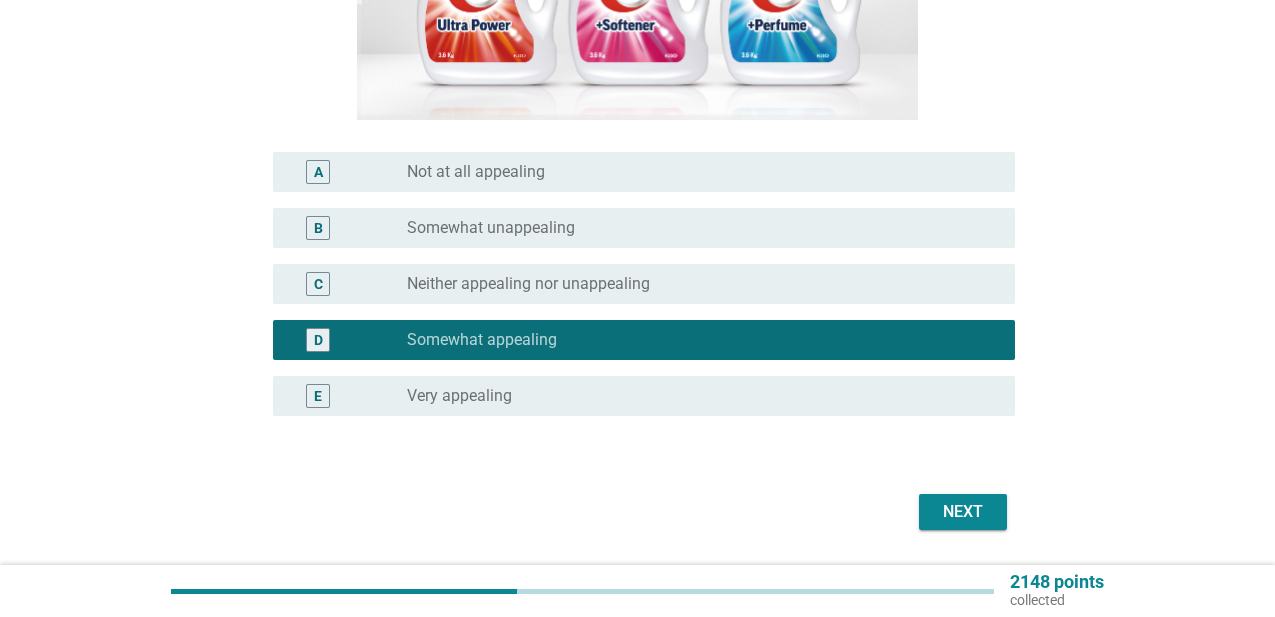 click on "Next" at bounding box center [963, 512] 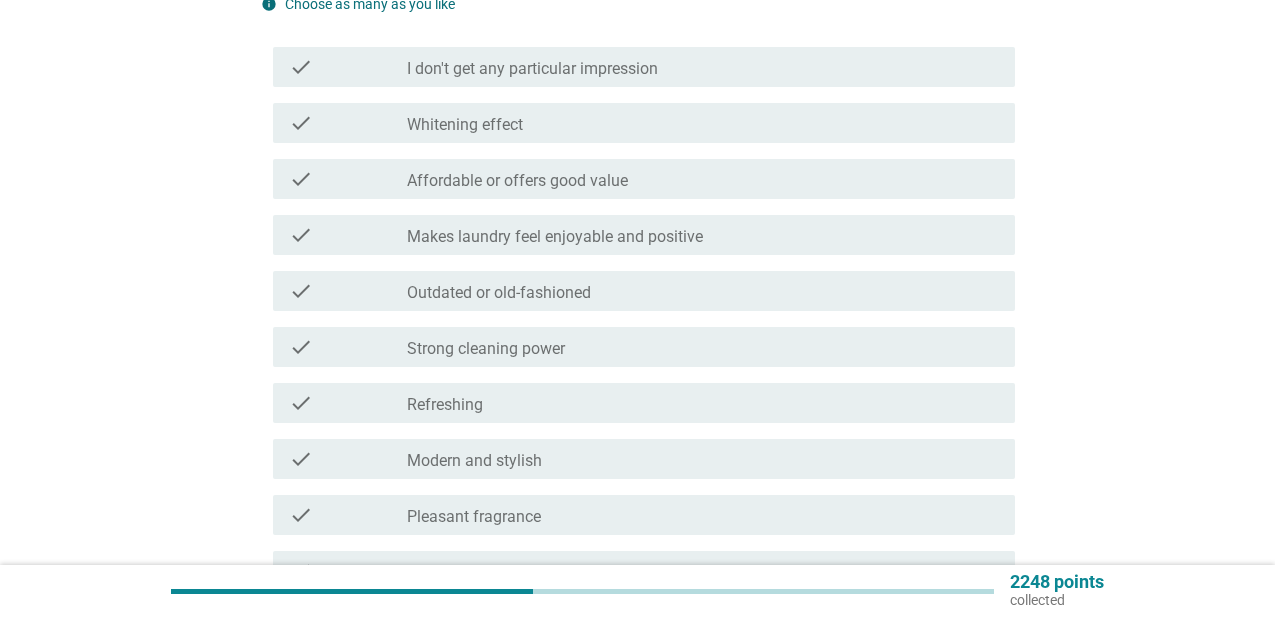 scroll, scrollTop: 574, scrollLeft: 0, axis: vertical 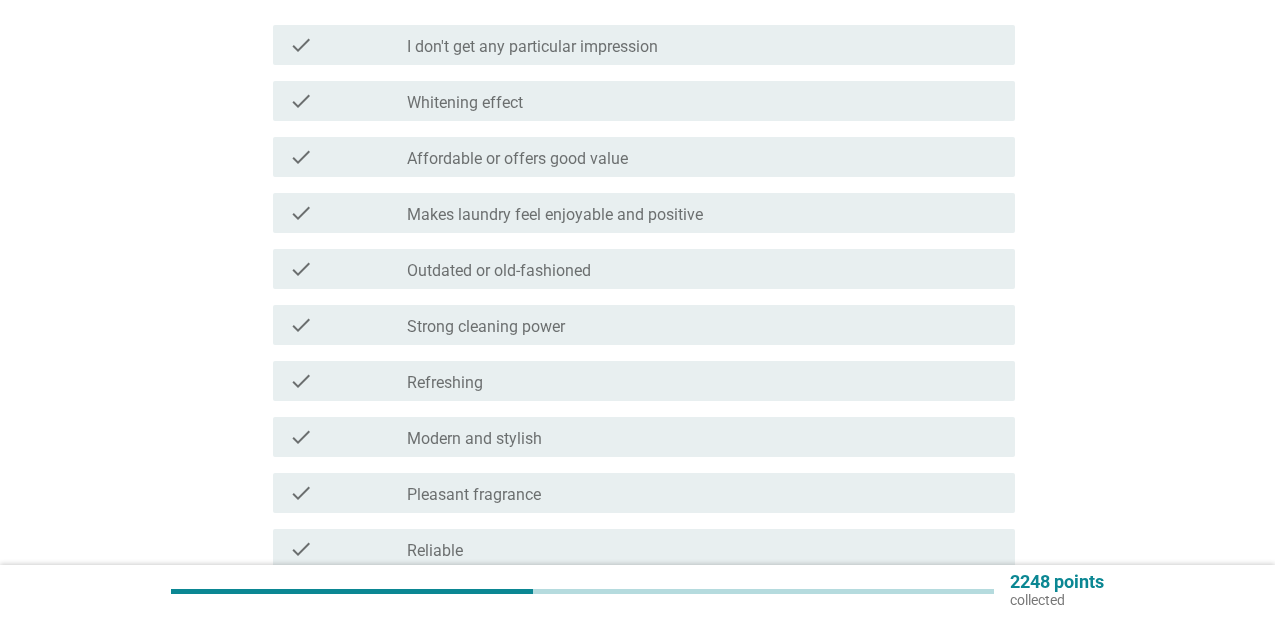 click on "check_box_outline_blank Makes laundry feel enjoyable and positive" at bounding box center (703, 213) 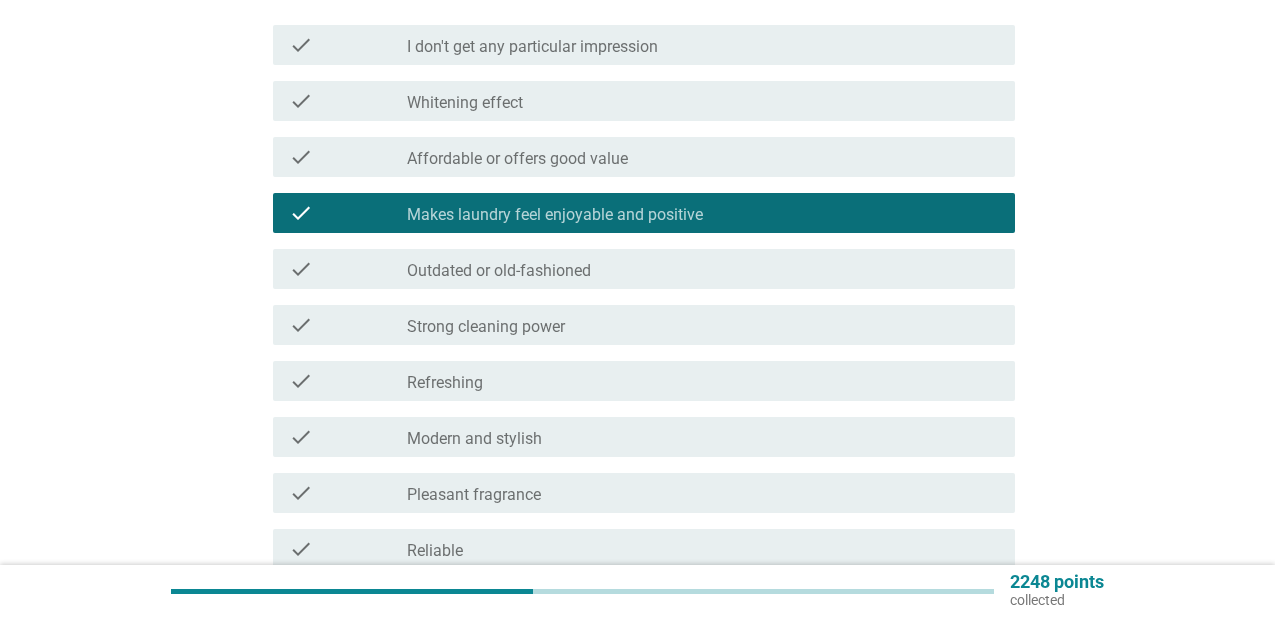 click on "check     check_box_outline_blank Refreshing" at bounding box center [644, 381] 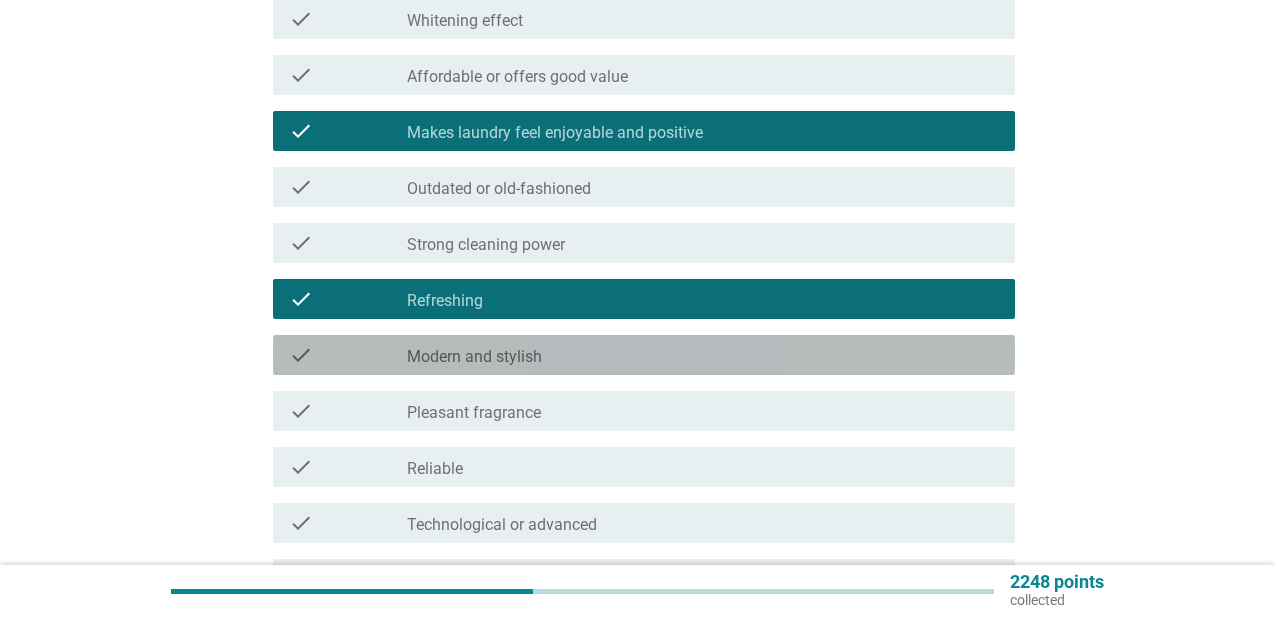 click on "check_box_outline_blank Modern and stylish" at bounding box center [703, 355] 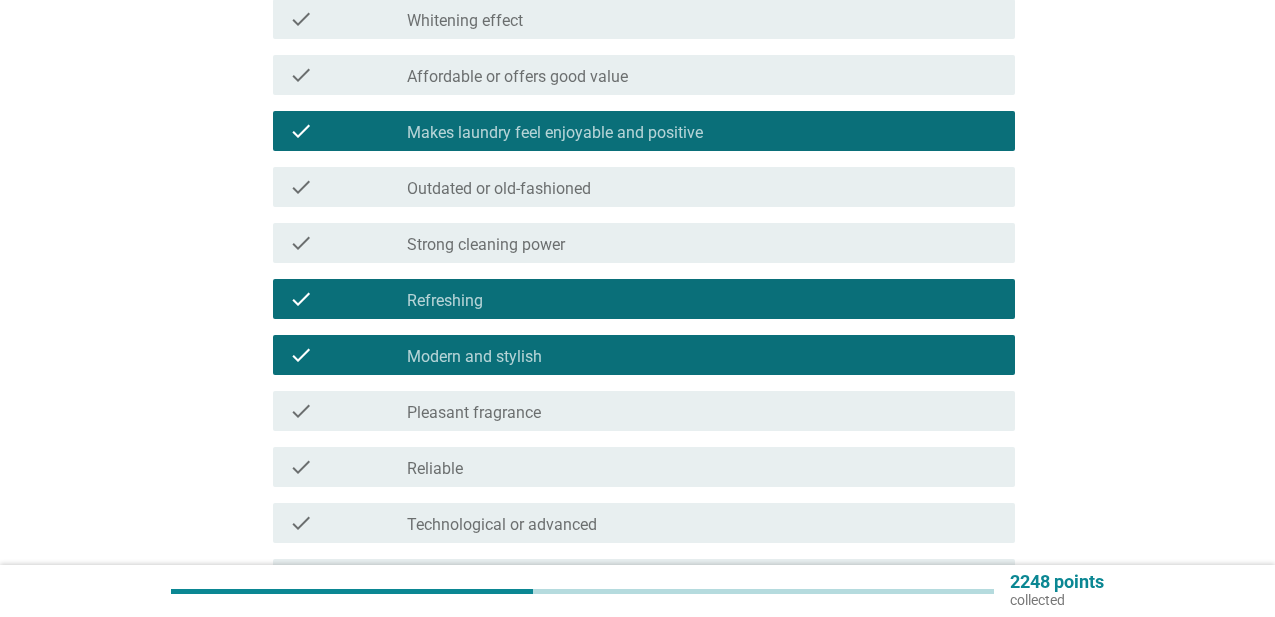 scroll, scrollTop: 714, scrollLeft: 0, axis: vertical 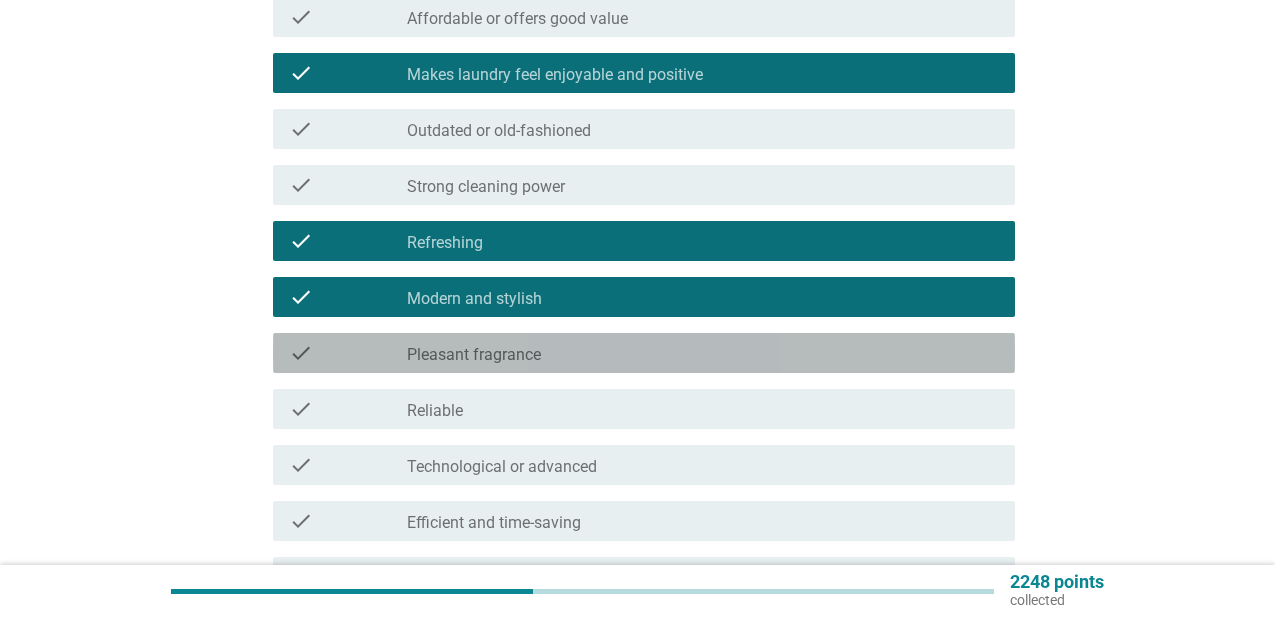 click on "check_box_outline_blank Pleasant fragrance" at bounding box center [703, 353] 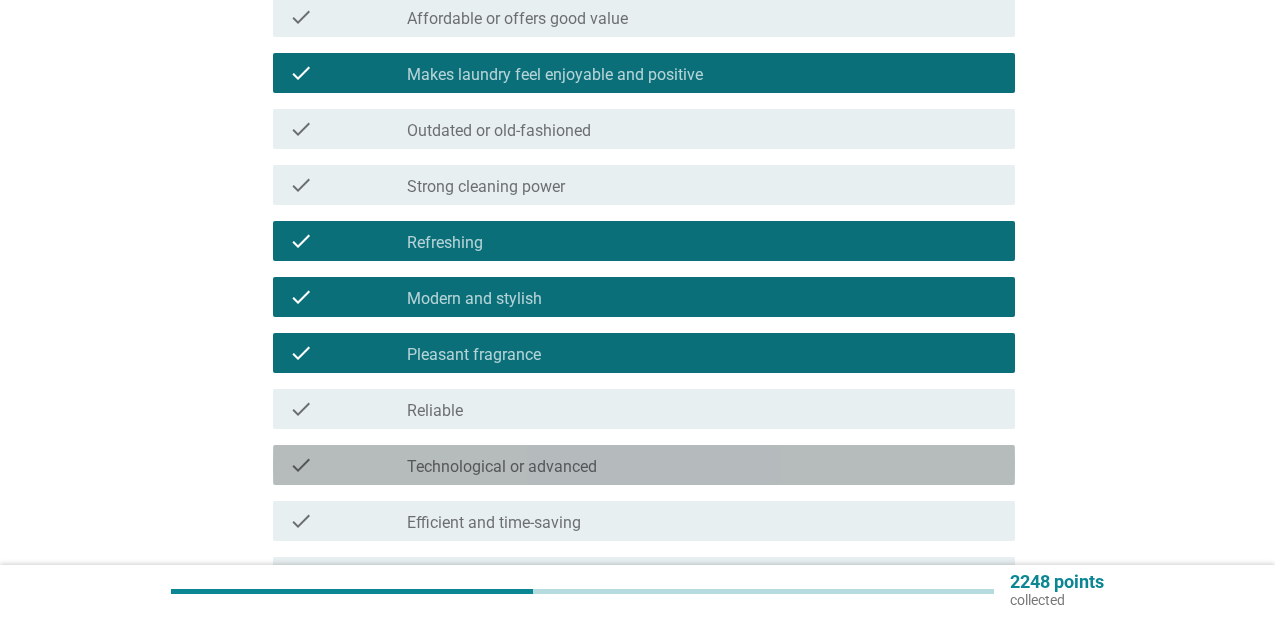 click on "check_box_outline_blank Technological or advanced" at bounding box center [703, 465] 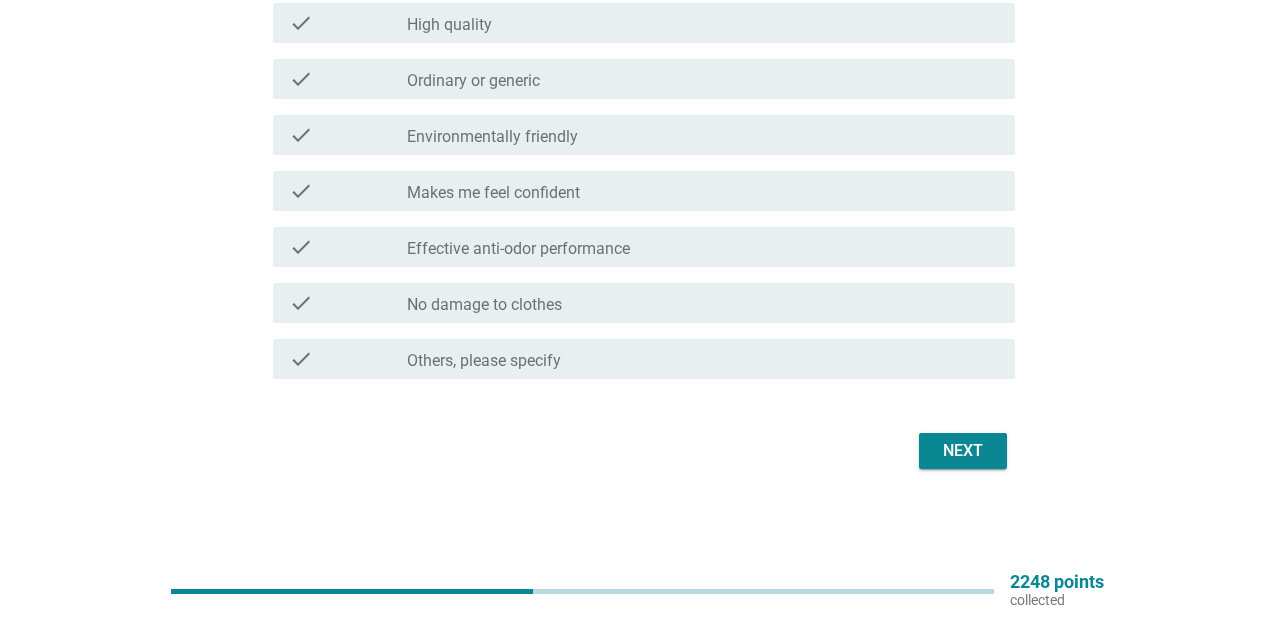 scroll, scrollTop: 1548, scrollLeft: 0, axis: vertical 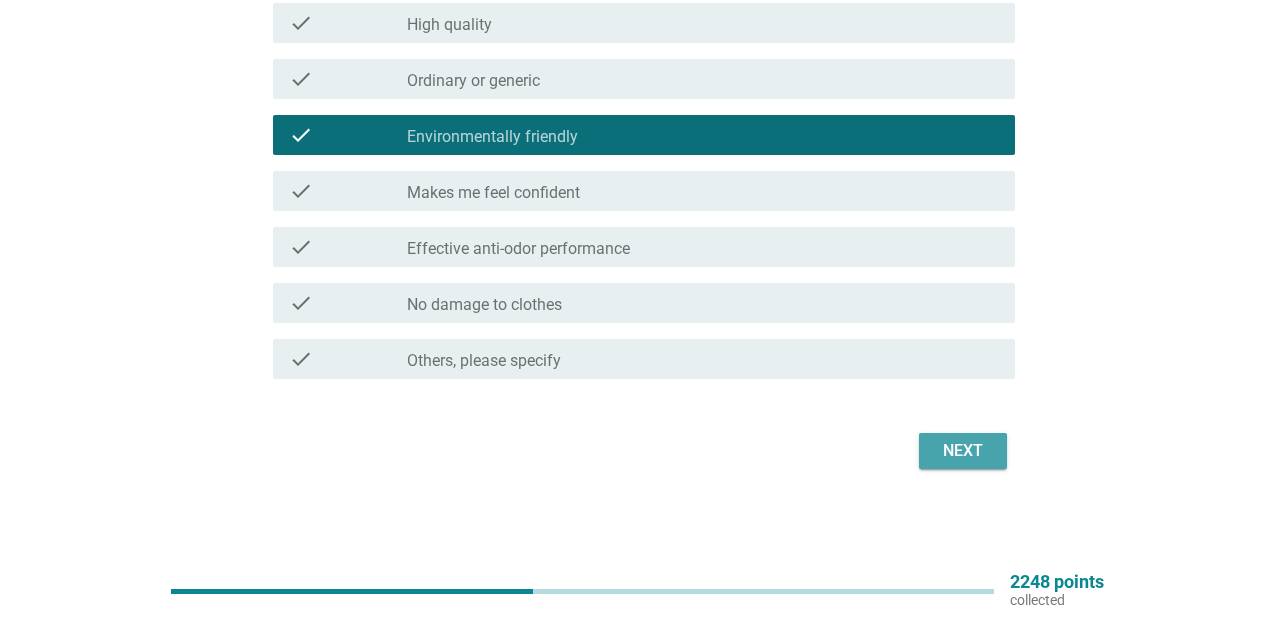 click on "Next" at bounding box center (963, 451) 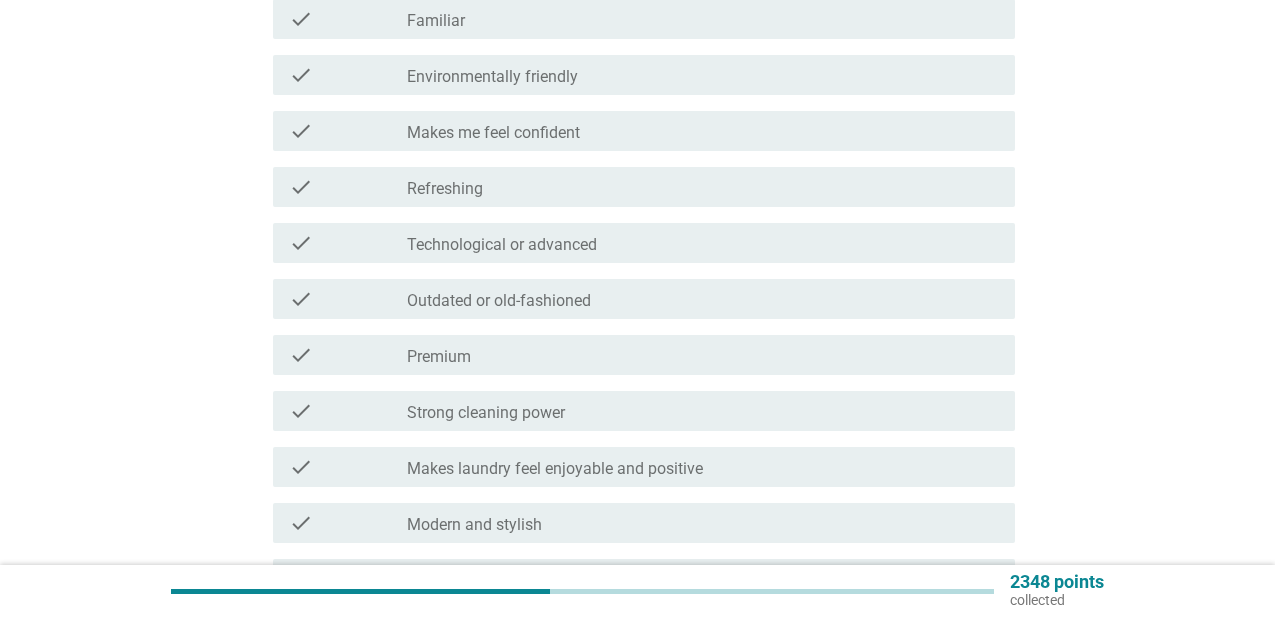 scroll, scrollTop: 1058, scrollLeft: 0, axis: vertical 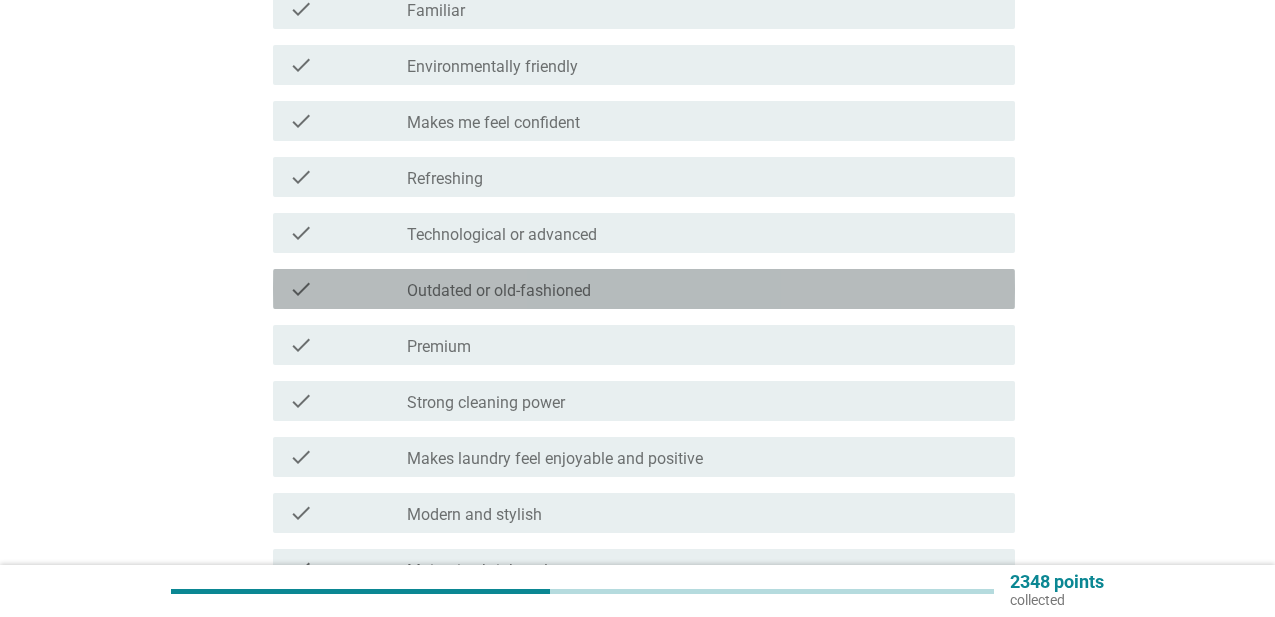 click on "check_box_outline_blank Outdated or old-fashioned" at bounding box center [703, 289] 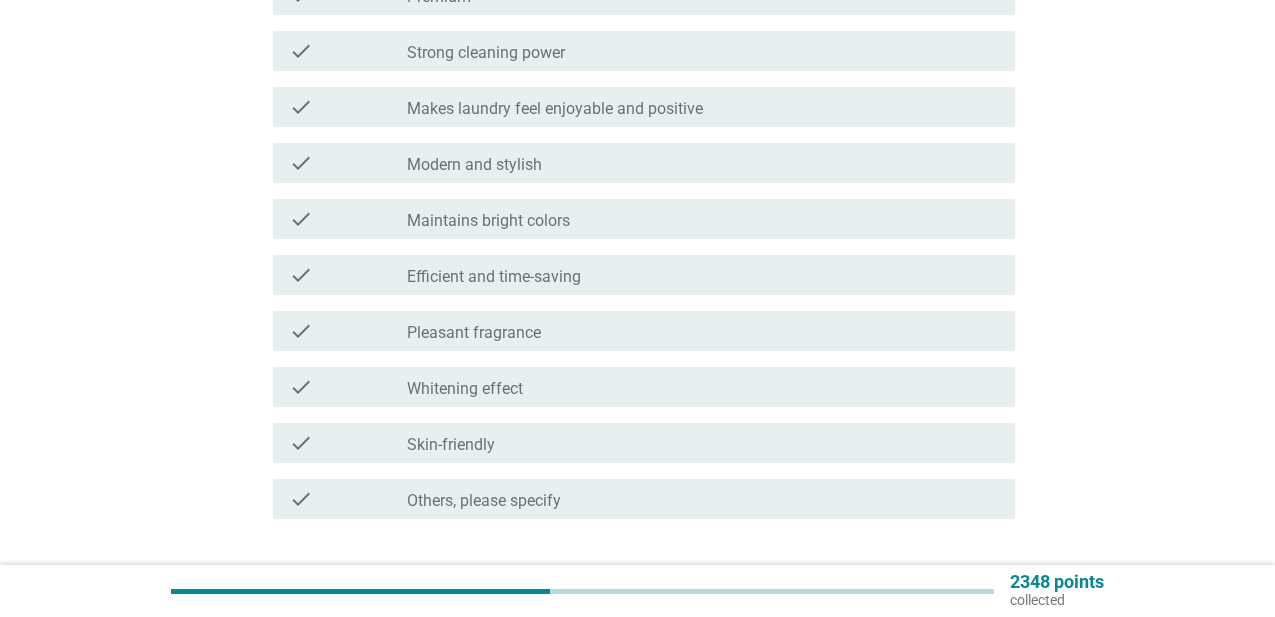 scroll, scrollTop: 1463, scrollLeft: 0, axis: vertical 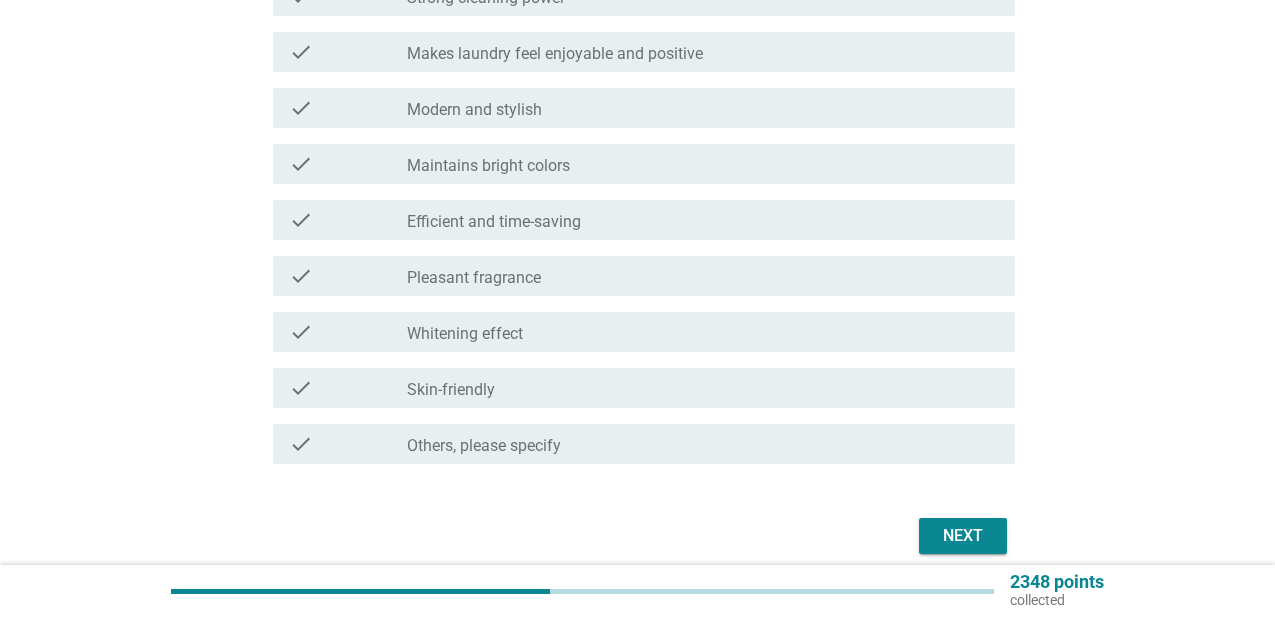 click on "Next" at bounding box center [963, 536] 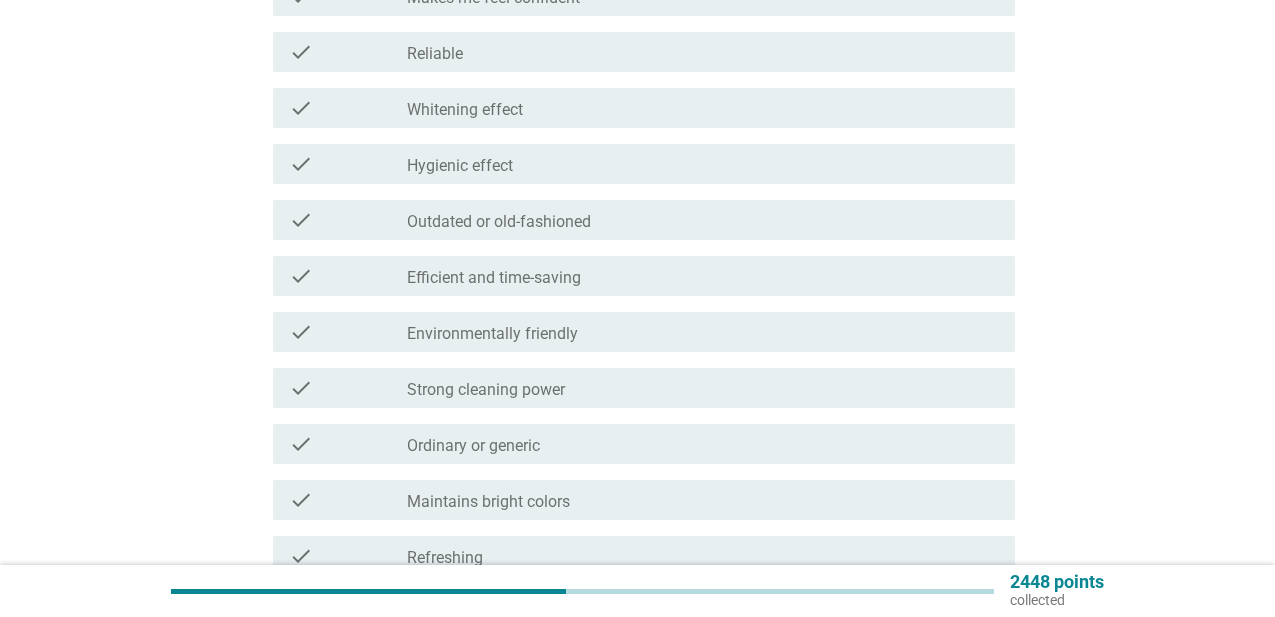 scroll, scrollTop: 793, scrollLeft: 0, axis: vertical 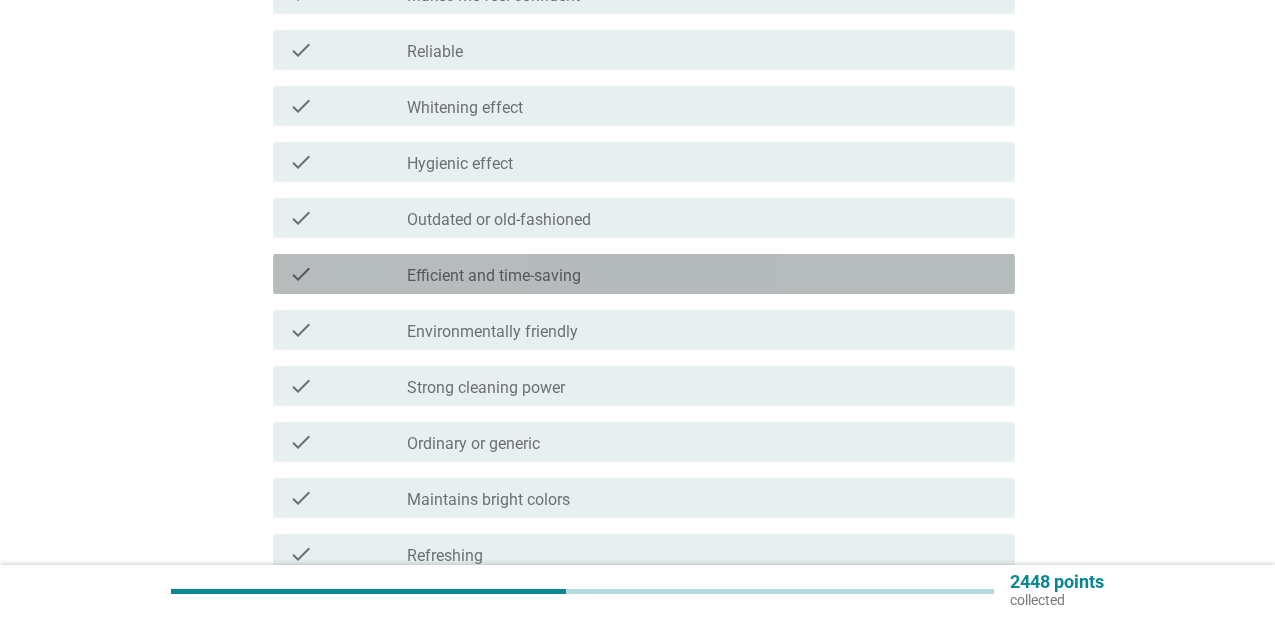 click on "check_box_outline_blank Efficient and time-saving" at bounding box center [703, 274] 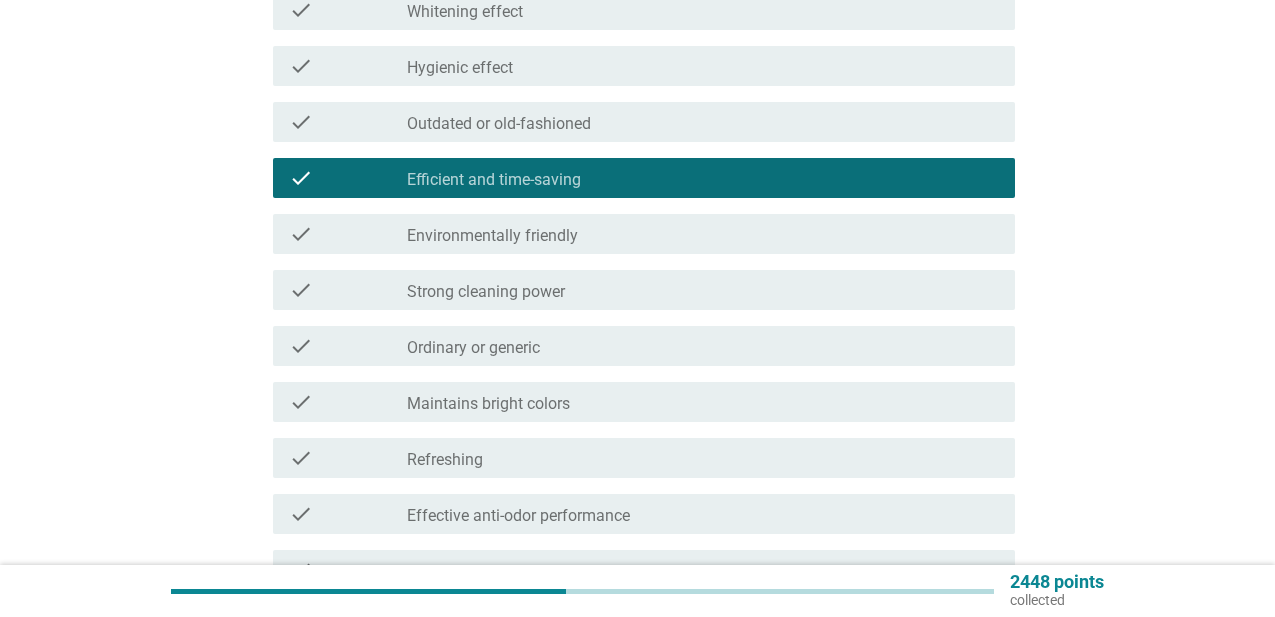 click on "check_box_outline_blank Maintains bright colors" at bounding box center (703, 402) 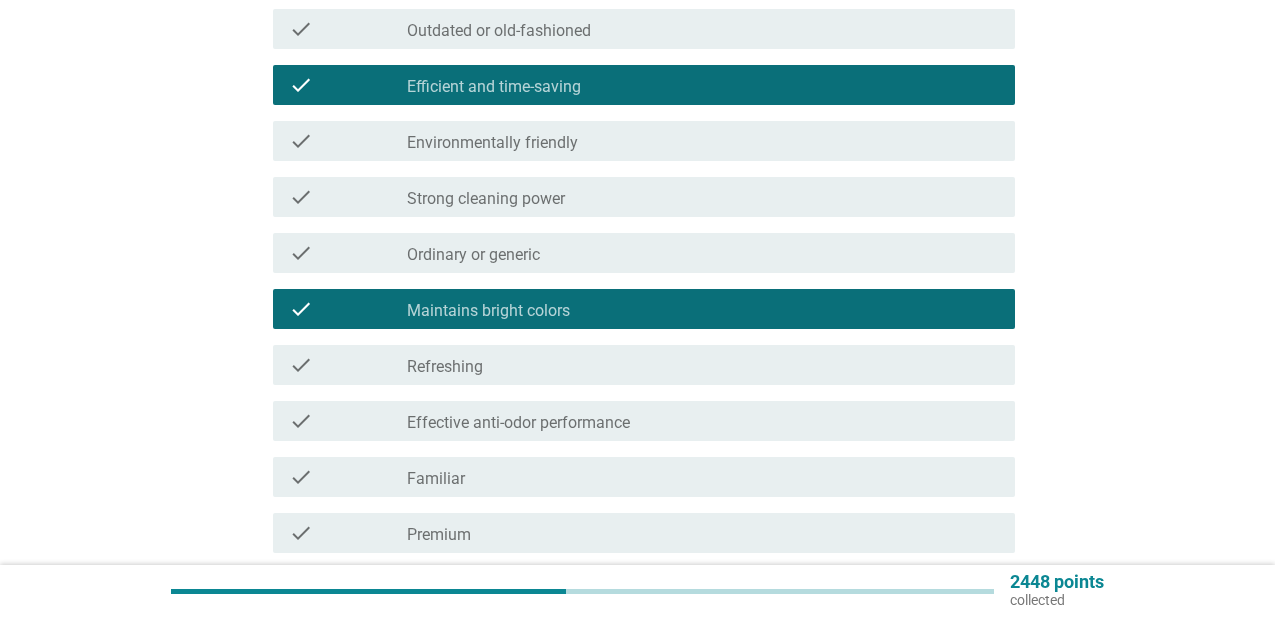 click on "check_box_outline_blank Refreshing" at bounding box center (703, 365) 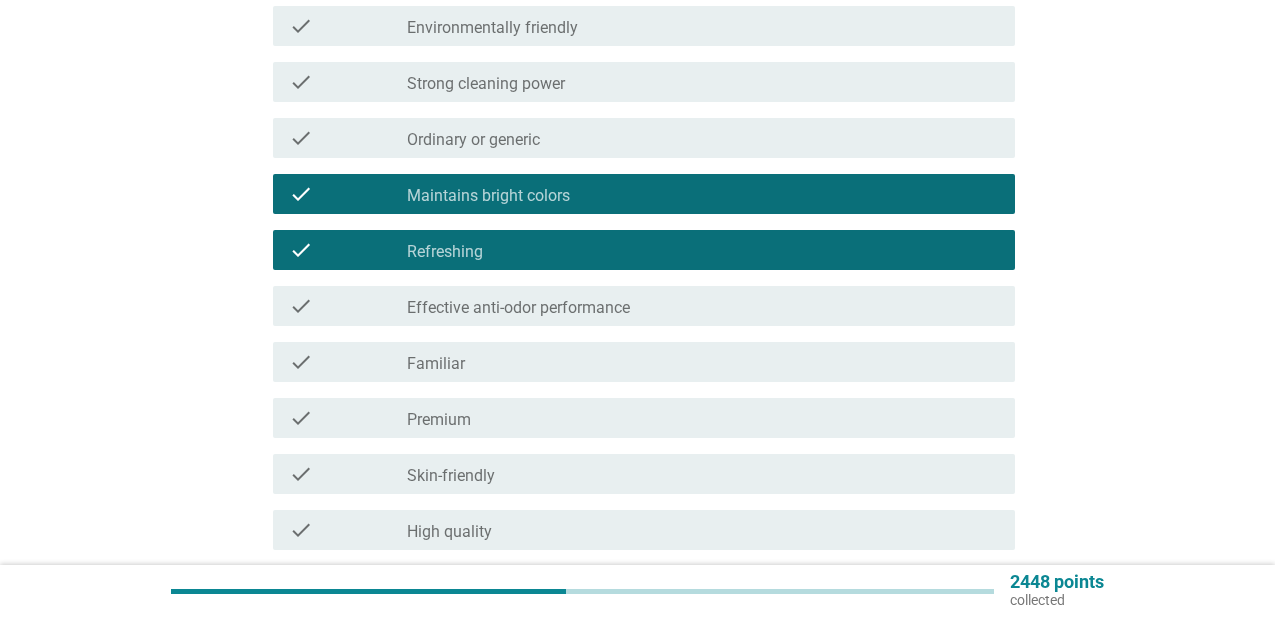 scroll, scrollTop: 1104, scrollLeft: 0, axis: vertical 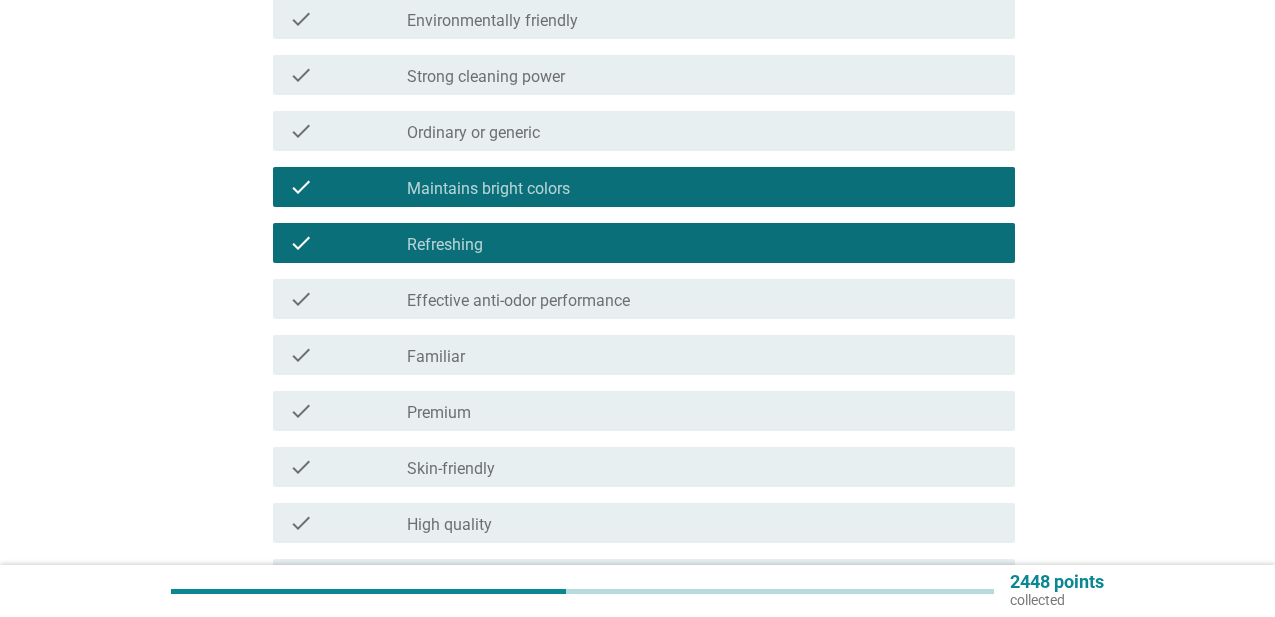 click on "check     check_box_outline_blank Familiar" at bounding box center [644, 355] 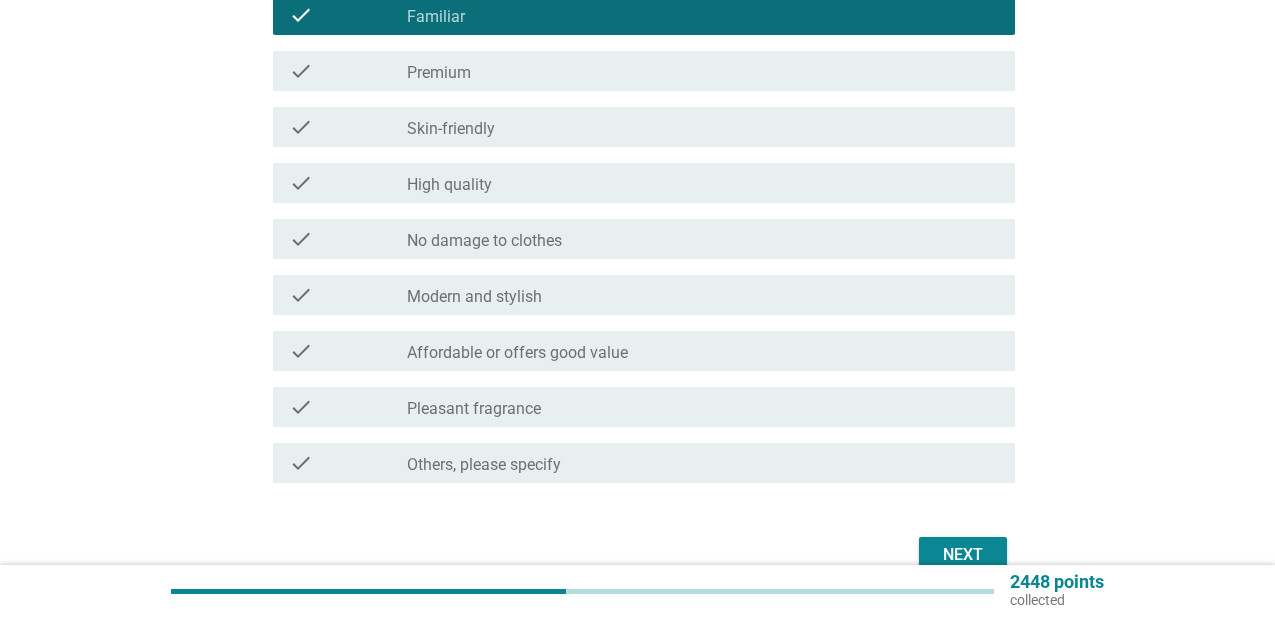 scroll, scrollTop: 1472, scrollLeft: 0, axis: vertical 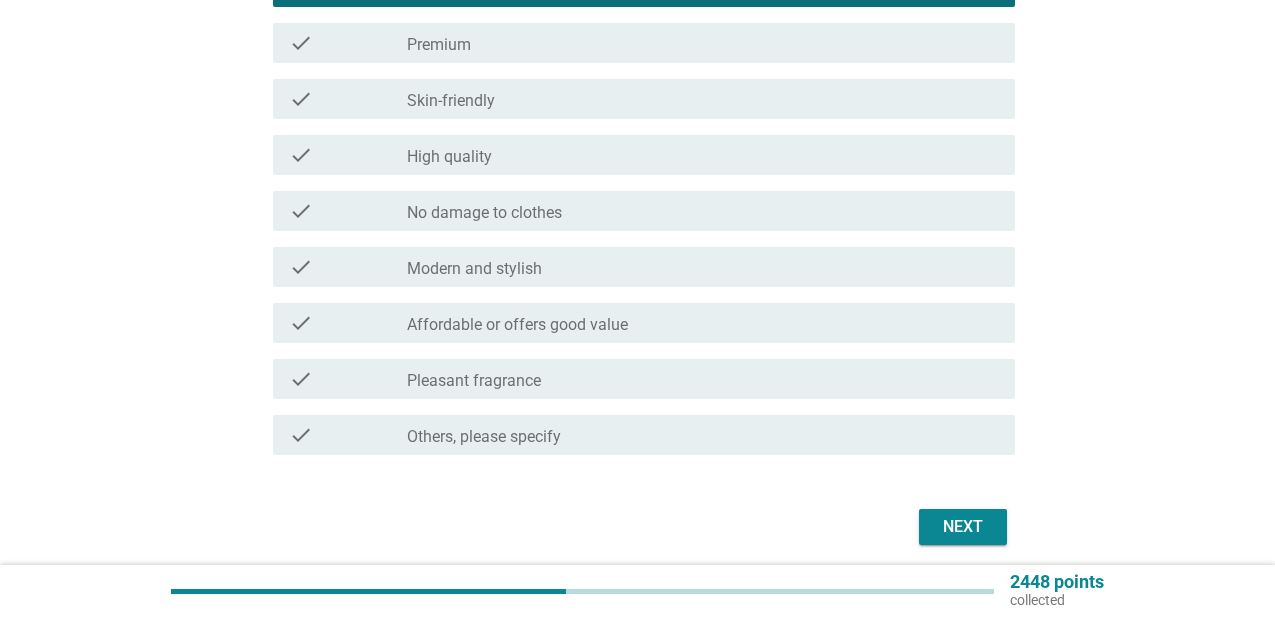 click on "check_box_outline_blank Affordable or offers good value" at bounding box center (703, 323) 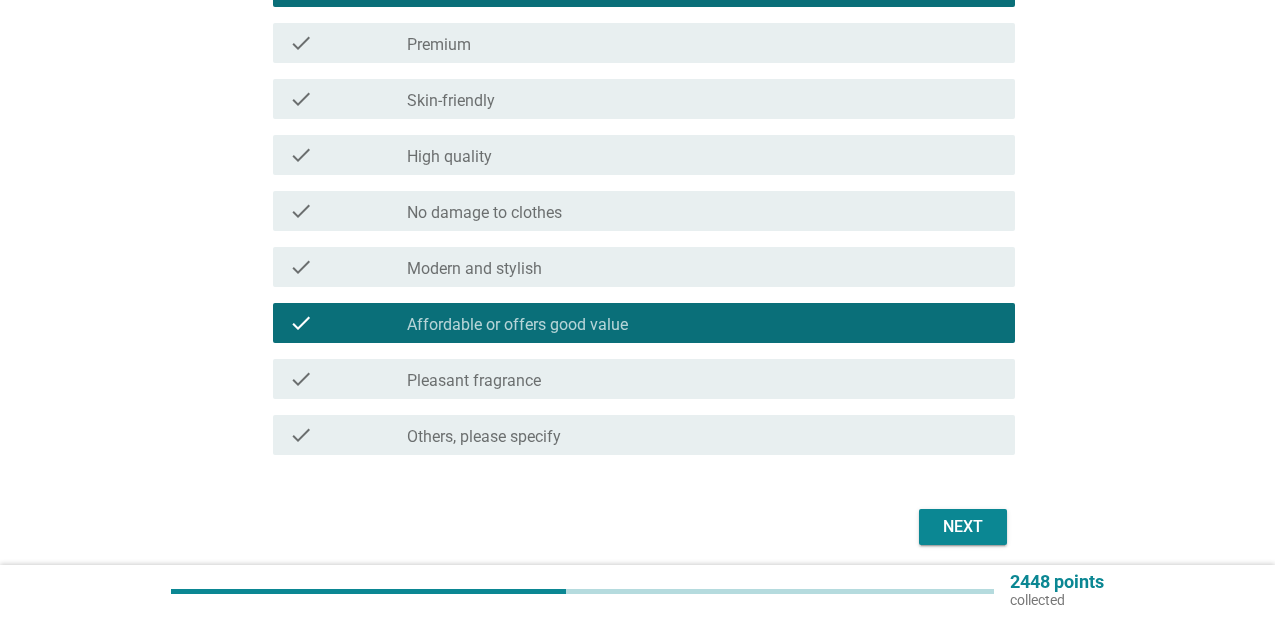 click on "Next" at bounding box center (638, 527) 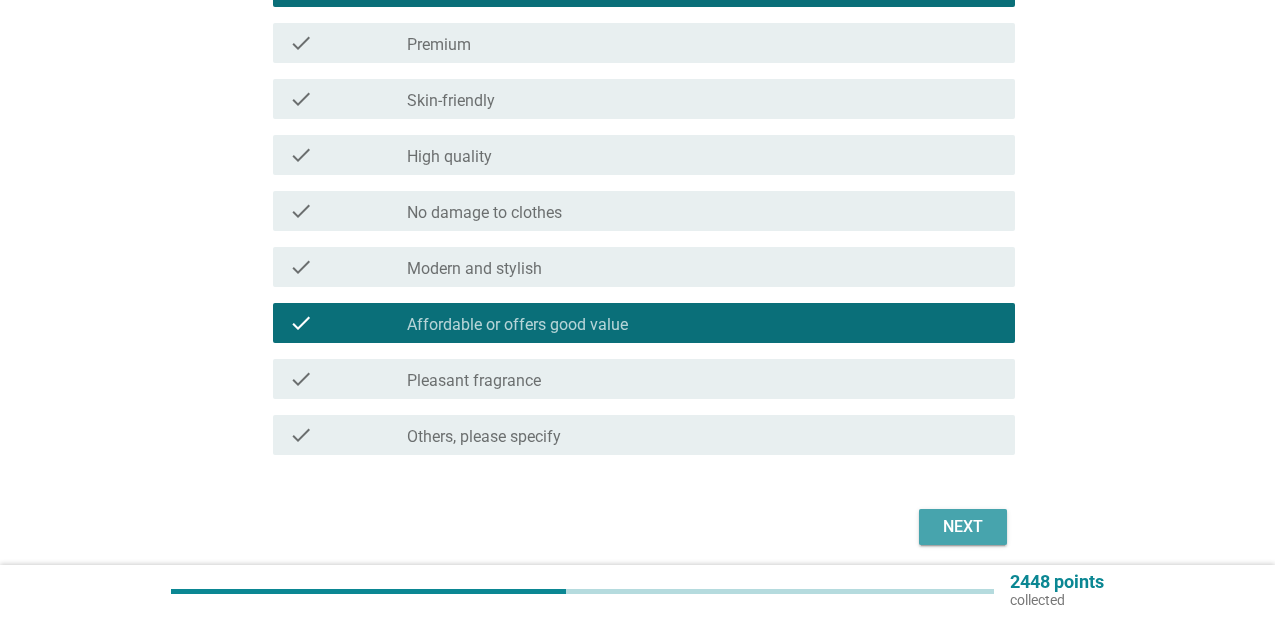 click on "Next" at bounding box center (963, 527) 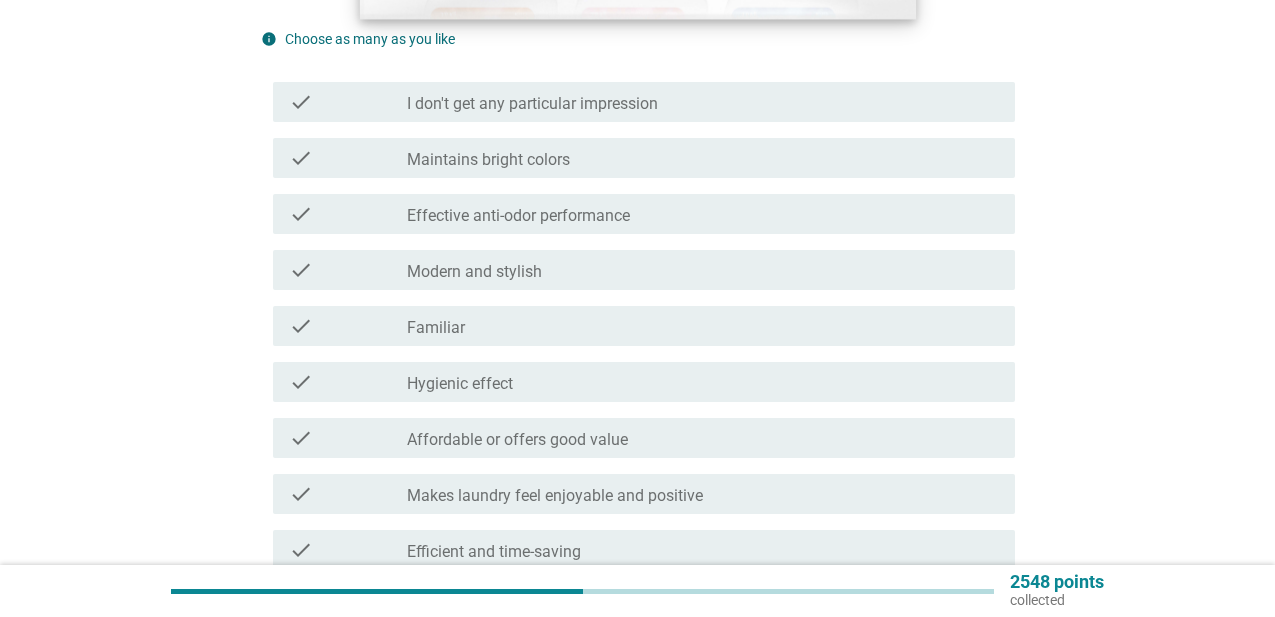 scroll, scrollTop: 526, scrollLeft: 0, axis: vertical 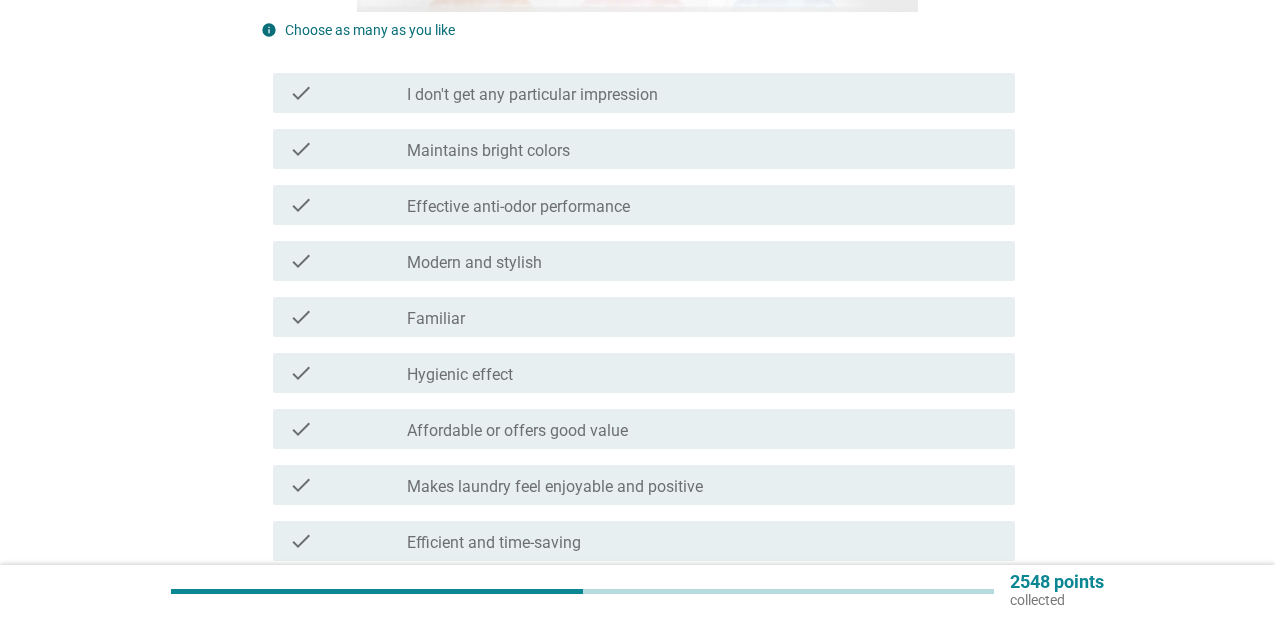click on "check_box_outline_blank Makes laundry feel enjoyable and positive" at bounding box center (703, 485) 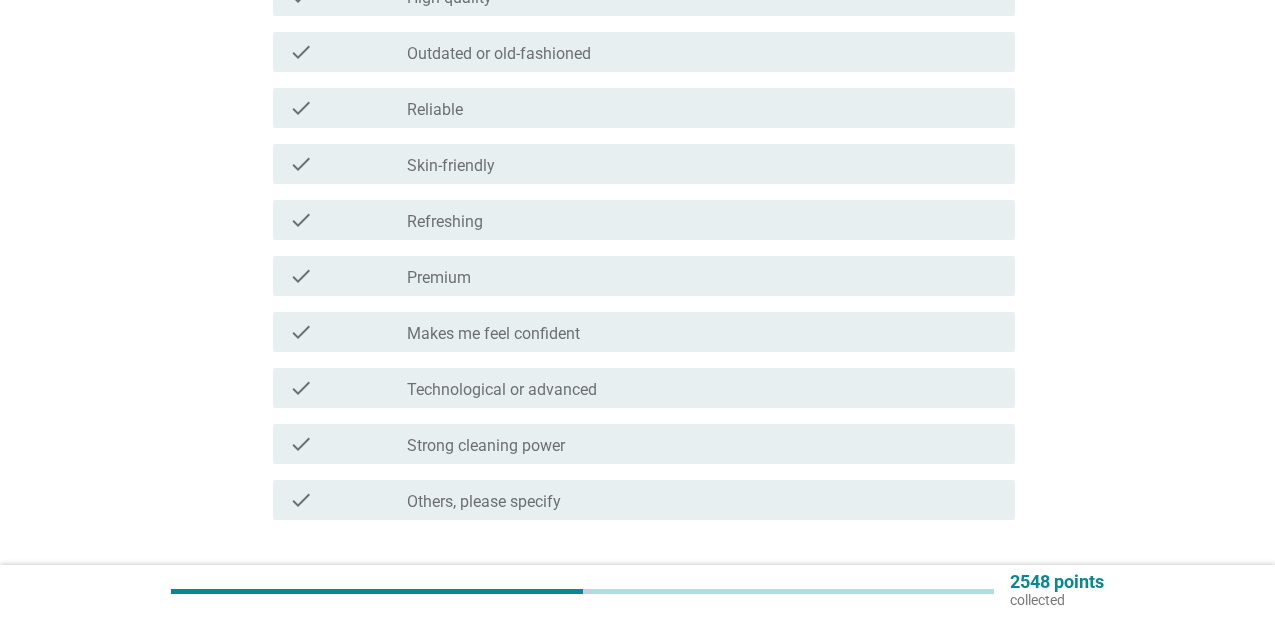 scroll, scrollTop: 1409, scrollLeft: 0, axis: vertical 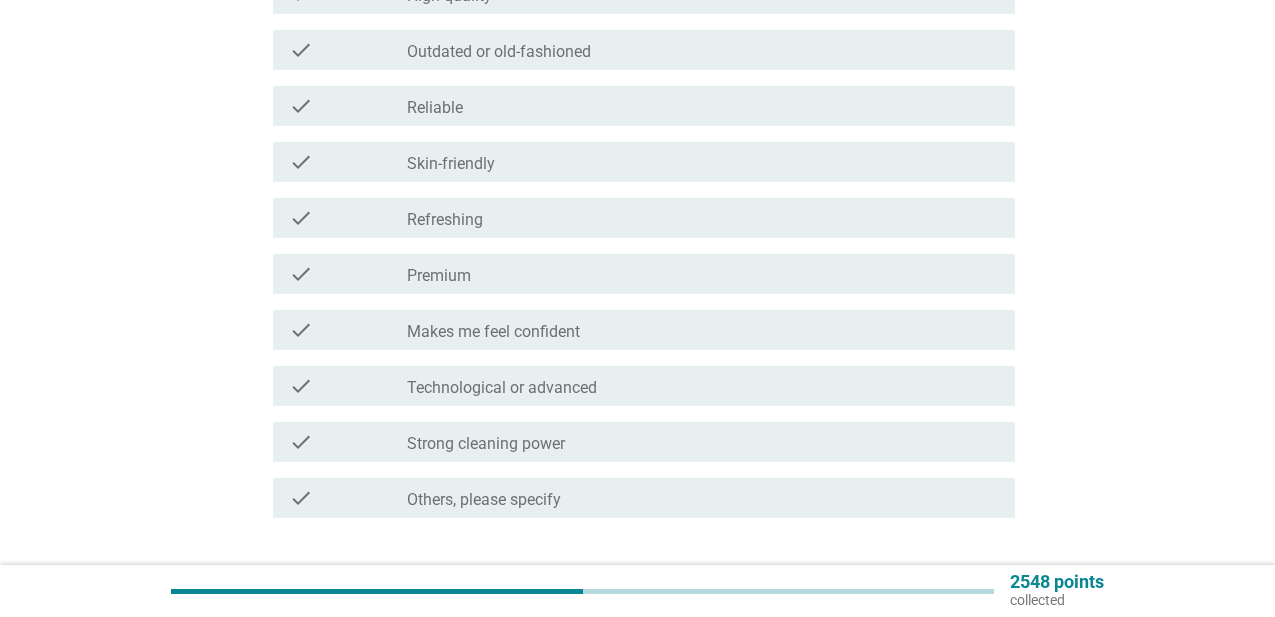 click on "check_box_outline_blank Makes me feel confident" at bounding box center [703, 330] 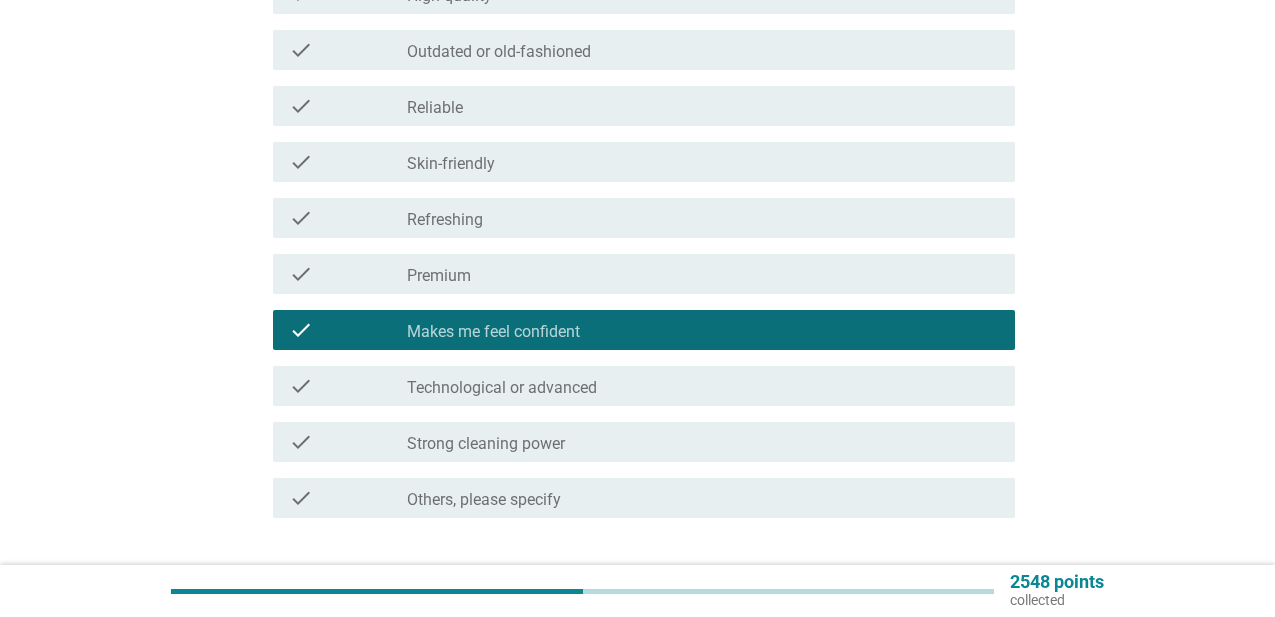 click on "check     check_box_outline_blank Strong cleaning power" at bounding box center (644, 442) 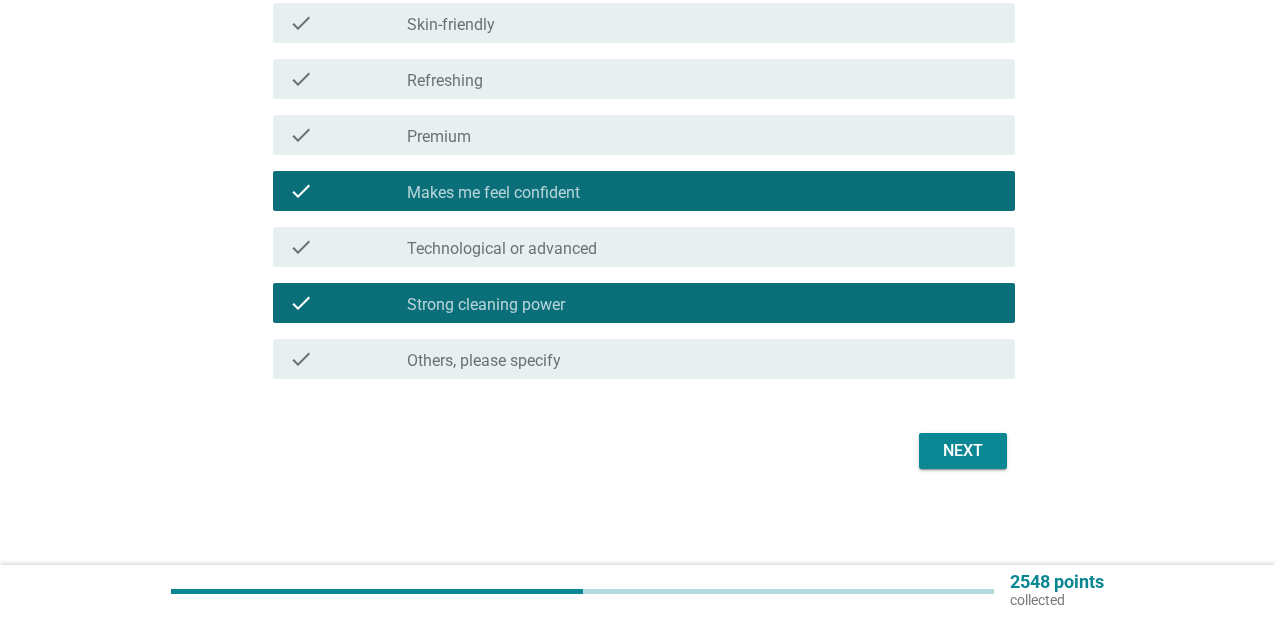 scroll, scrollTop: 1548, scrollLeft: 0, axis: vertical 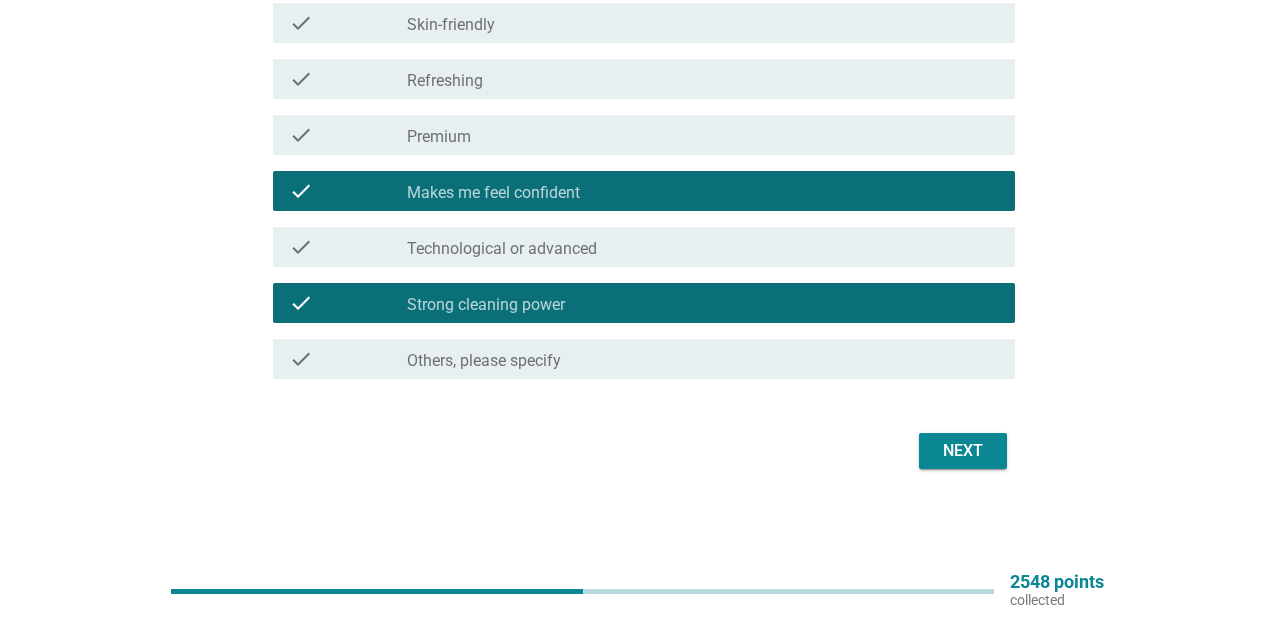 click on "Next" at bounding box center [963, 451] 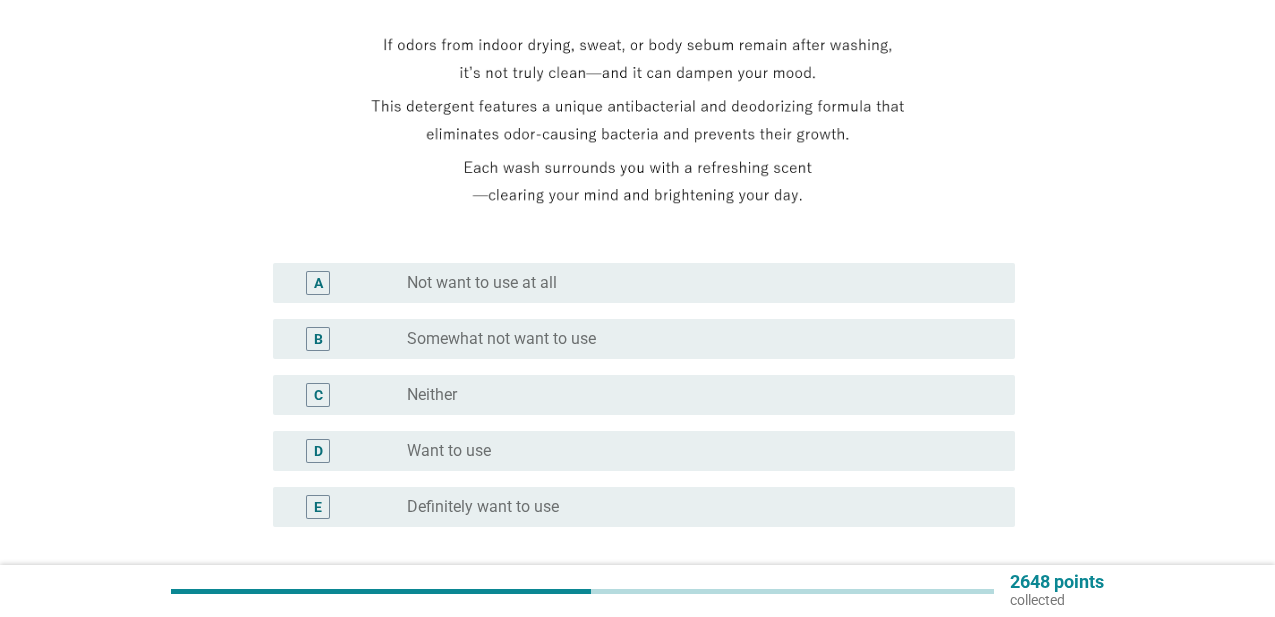 scroll, scrollTop: 356, scrollLeft: 0, axis: vertical 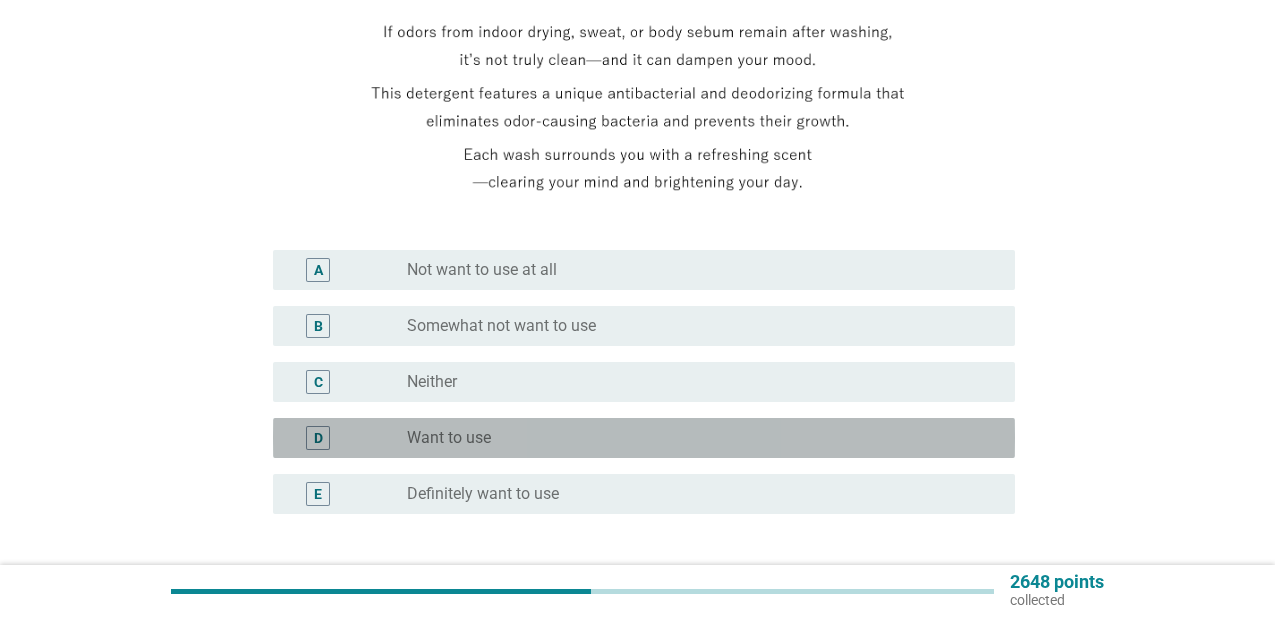 click on "radio_button_unchecked Want to use" at bounding box center [695, 438] 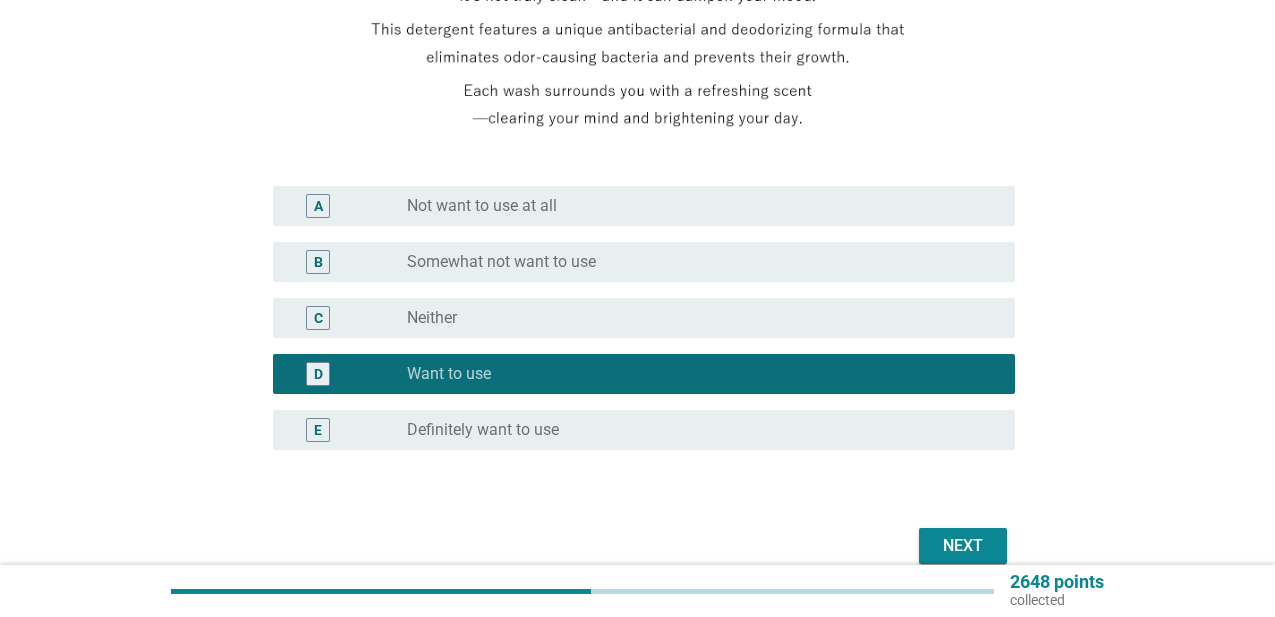 scroll, scrollTop: 432, scrollLeft: 0, axis: vertical 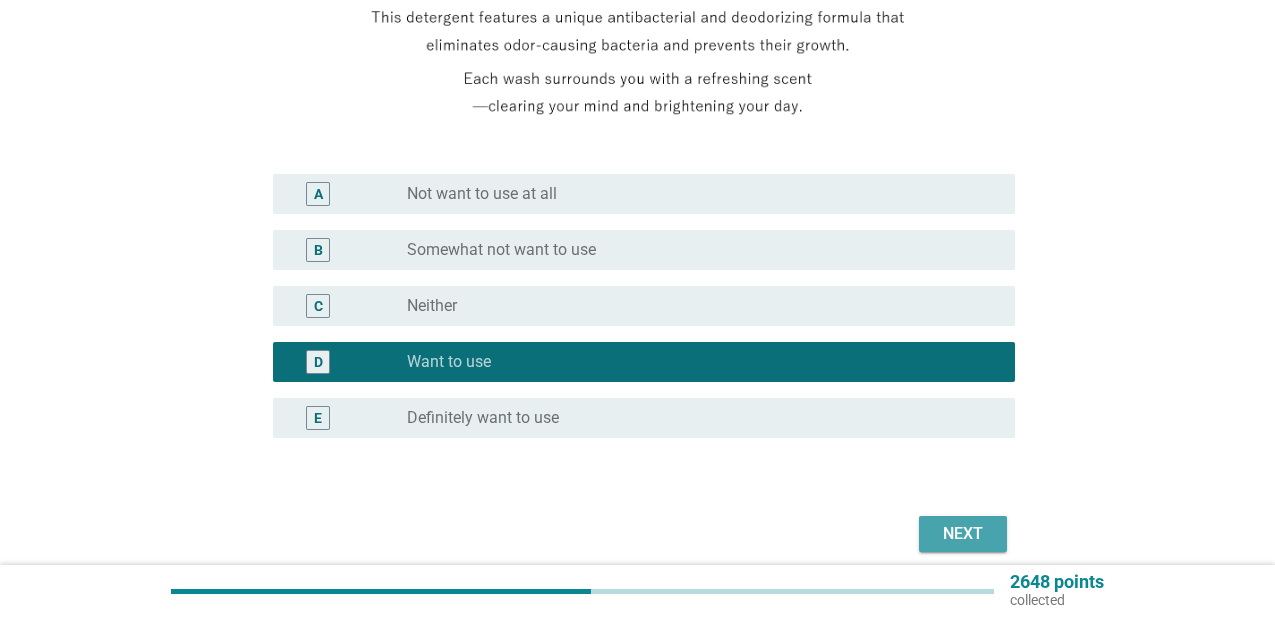click on "Next" at bounding box center [963, 534] 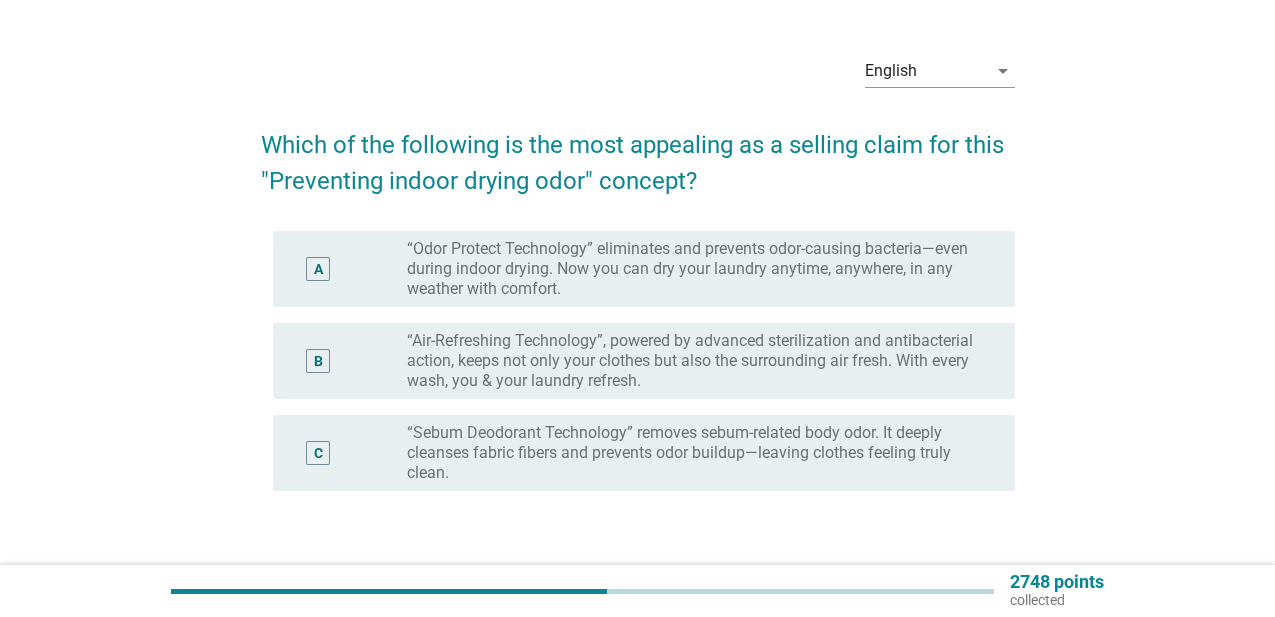 scroll, scrollTop: 57, scrollLeft: 0, axis: vertical 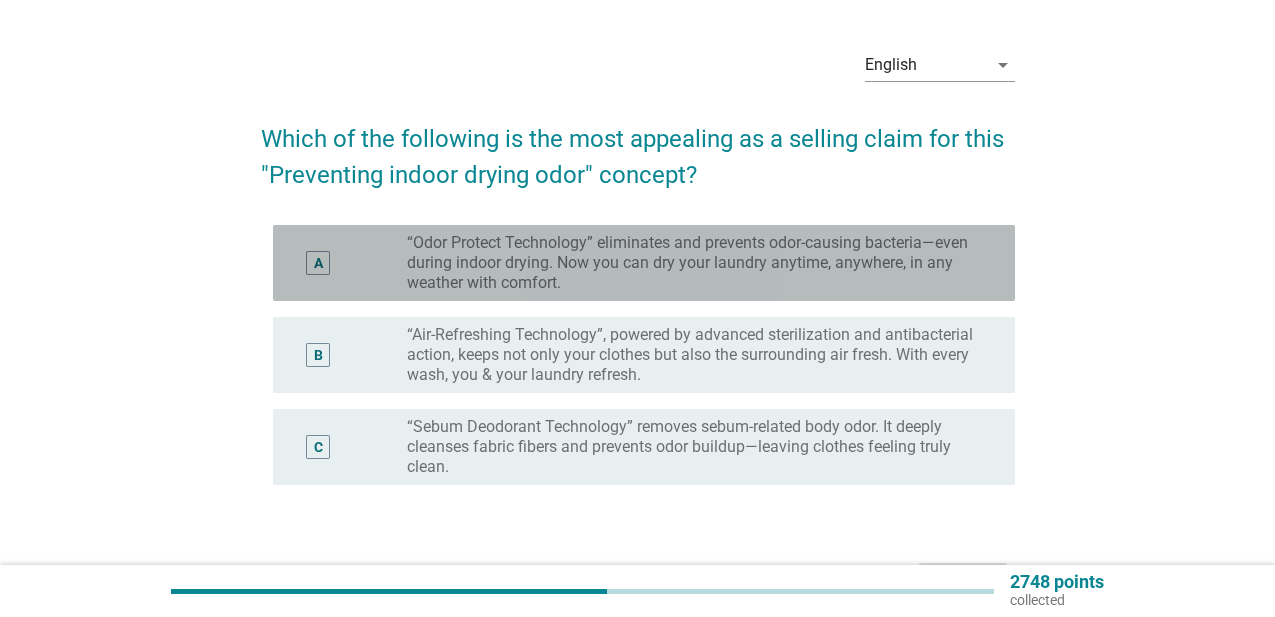 click on "“Odor Protect Technology” eliminates and prevents odor-causing bacteria—even during indoor drying. Now you can dry your laundry anytime, anywhere, in any weather with comfort." at bounding box center [695, 263] 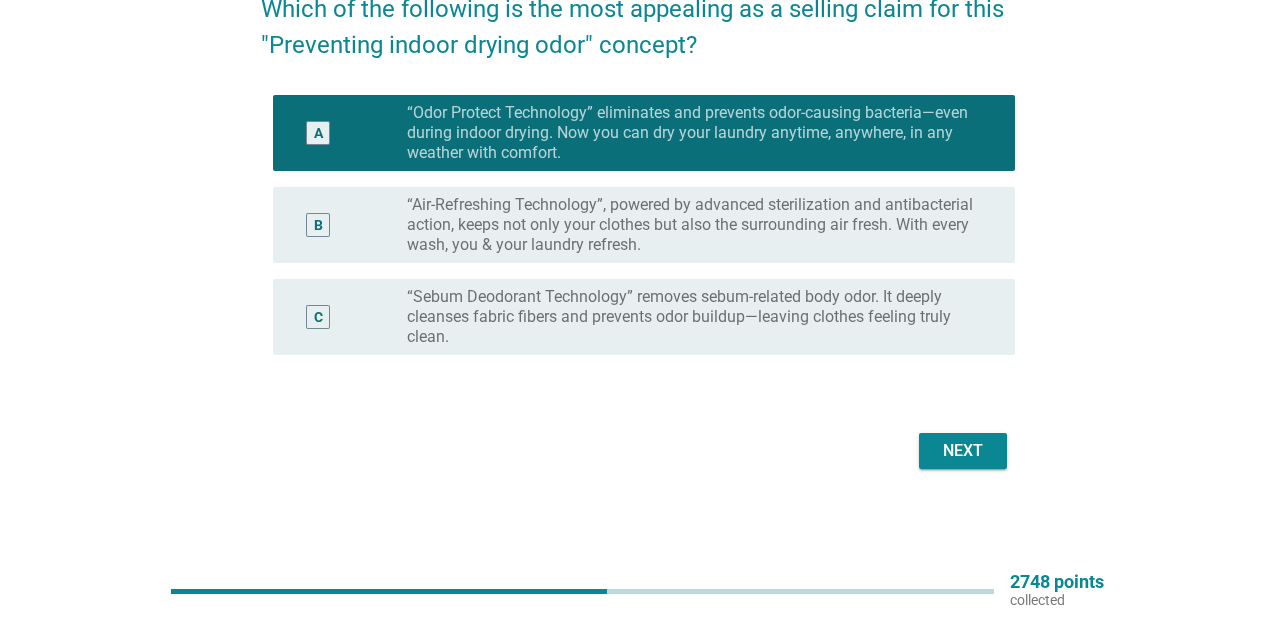 scroll, scrollTop: 187, scrollLeft: 0, axis: vertical 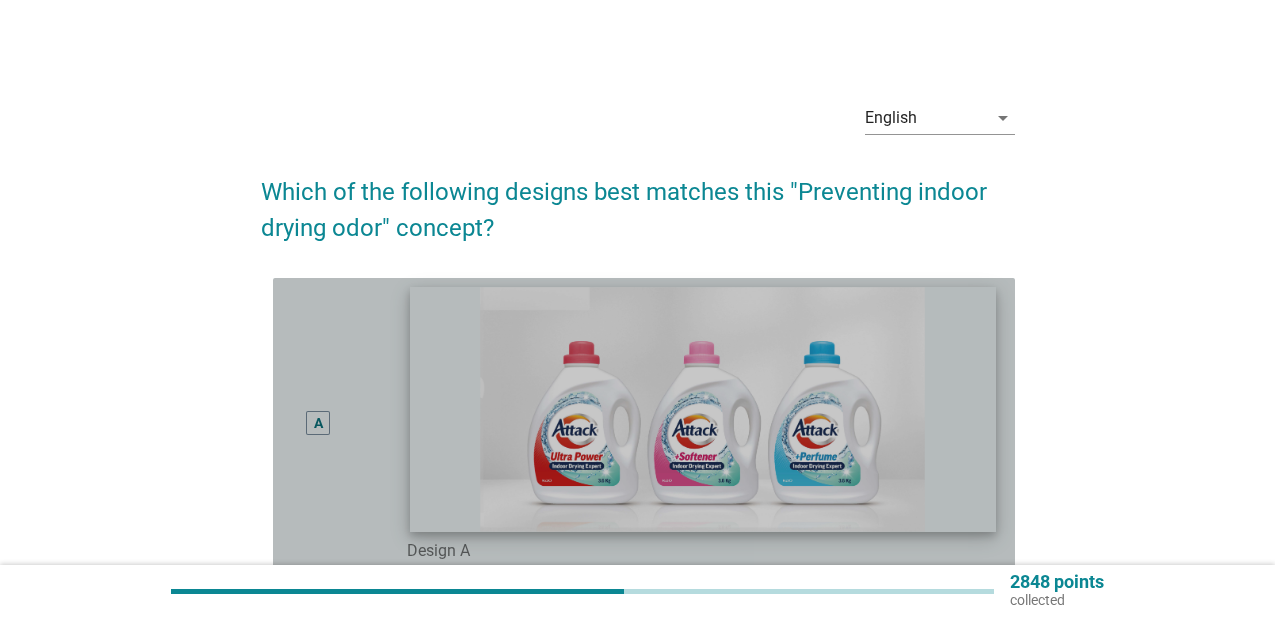 click at bounding box center [703, 409] 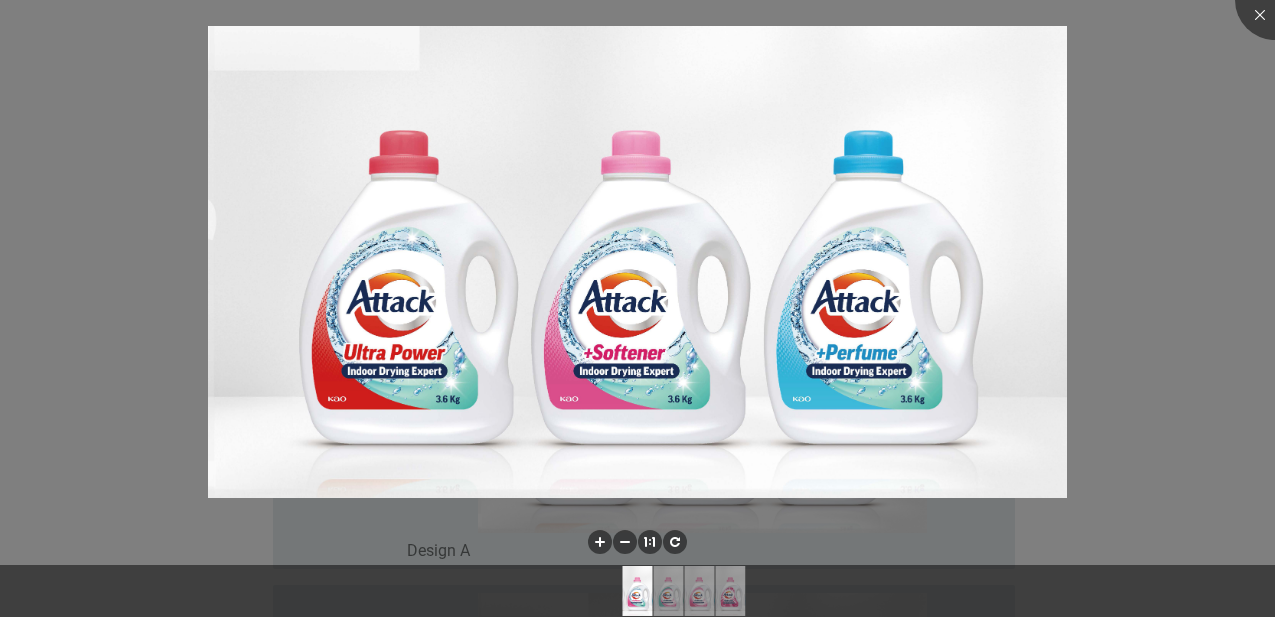 click at bounding box center [637, 308] 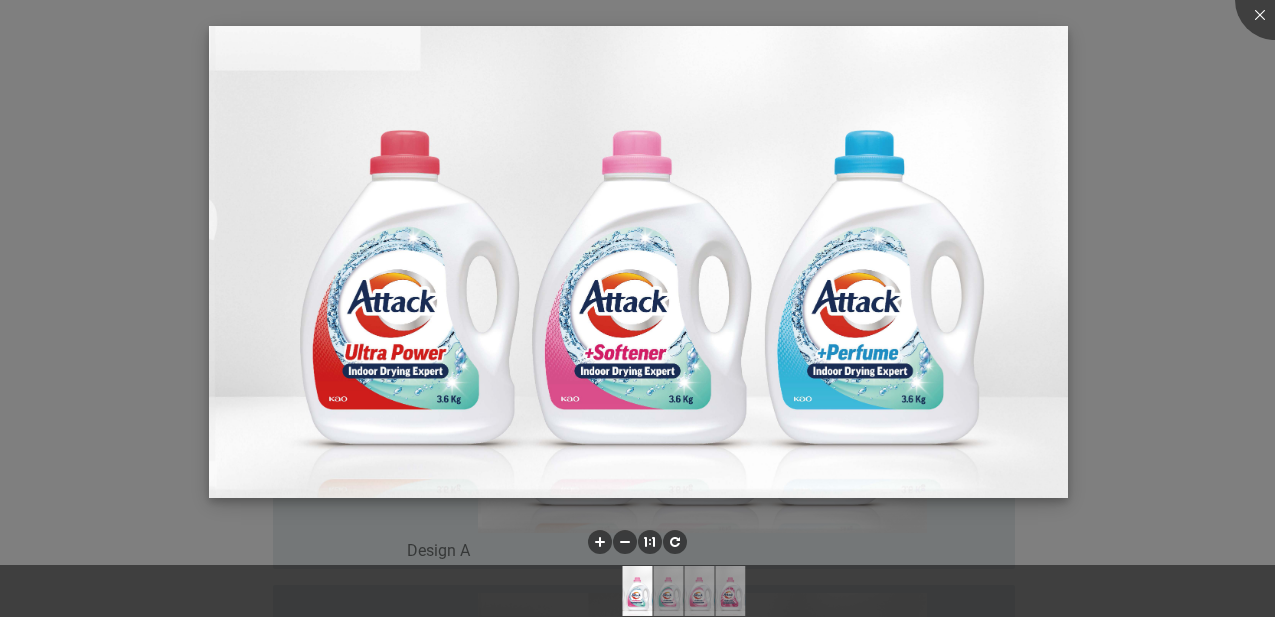 click at bounding box center [638, 262] 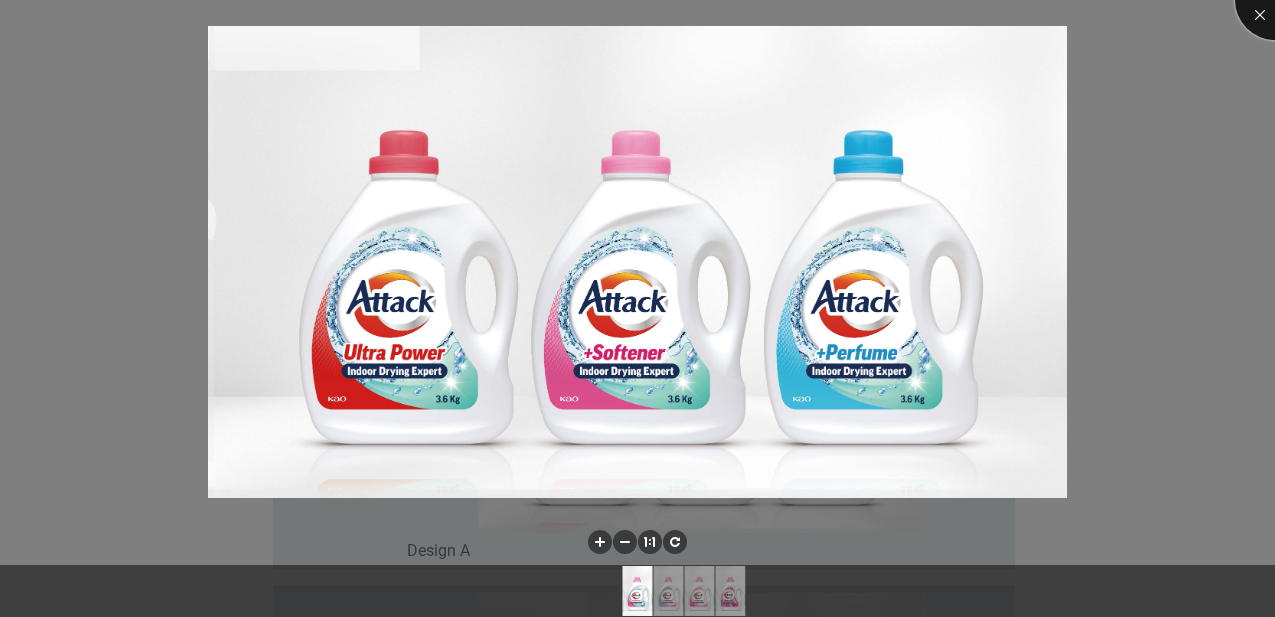 click at bounding box center (1275, 0) 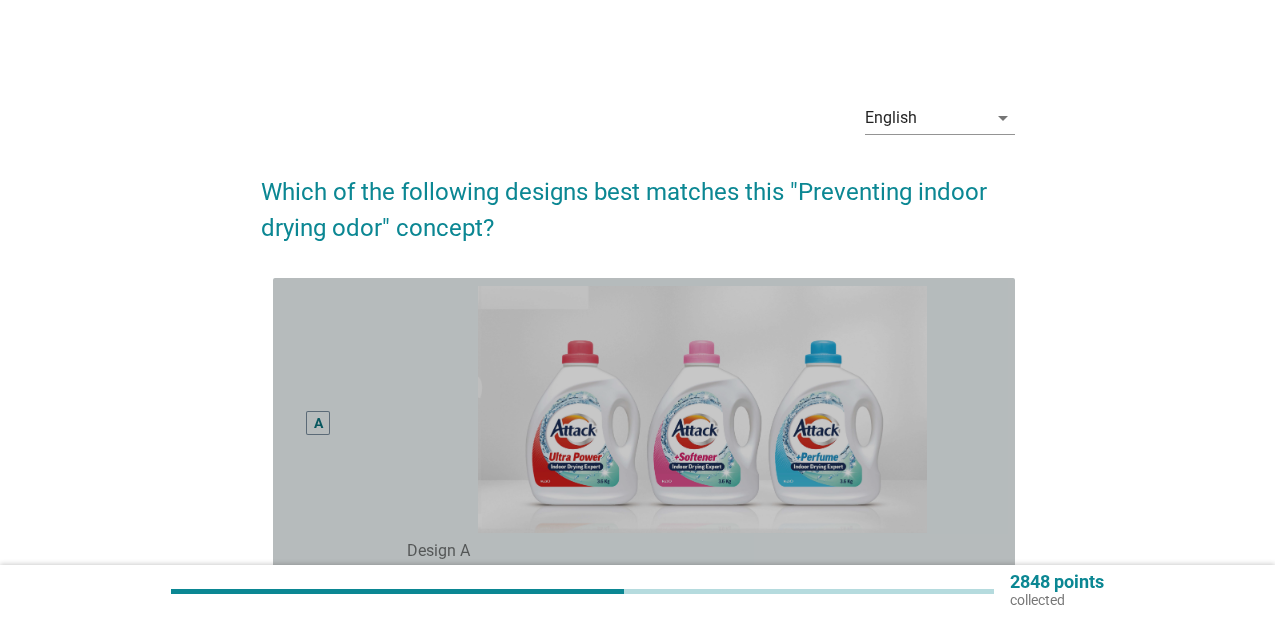 click on "A" at bounding box center [318, 423] 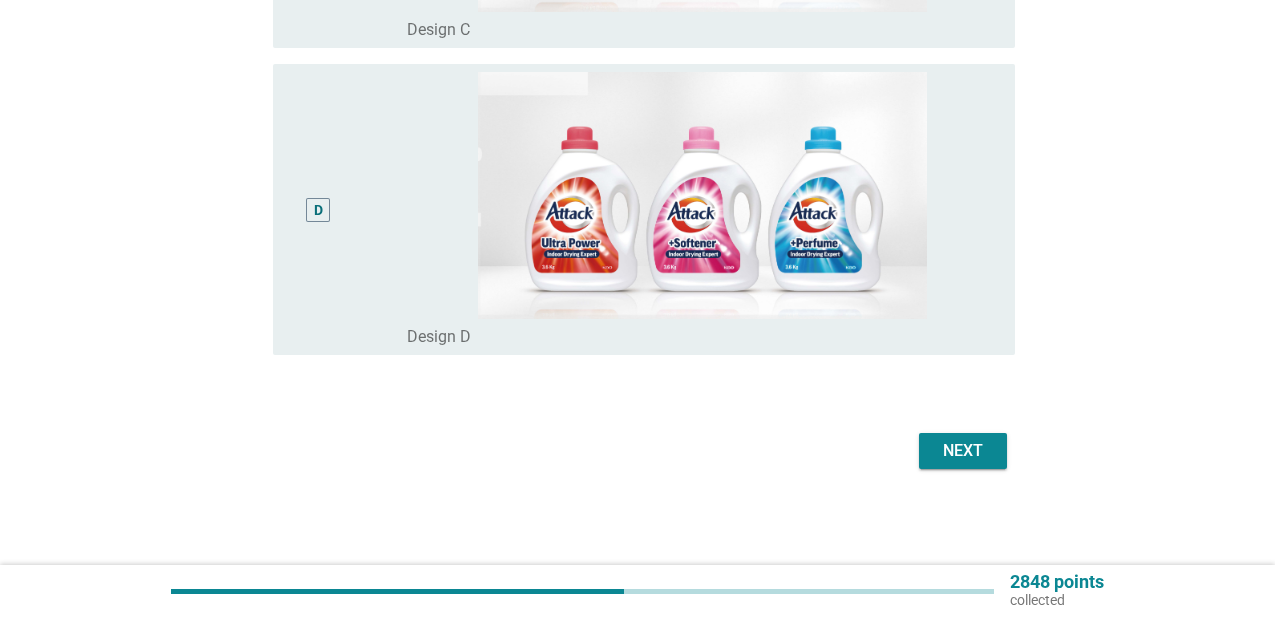 scroll, scrollTop: 1138, scrollLeft: 0, axis: vertical 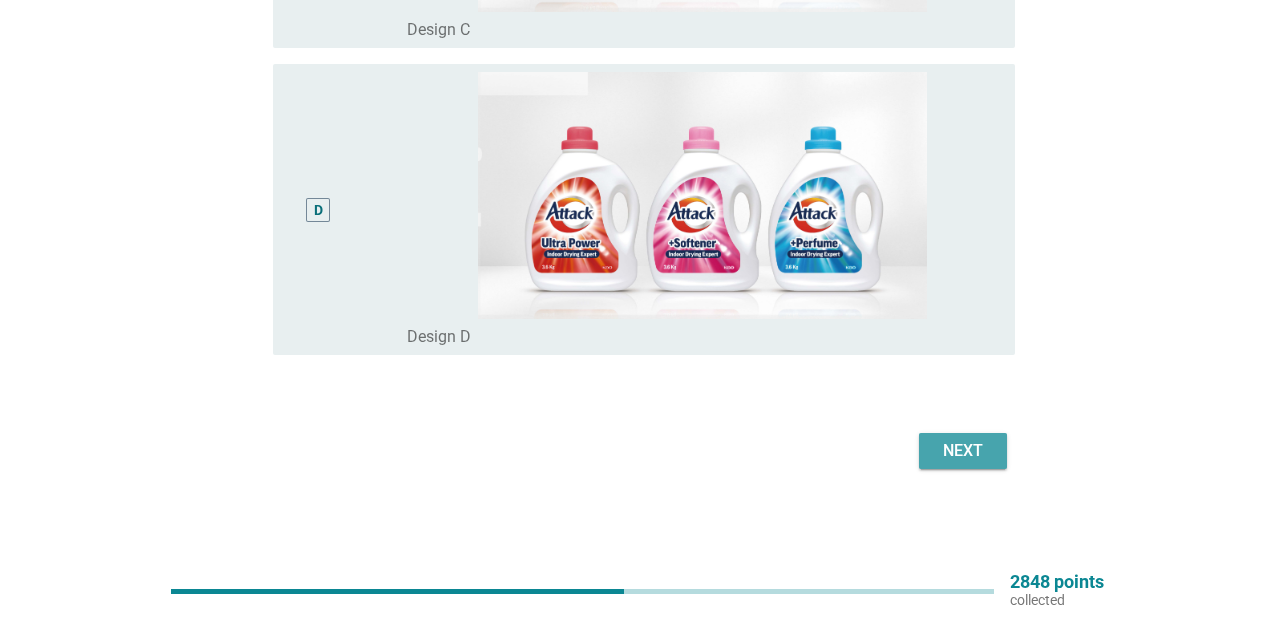 click on "Next" at bounding box center (963, 451) 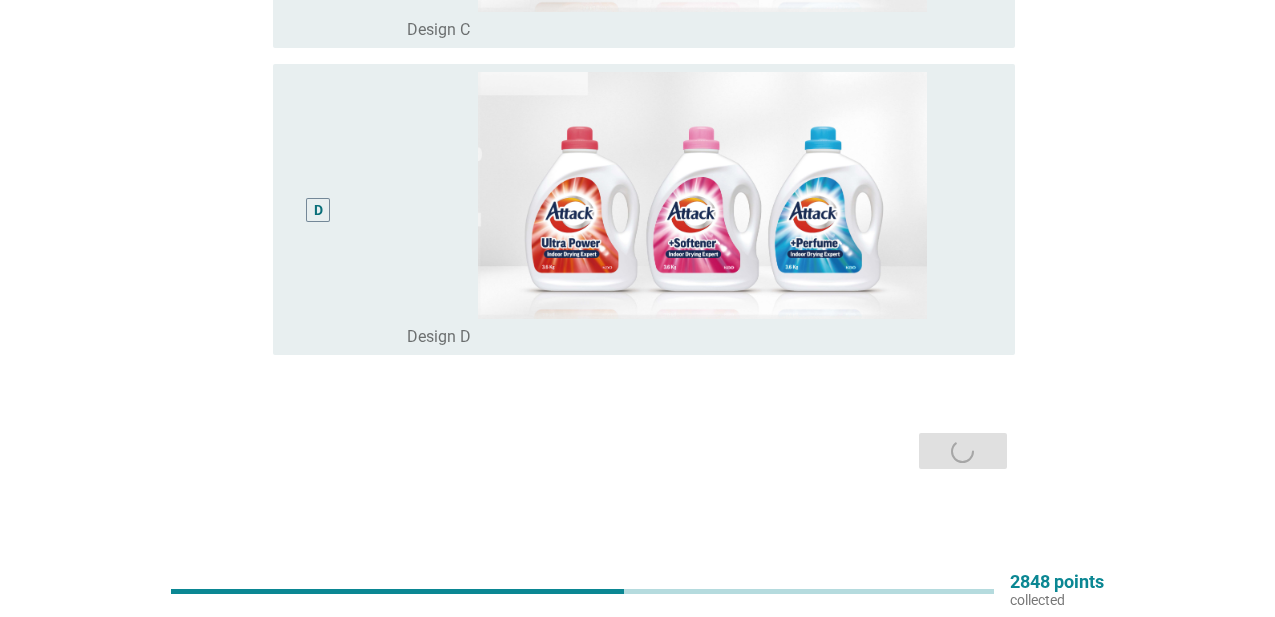 scroll, scrollTop: 0, scrollLeft: 0, axis: both 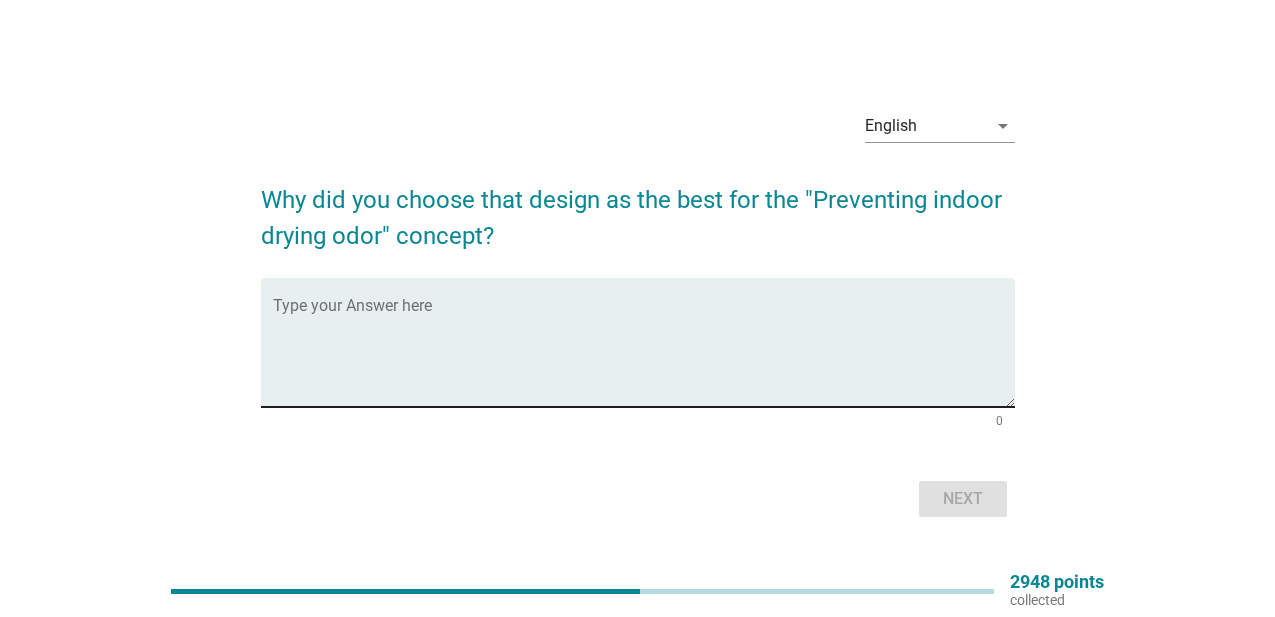 click at bounding box center [644, 354] 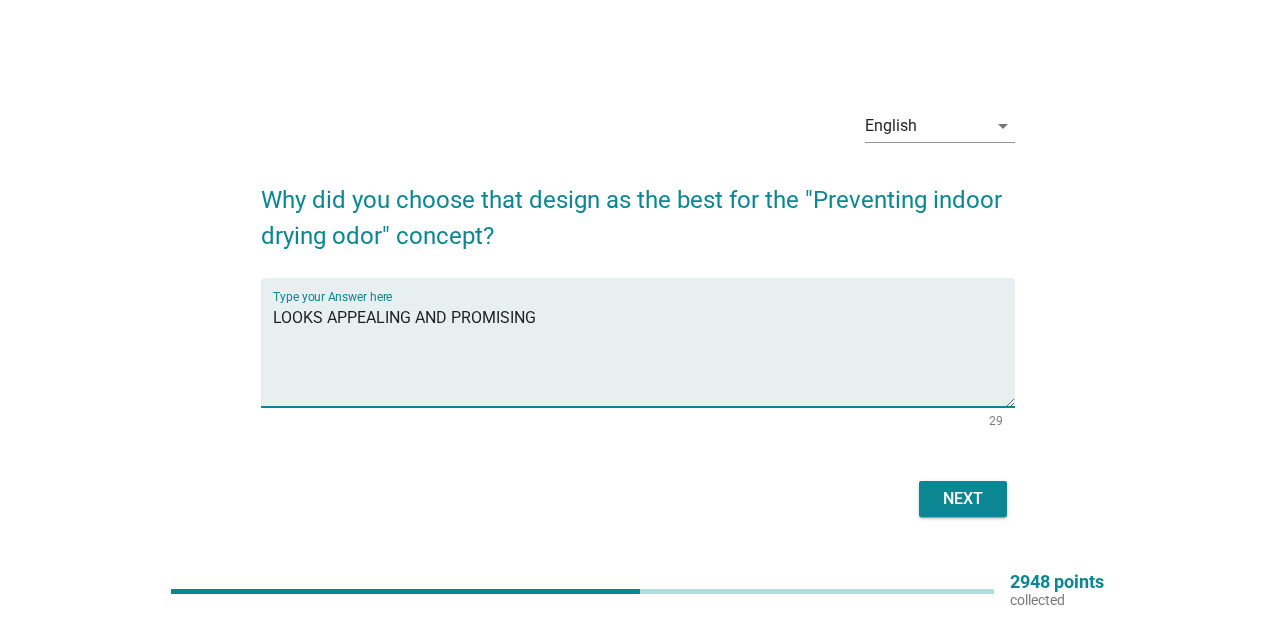 scroll, scrollTop: 50, scrollLeft: 0, axis: vertical 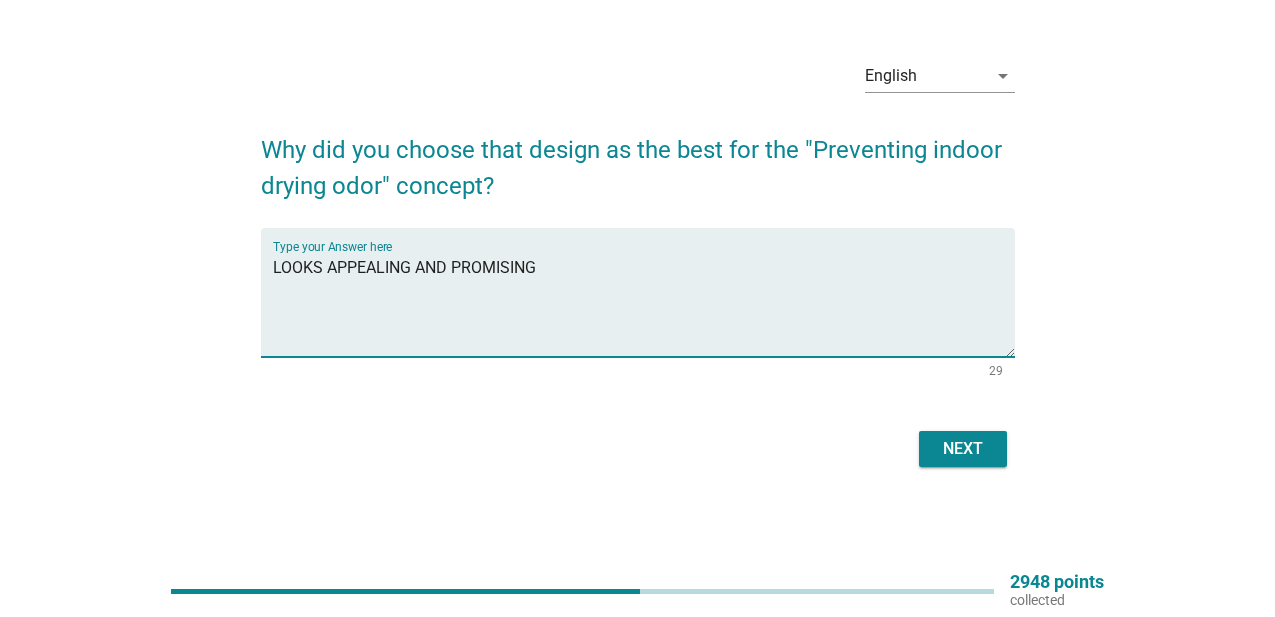 type on "LOOKS APPEALING AND PROMISING" 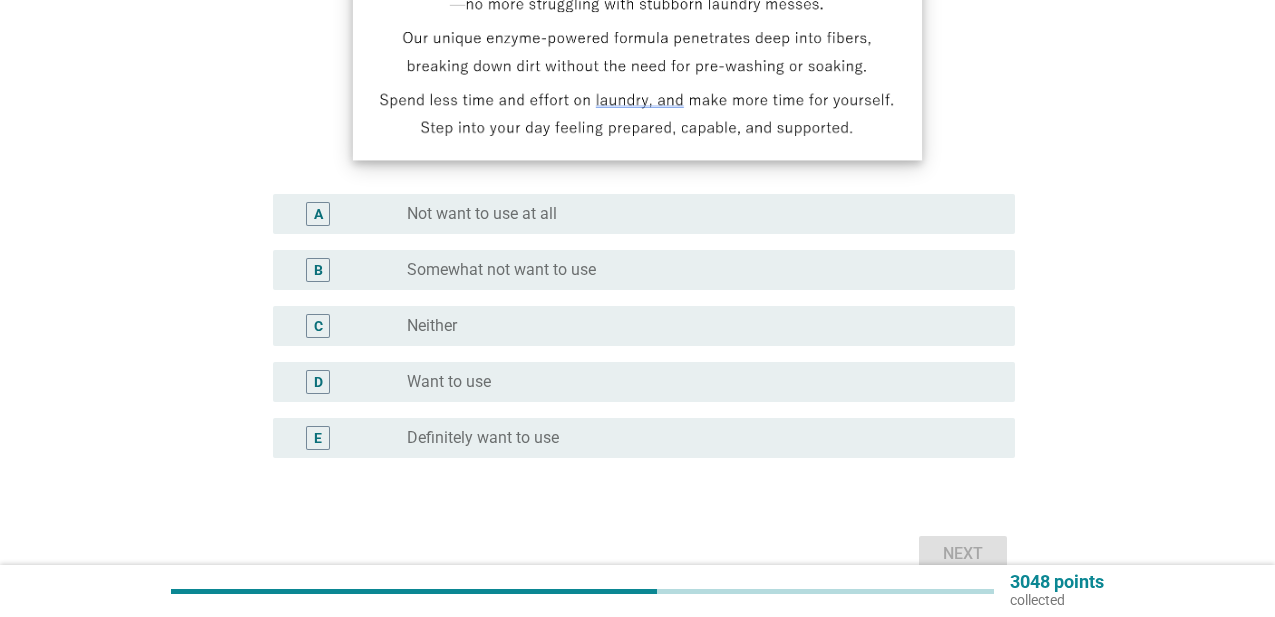 scroll, scrollTop: 423, scrollLeft: 0, axis: vertical 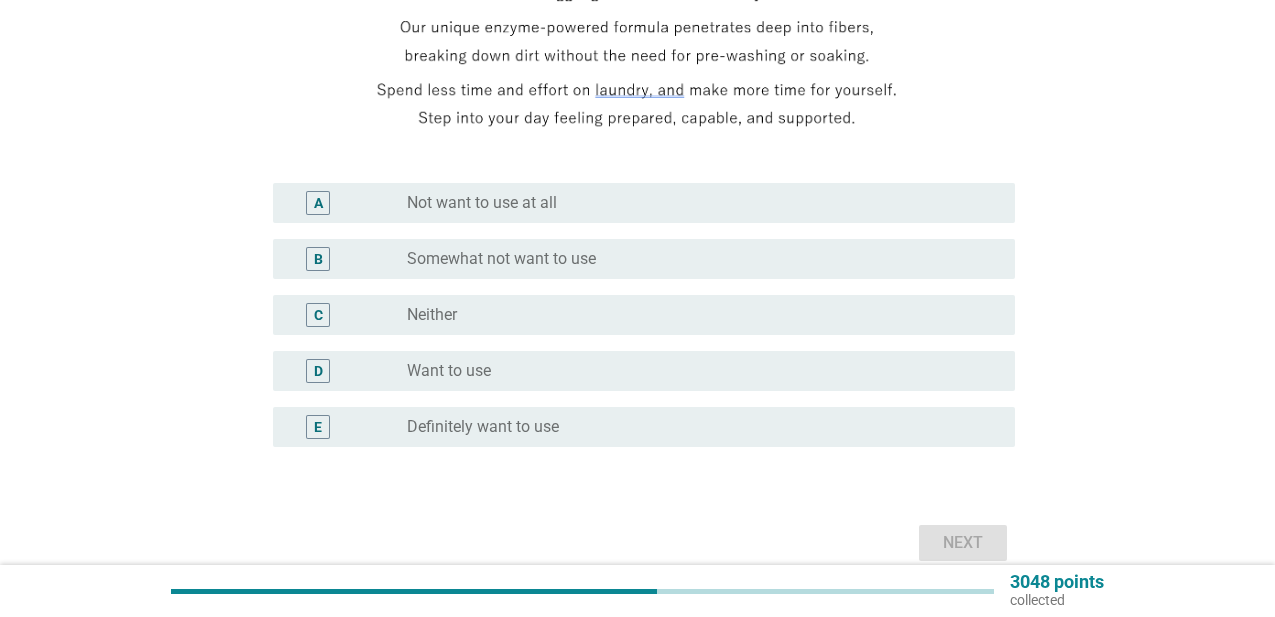 click on "E     radio_button_unchecked Definitely want to use" at bounding box center [644, 427] 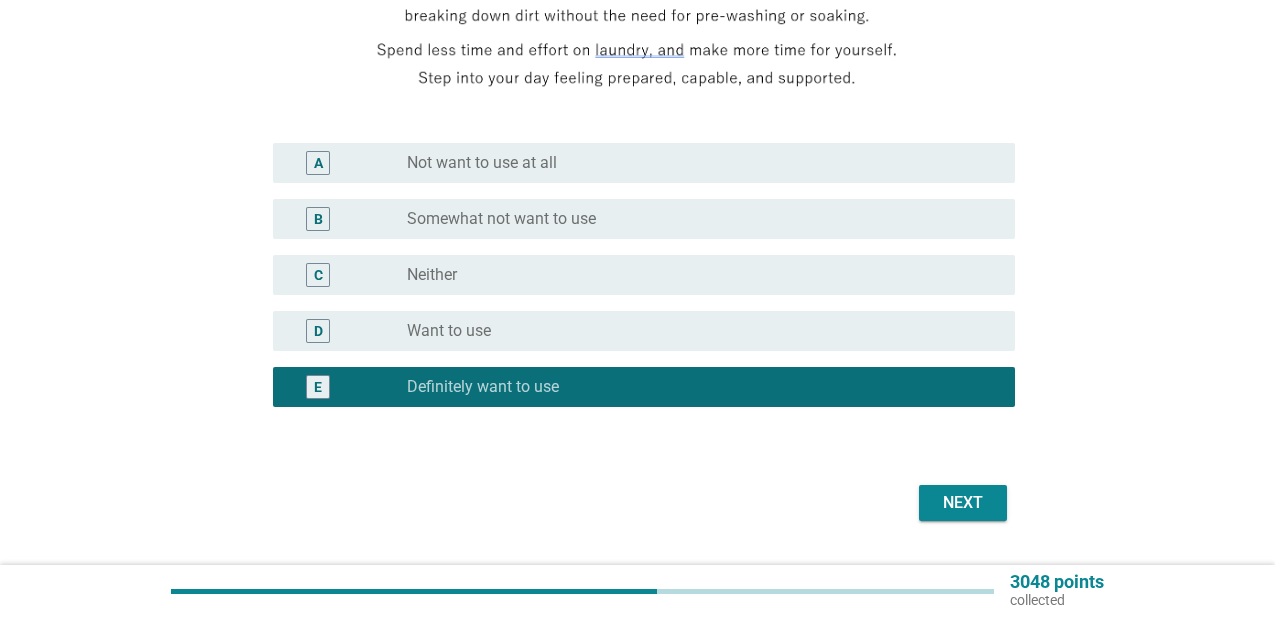 scroll, scrollTop: 465, scrollLeft: 0, axis: vertical 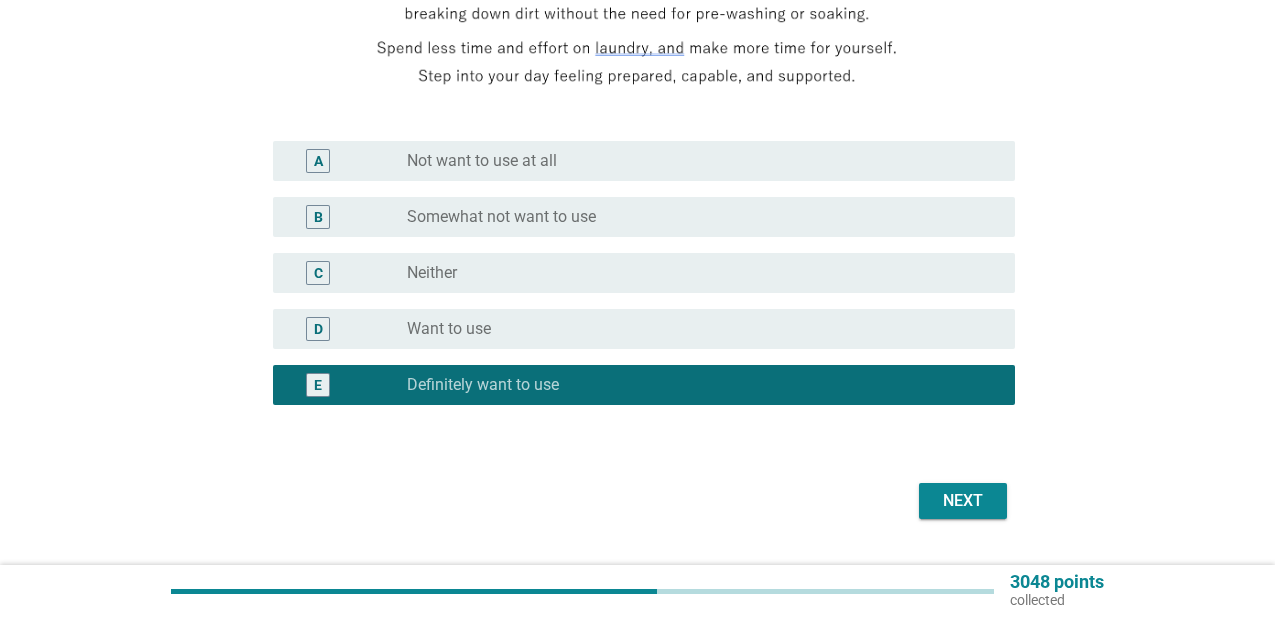 click on "Next" at bounding box center [963, 501] 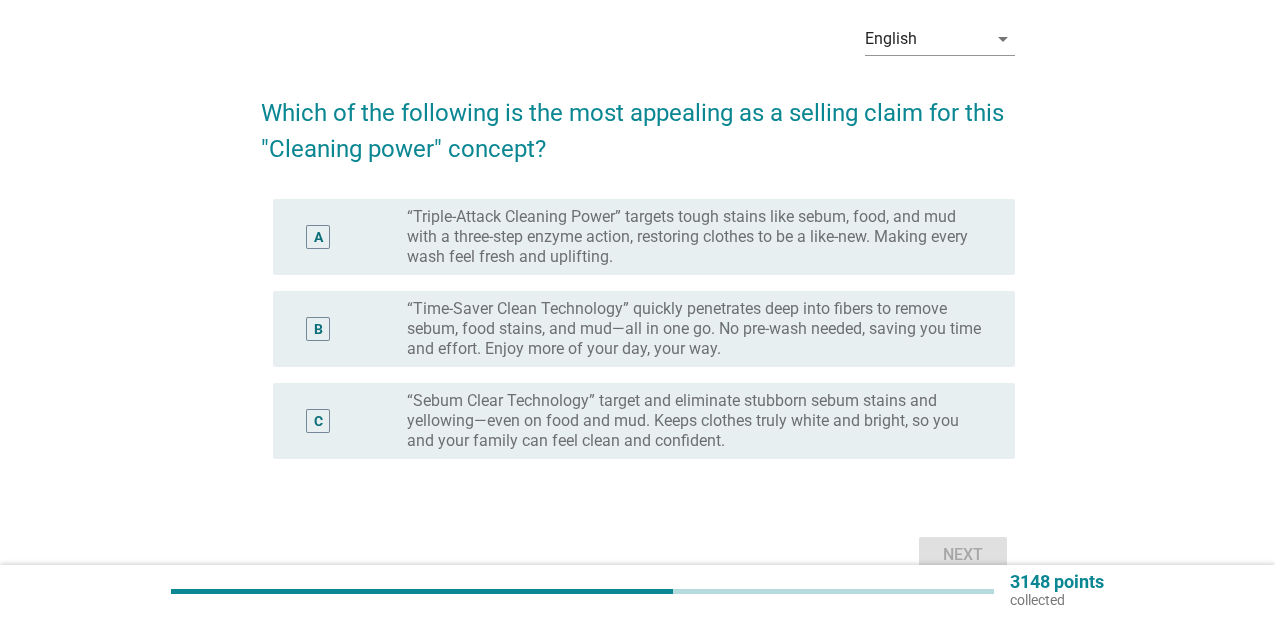 scroll, scrollTop: 96, scrollLeft: 0, axis: vertical 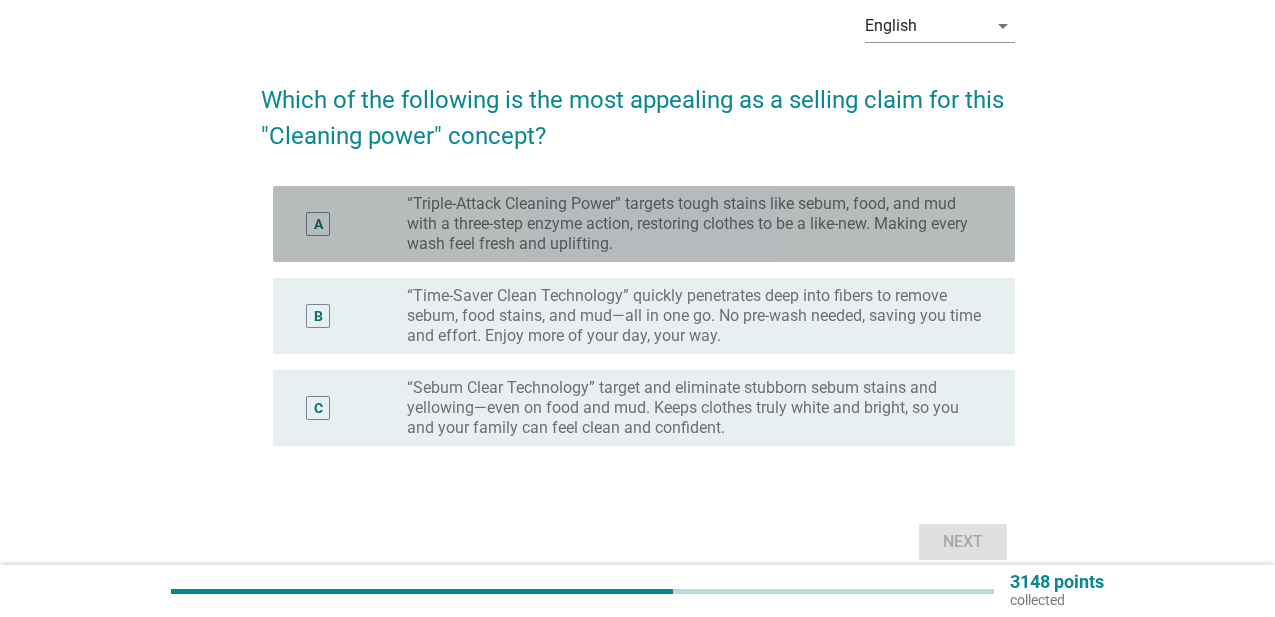 click on "“Triple-Attack Cleaning Power” targets tough stains like sebum, food, and mud with a three-step enzyme action, restoring clothes to be a like-new. Making every wash feel fresh and uplifting." at bounding box center (695, 224) 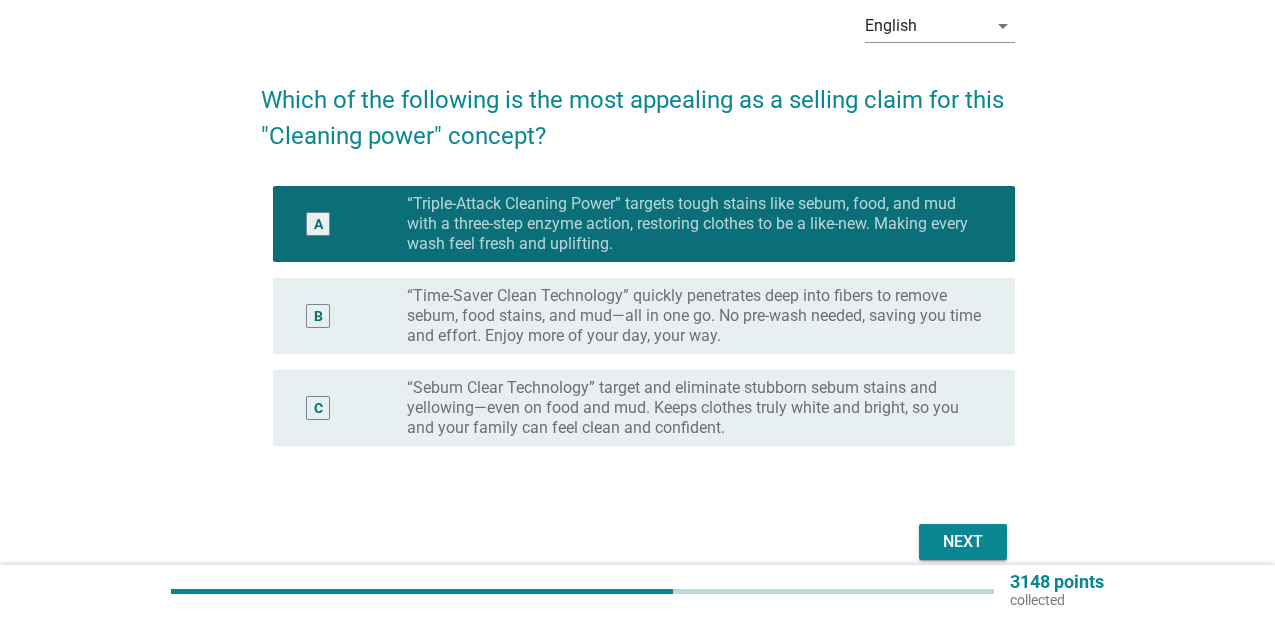 click on "Next" at bounding box center (963, 542) 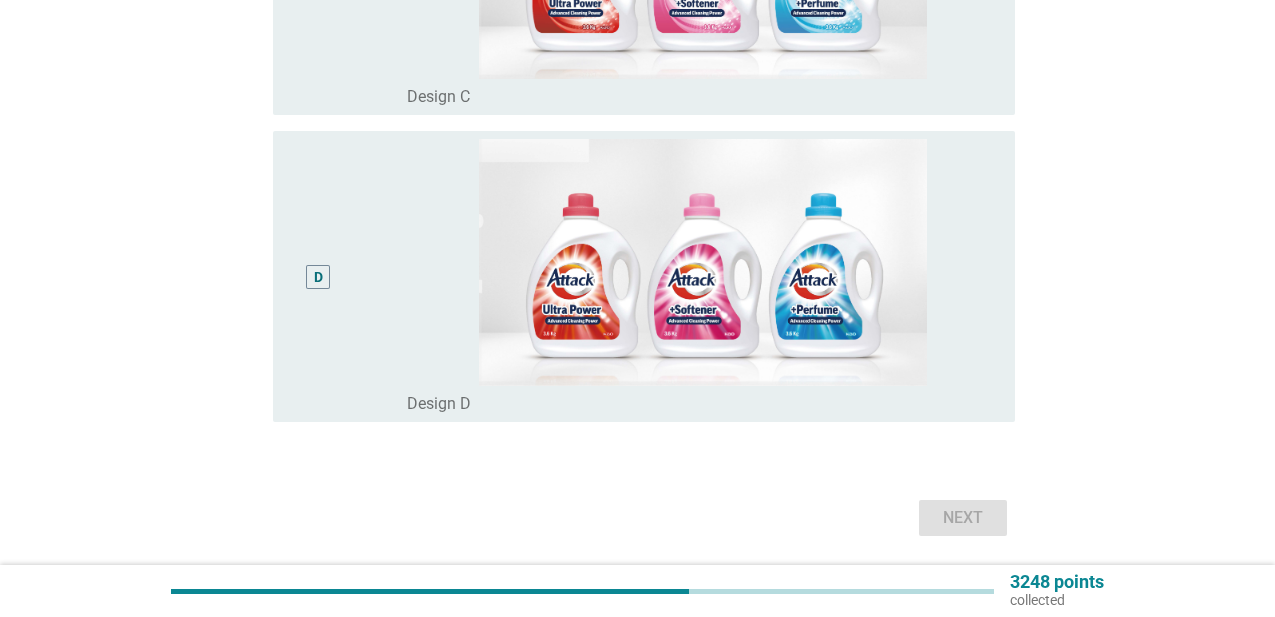 scroll, scrollTop: 1100, scrollLeft: 0, axis: vertical 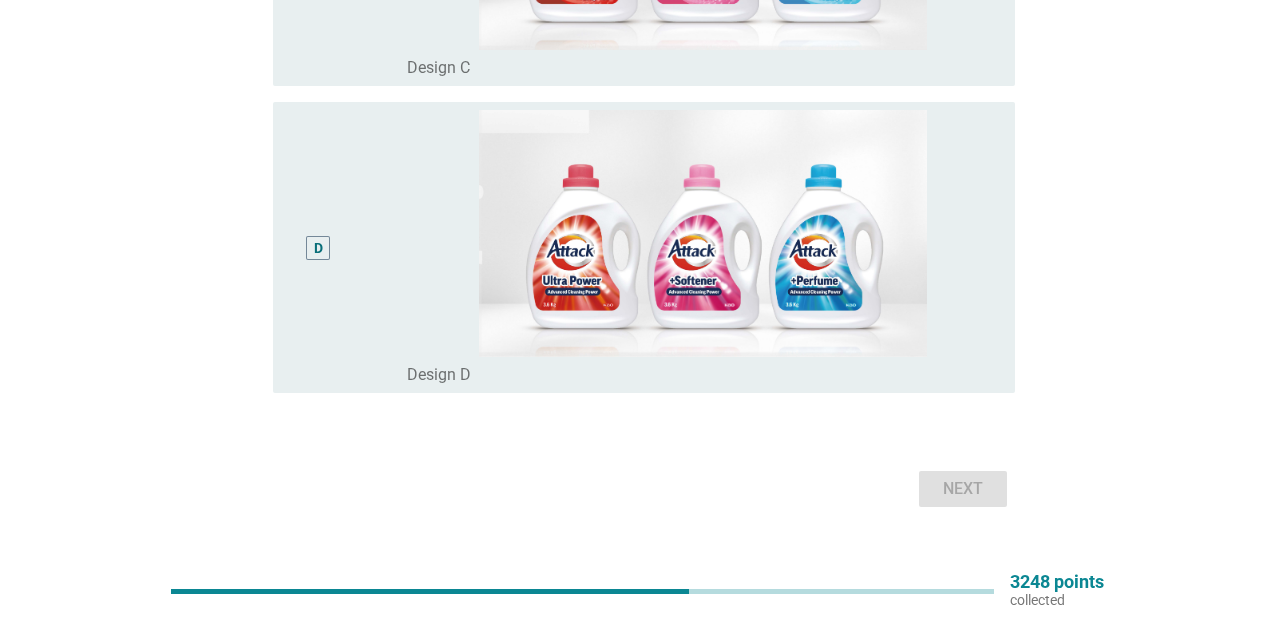 click on "D" at bounding box center (318, 247) 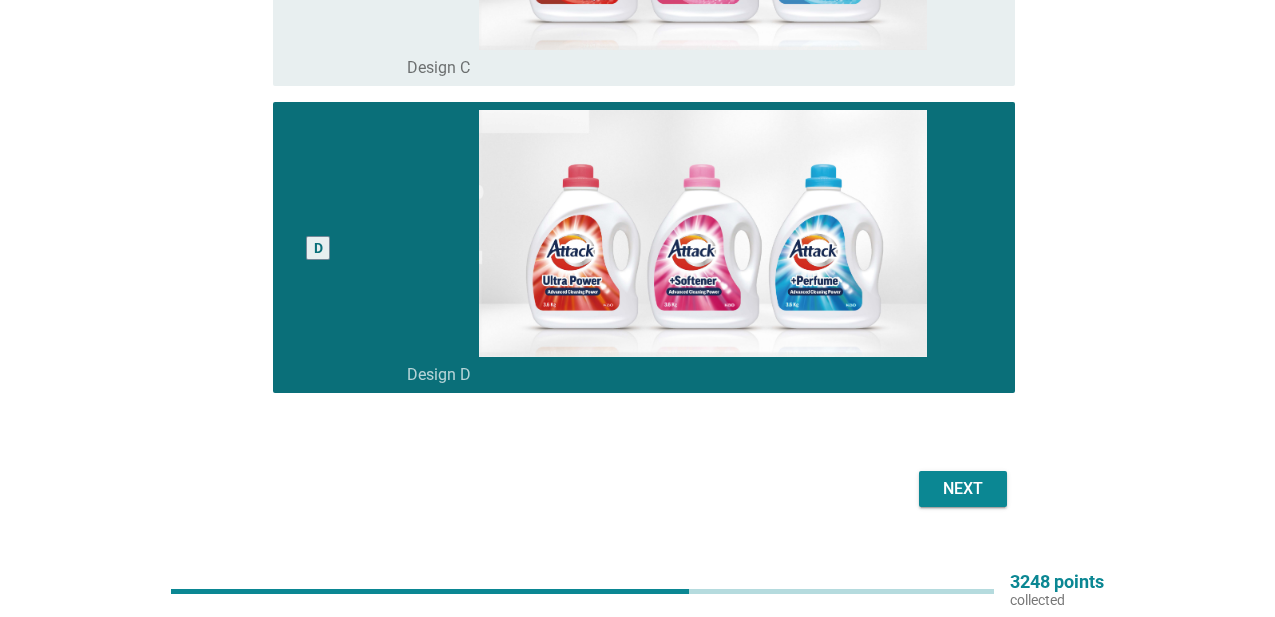 click on "Next" at bounding box center (963, 489) 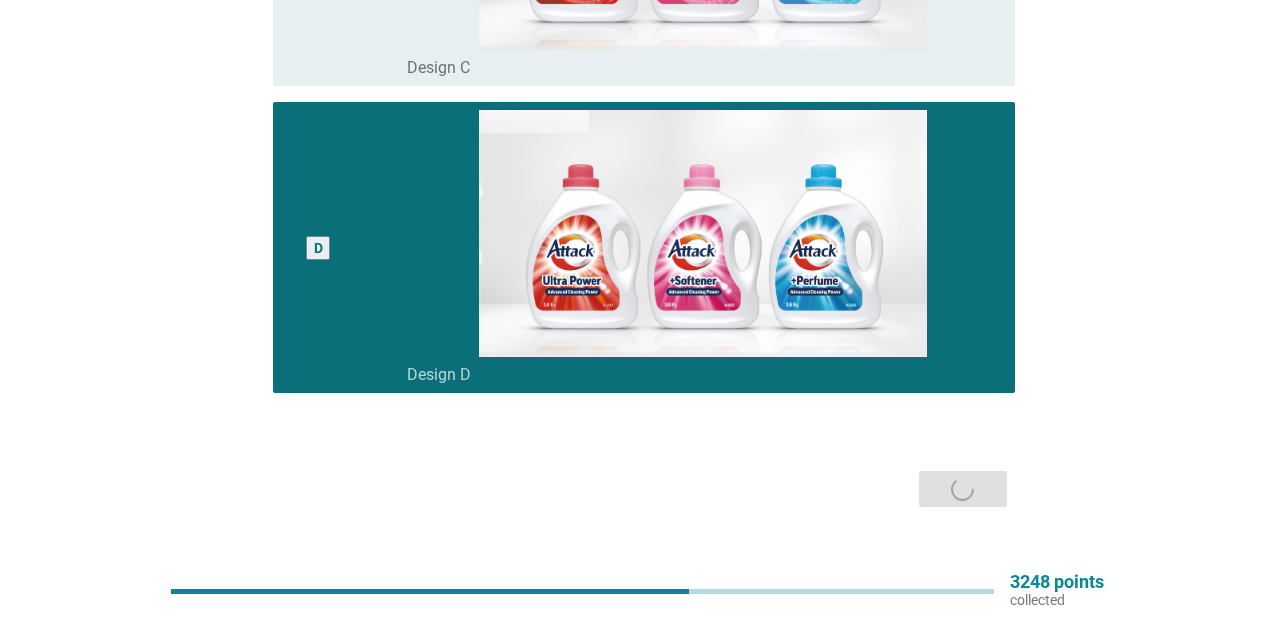 scroll, scrollTop: 0, scrollLeft: 0, axis: both 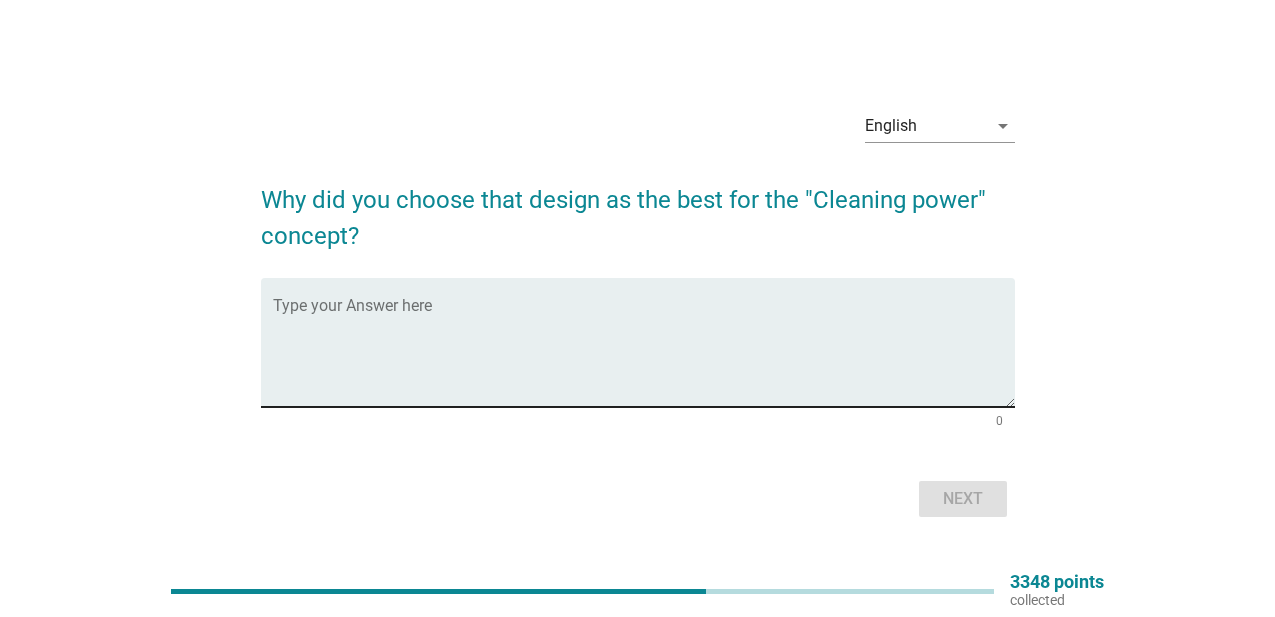 click at bounding box center (644, 354) 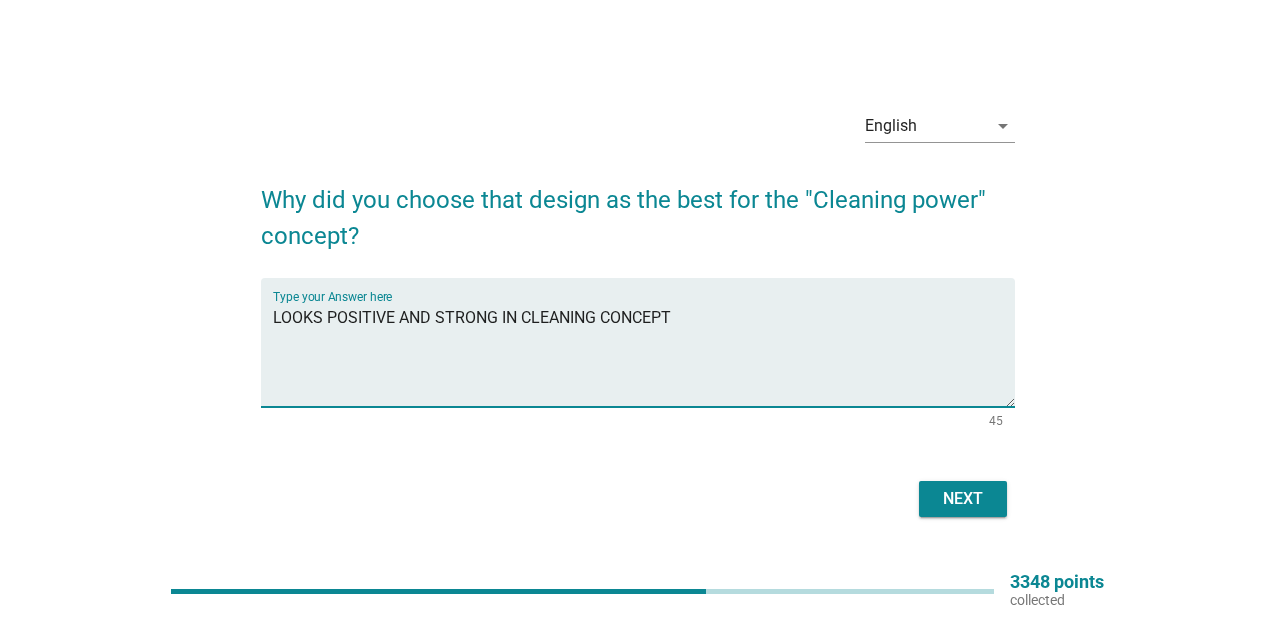type on "LOOKS POSITIVE AND STRONG IN CLEANING CONCEPT" 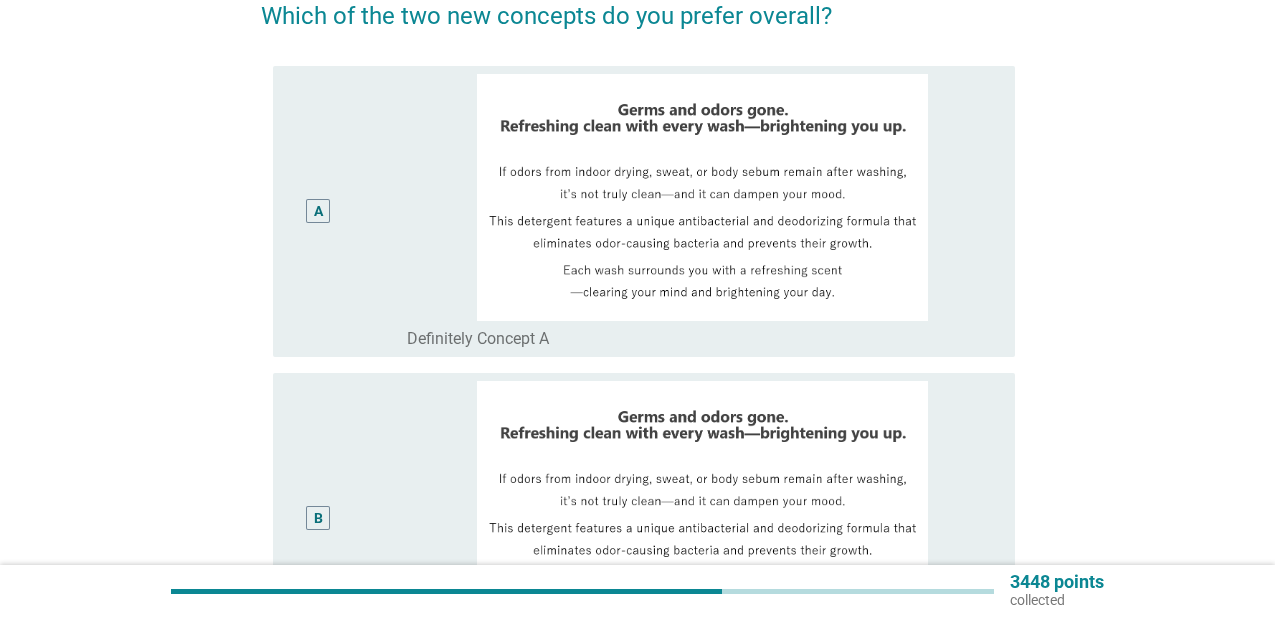 scroll, scrollTop: 129, scrollLeft: 0, axis: vertical 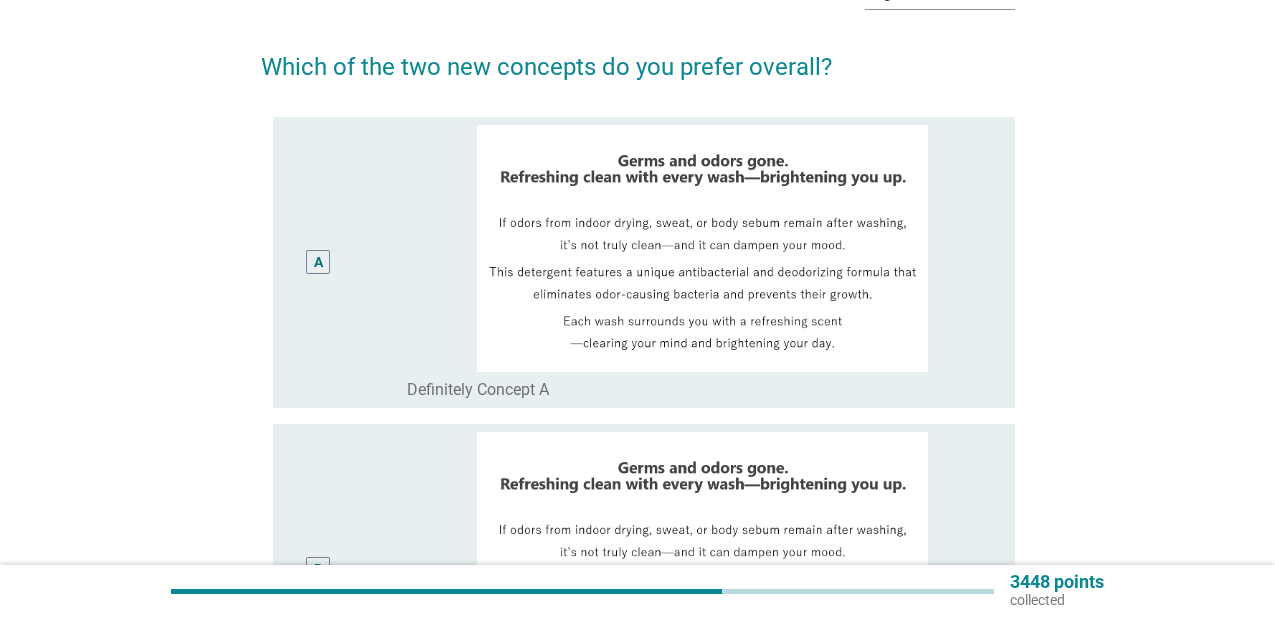 click on "A" at bounding box center (318, 262) 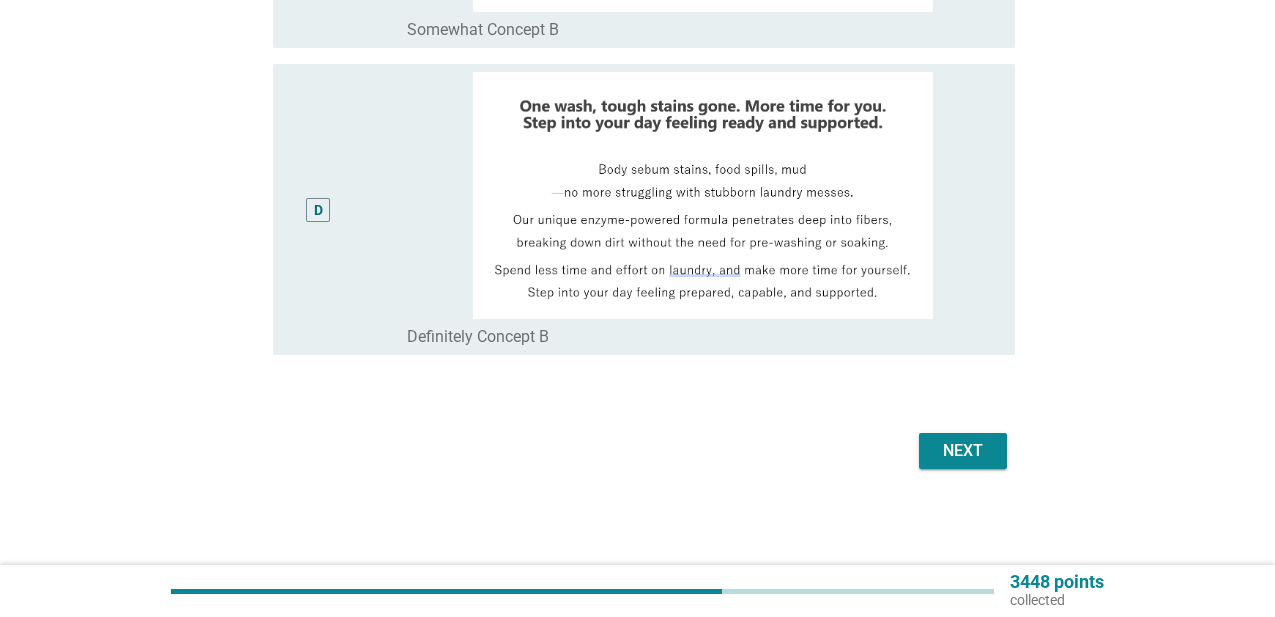 scroll, scrollTop: 1102, scrollLeft: 0, axis: vertical 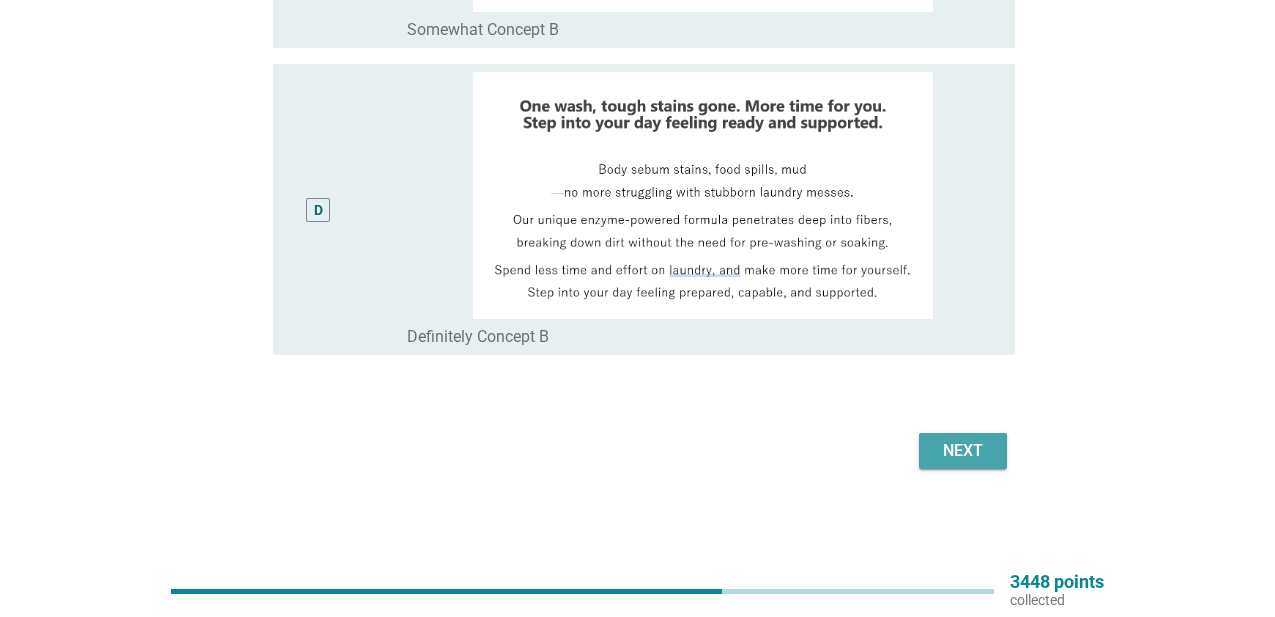 click on "Next" at bounding box center (963, 451) 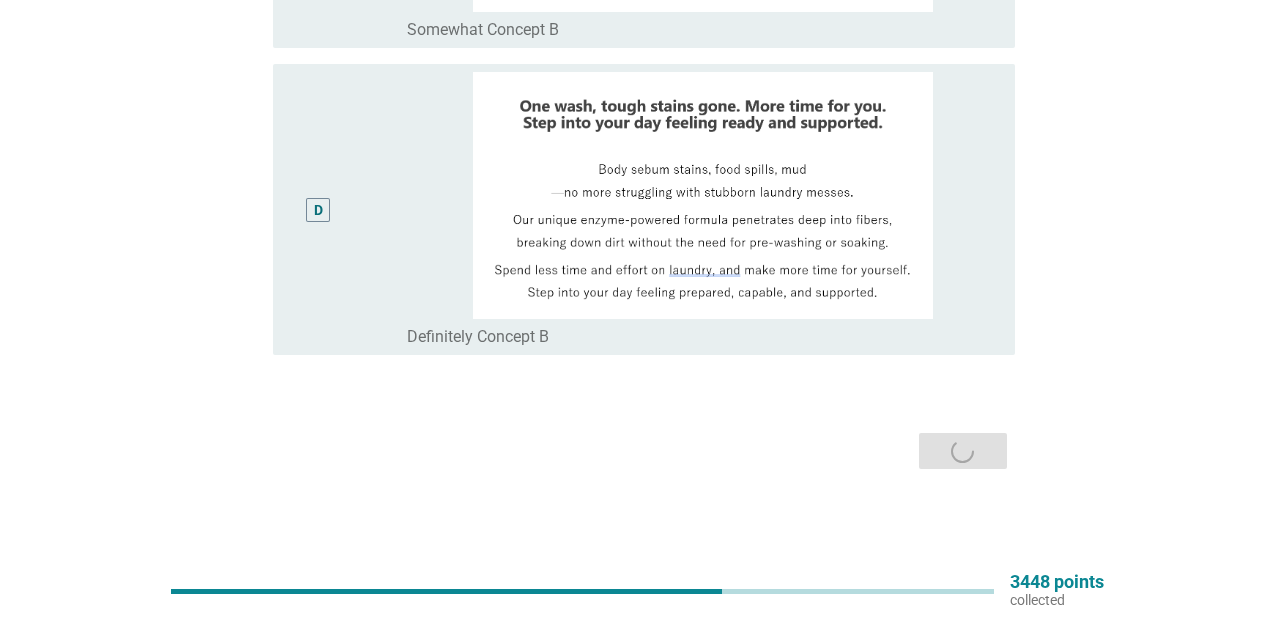 scroll, scrollTop: 0, scrollLeft: 0, axis: both 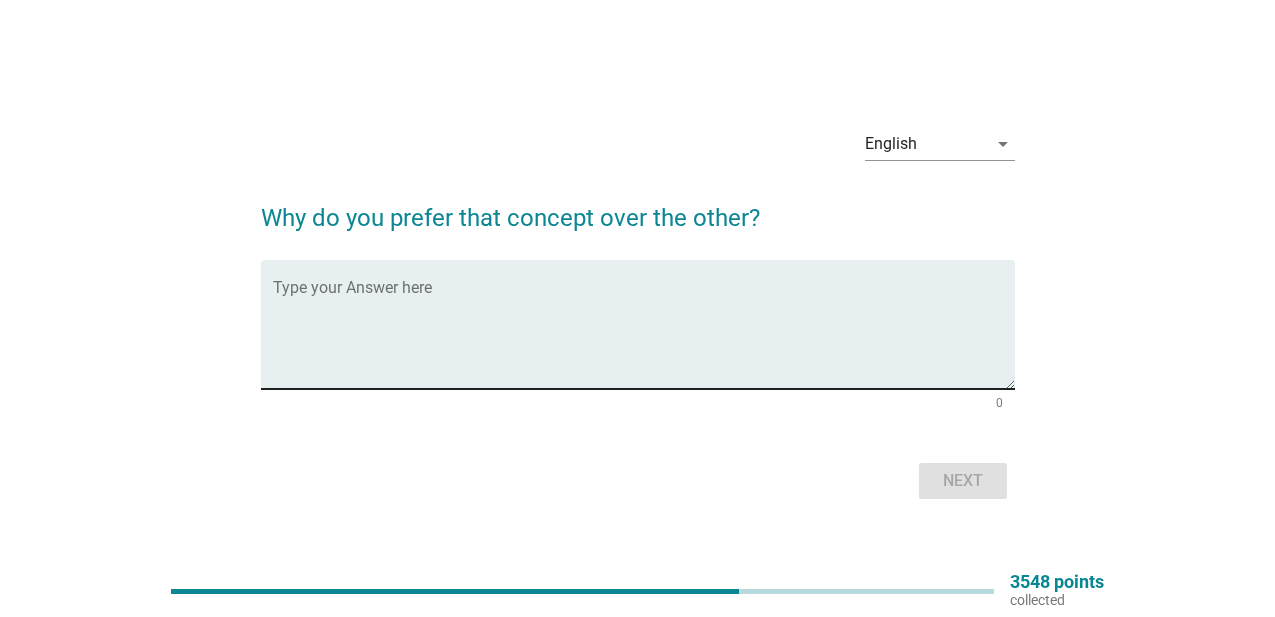 click at bounding box center [644, 336] 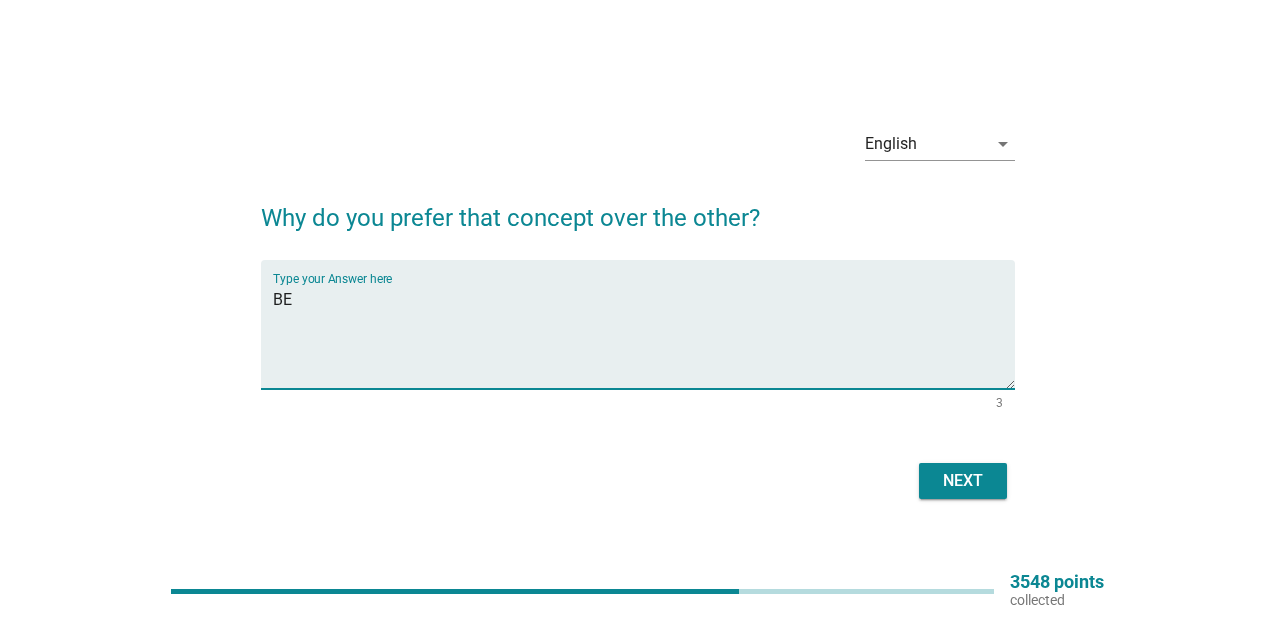 type on "B" 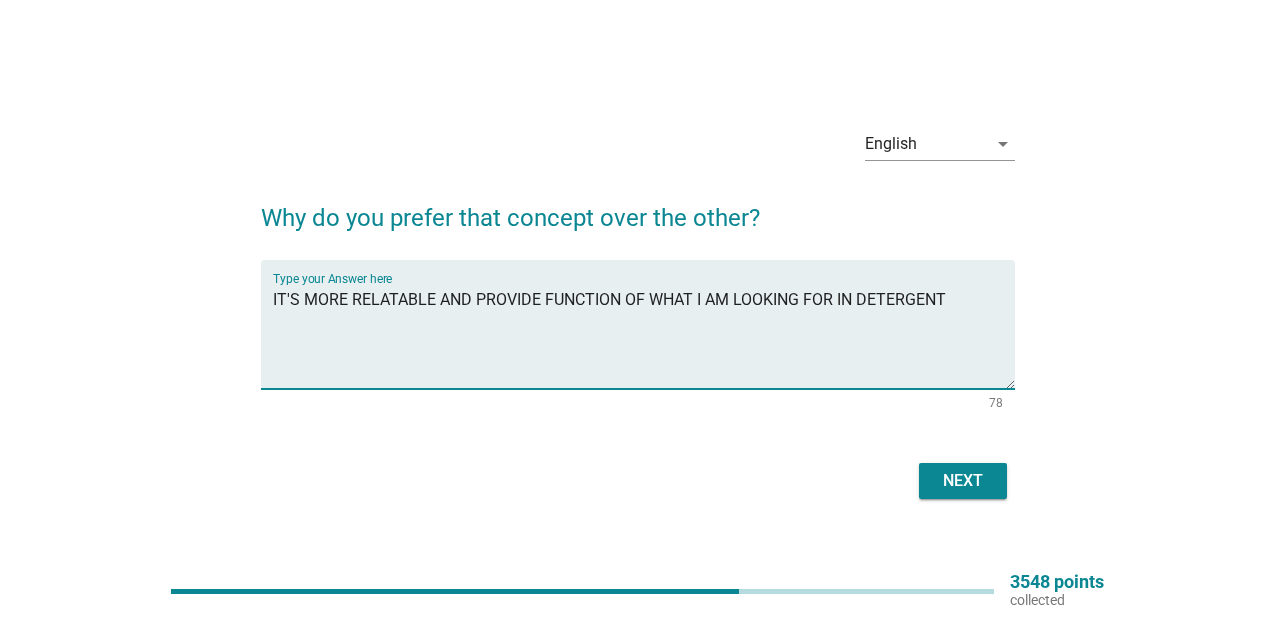 type on "IT'S MORE RELATABLE AND PROVIDE FUNCTION OF WHAT I AM LOOKING FOR IN DETERGENT" 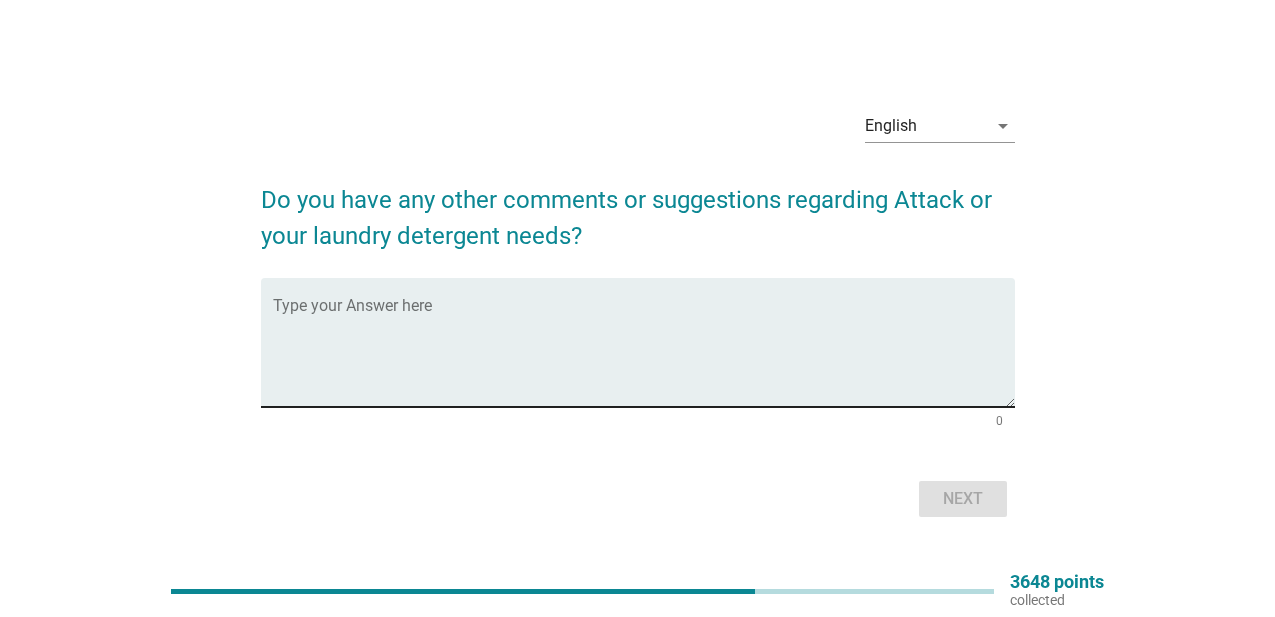 click at bounding box center (644, 354) 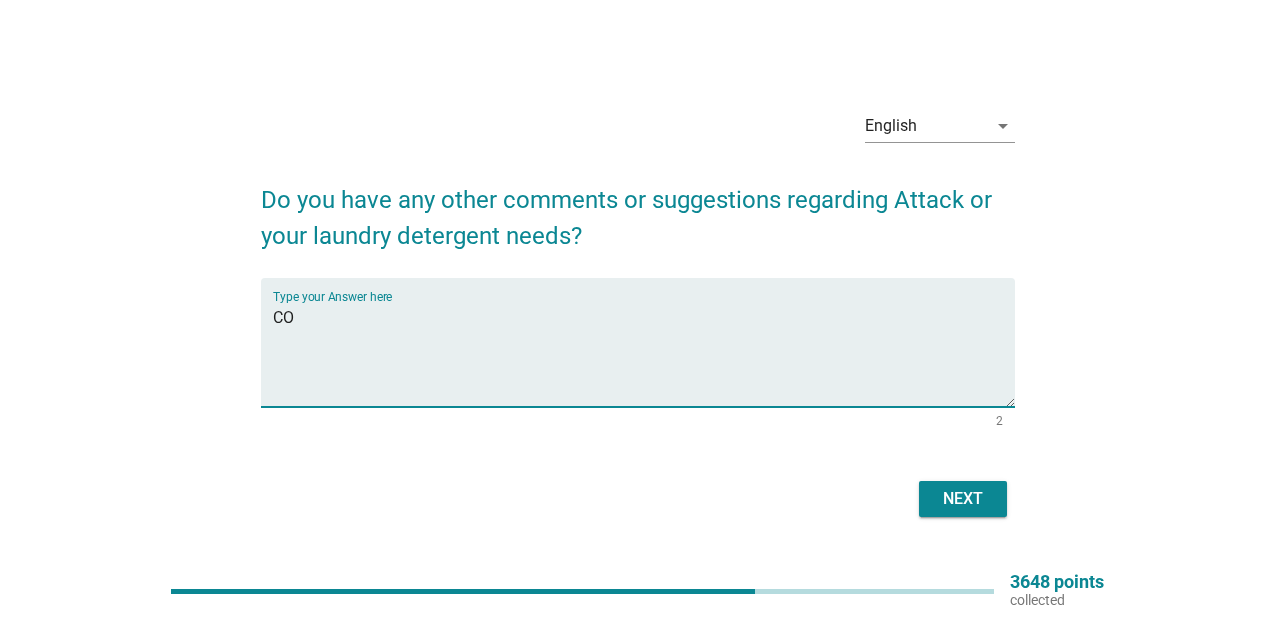 type on "C" 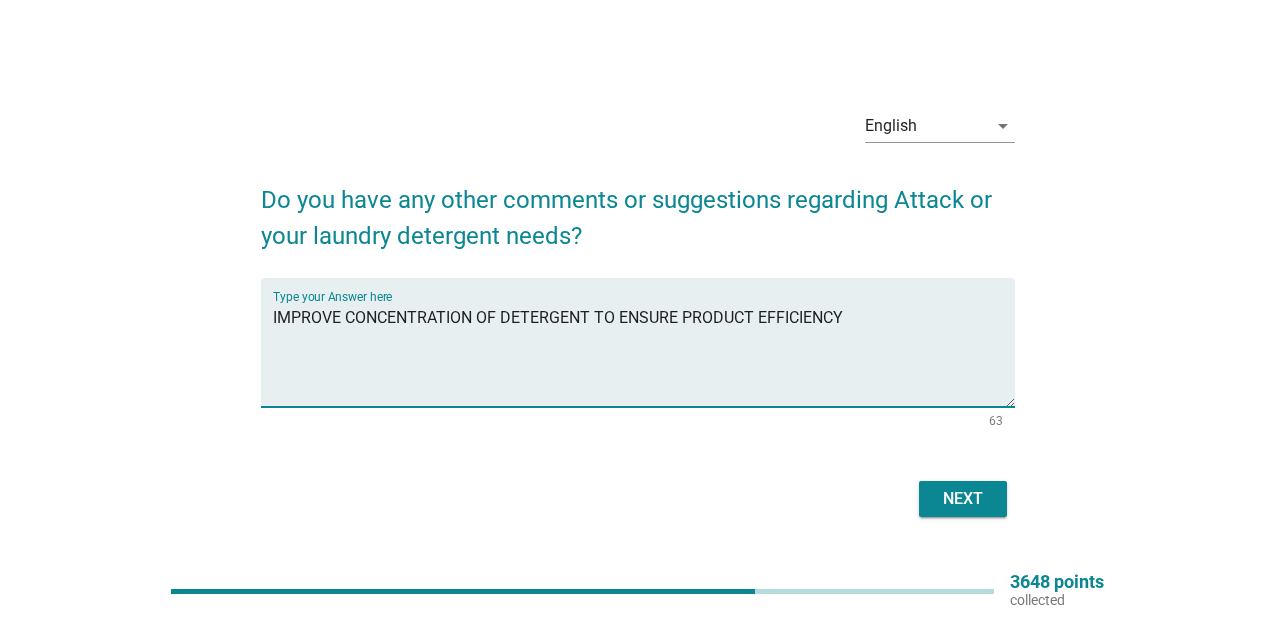 type on "IMPROVE CONCENTRATION OF DETERGENT TO ENSURE PRODUCT EFFICIENCY" 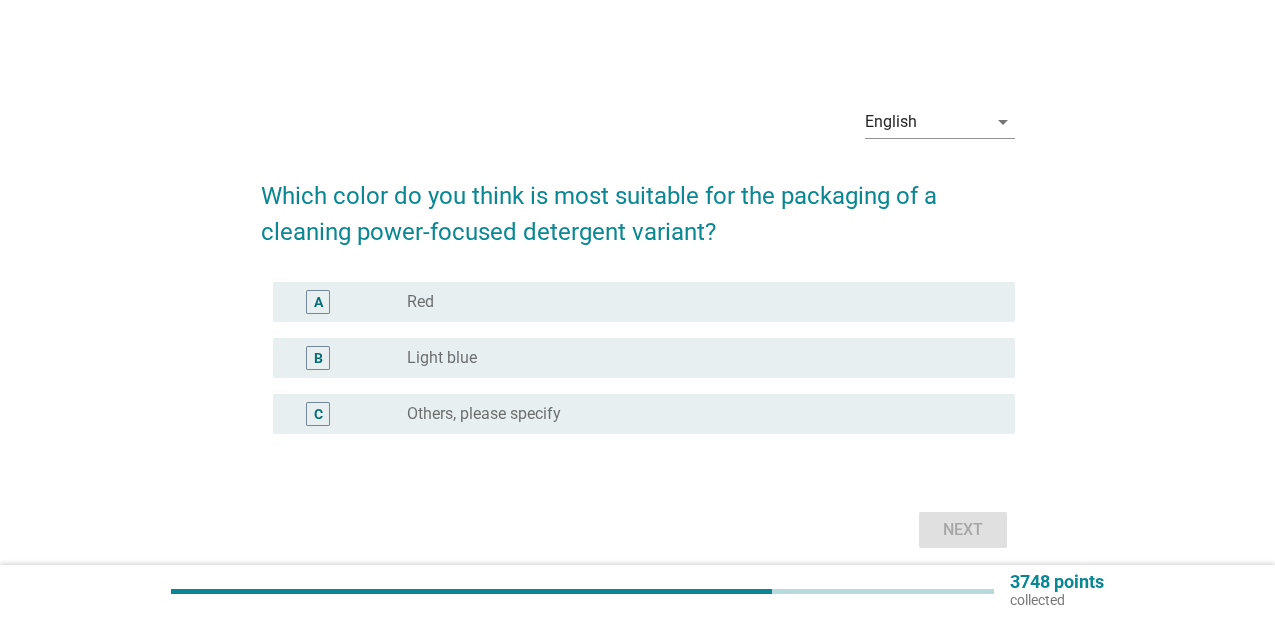 click on "A" at bounding box center [348, 302] 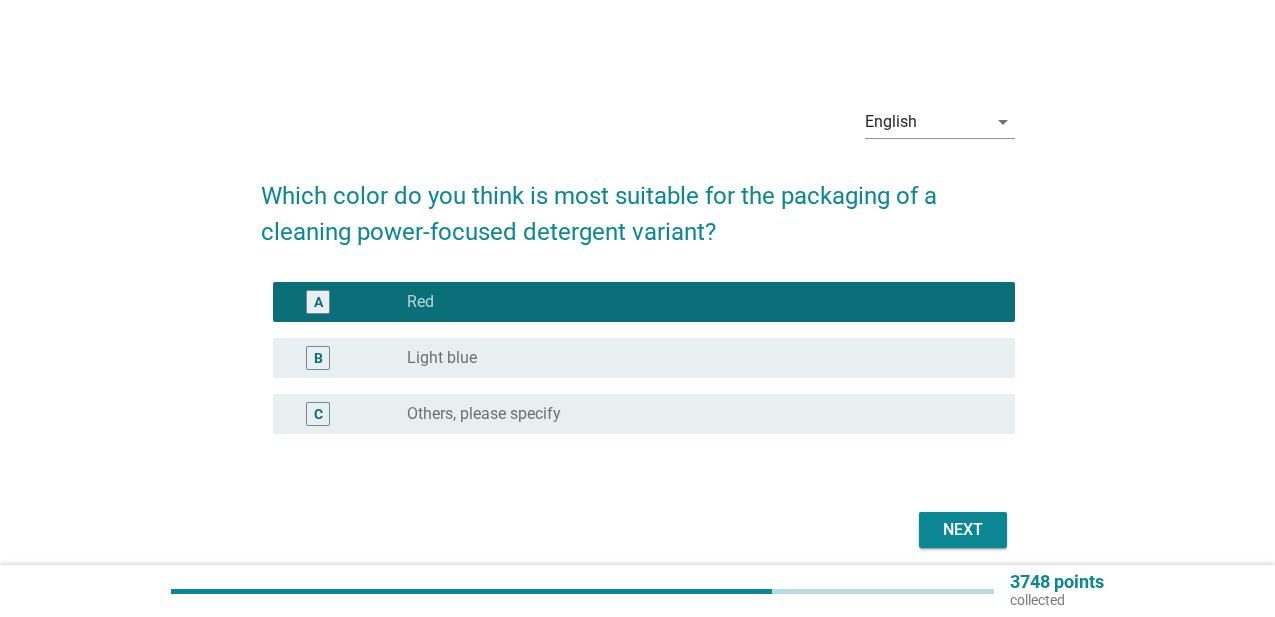 click on "Next" at bounding box center (963, 530) 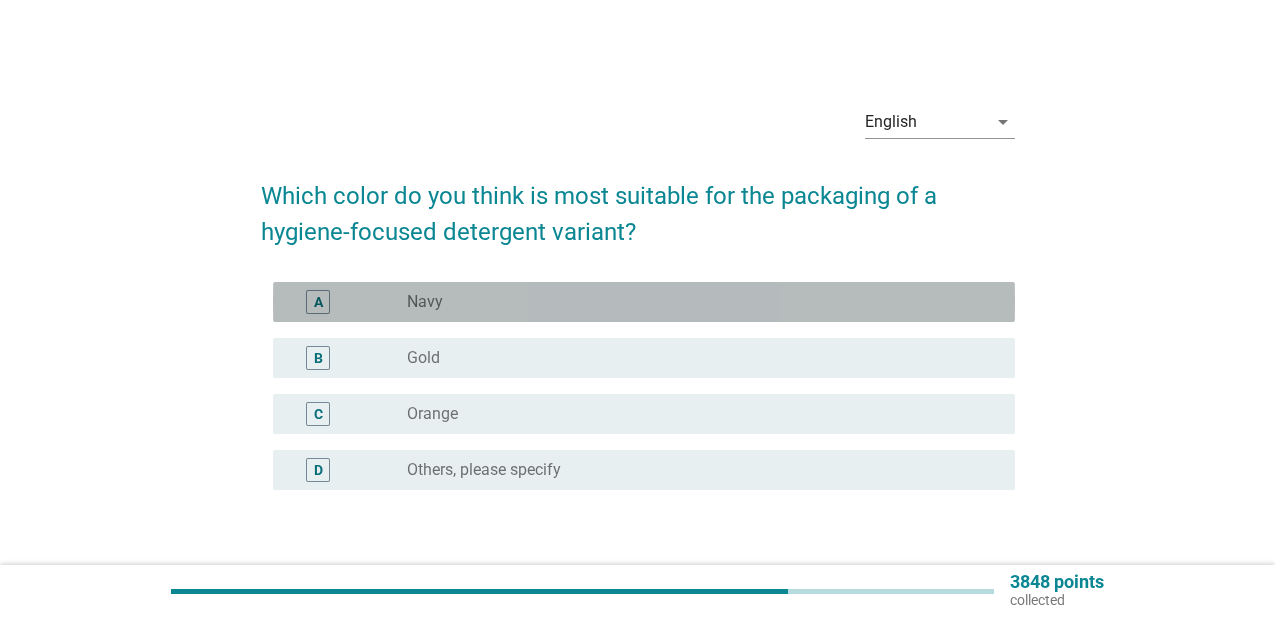 click on "radio_button_unchecked Navy" at bounding box center [695, 302] 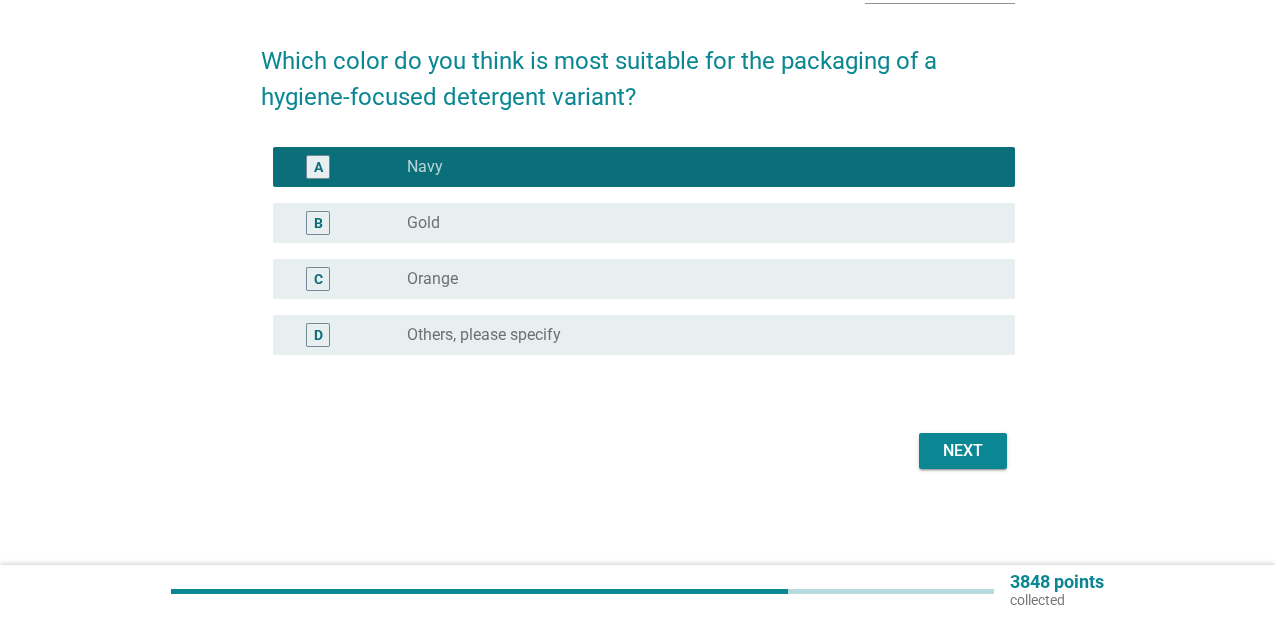 scroll, scrollTop: 135, scrollLeft: 0, axis: vertical 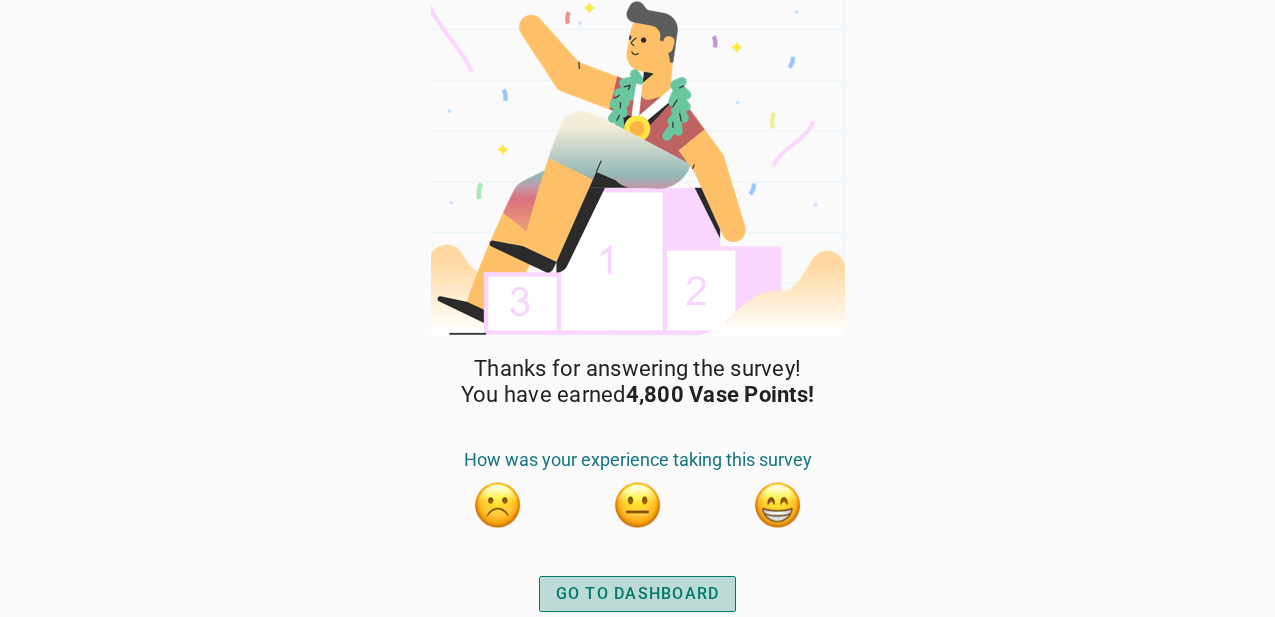 click on "GO TO DASHBOARD" at bounding box center [638, 594] 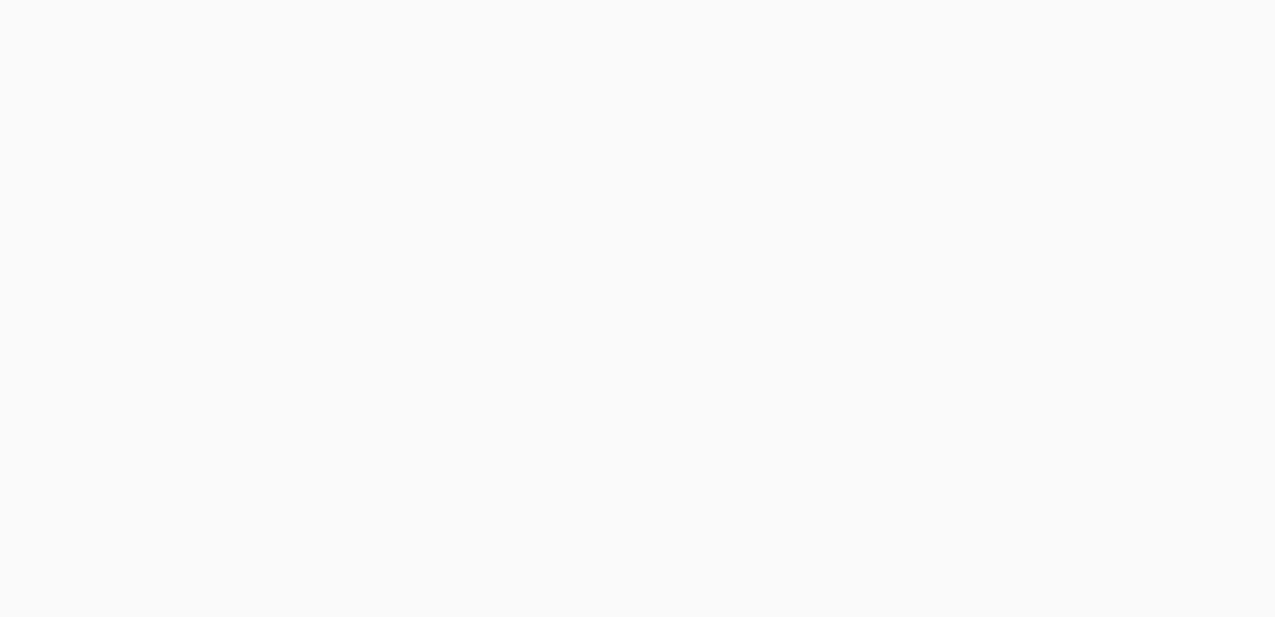 scroll, scrollTop: 0, scrollLeft: 0, axis: both 